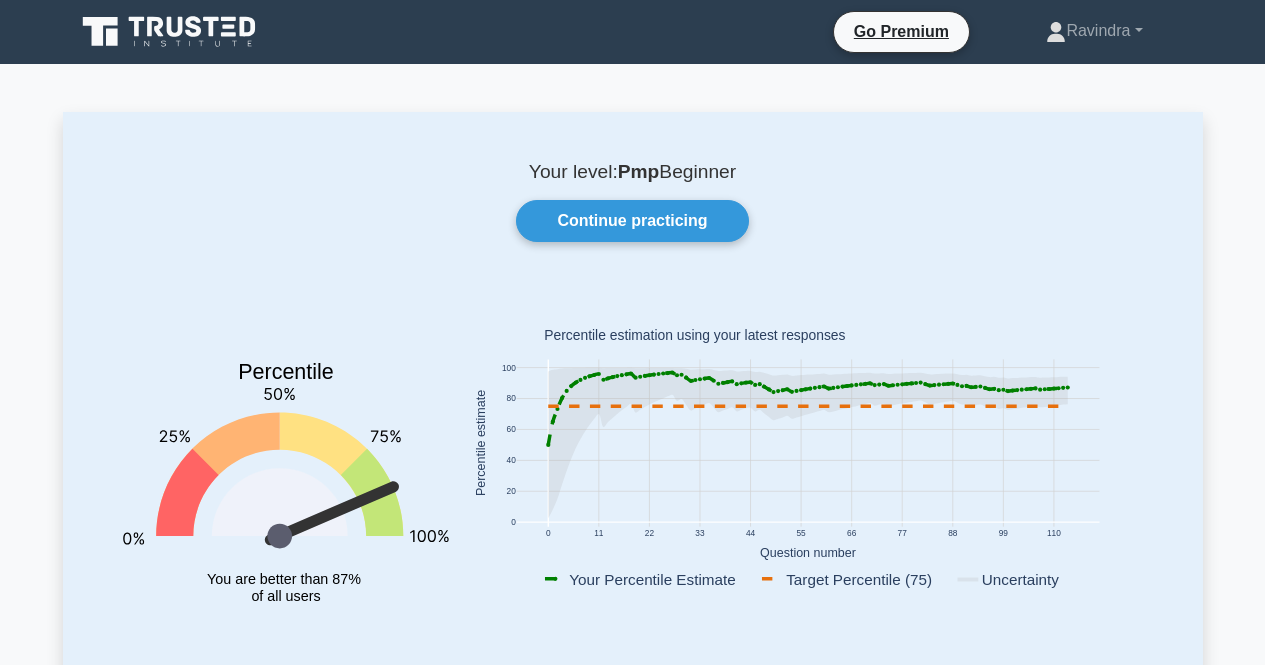 scroll, scrollTop: 0, scrollLeft: 0, axis: both 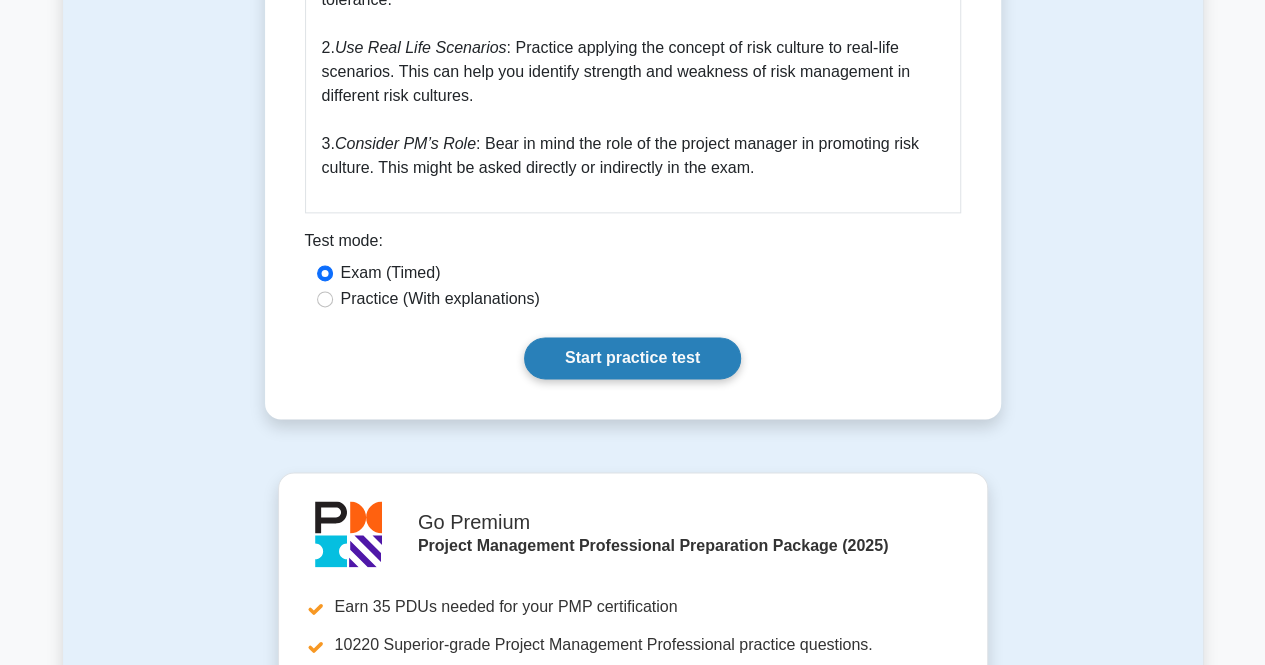 click on "Start practice test" at bounding box center (632, 358) 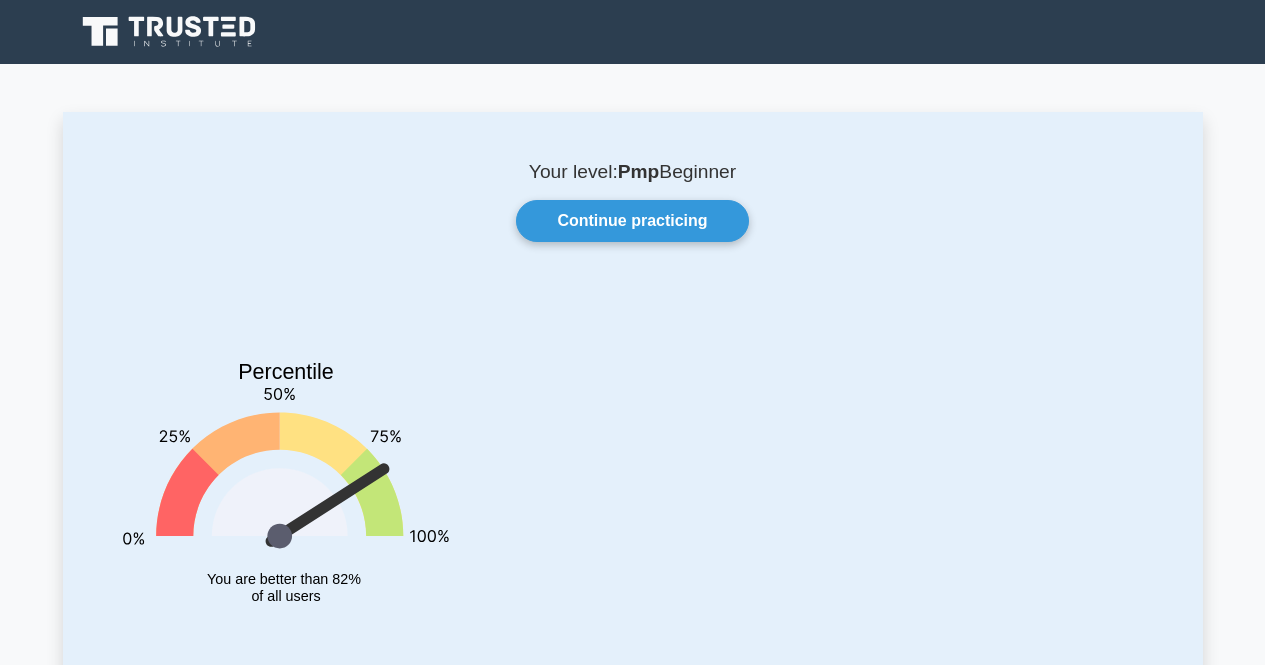 scroll, scrollTop: 0, scrollLeft: 0, axis: both 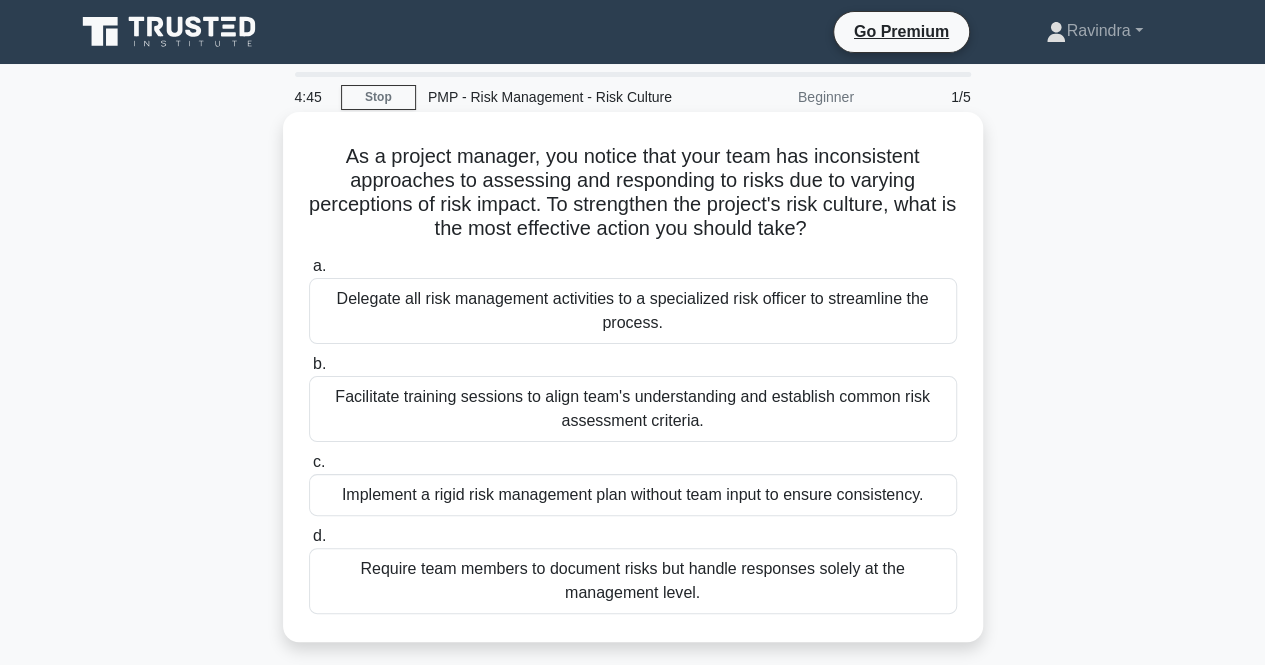click on "Facilitate training sessions to align team's understanding and establish common risk assessment criteria." at bounding box center [633, 409] 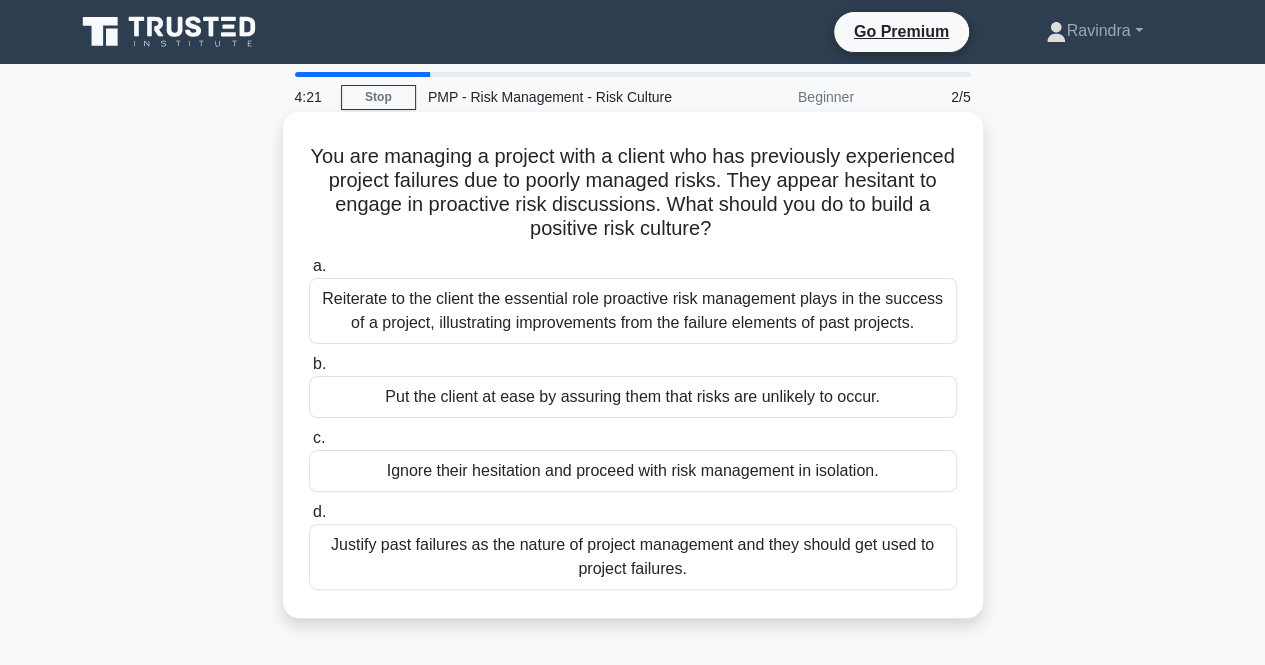 click on "Reiterate to the client the essential role proactive risk management plays in the success of a project, illustrating improvements from the failure elements of past projects." at bounding box center [633, 311] 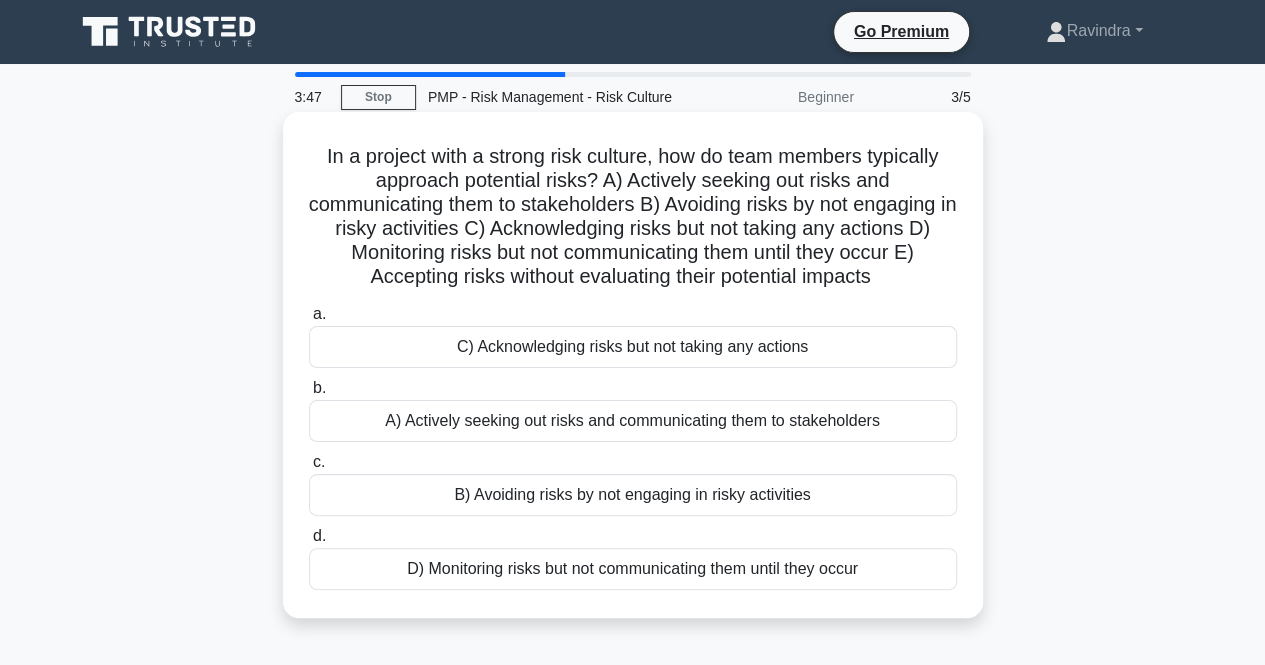 click on "A) Actively seeking out risks and communicating them to stakeholders" at bounding box center (633, 421) 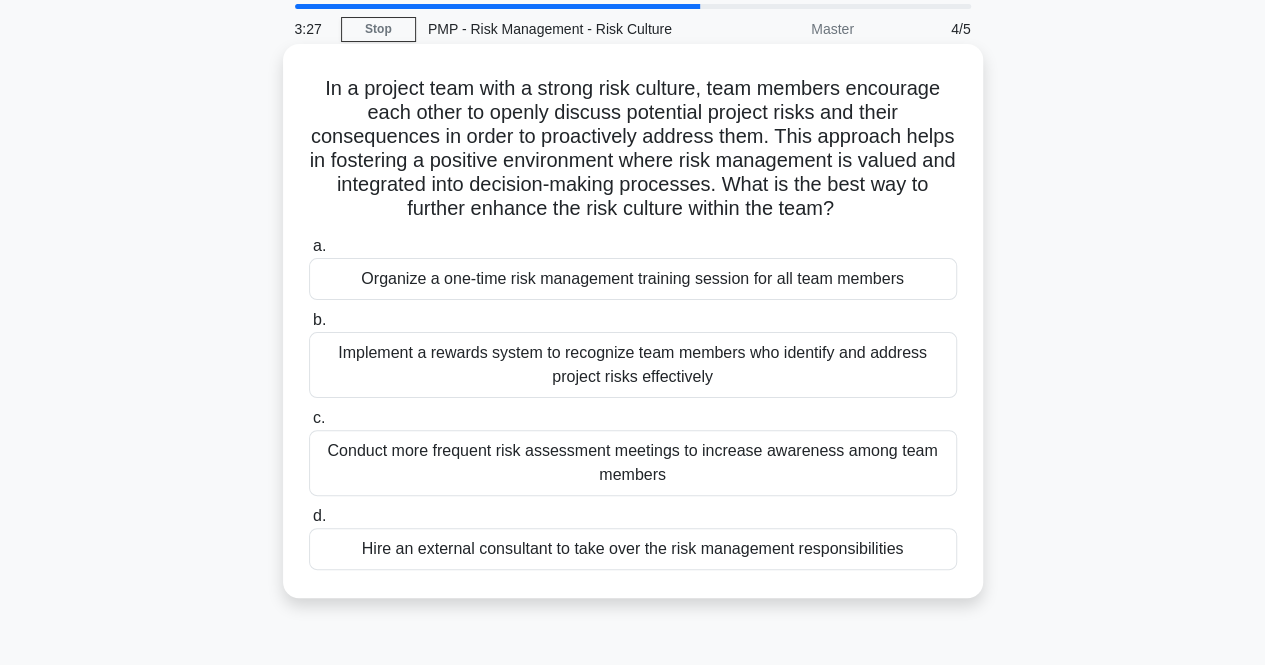 scroll, scrollTop: 100, scrollLeft: 0, axis: vertical 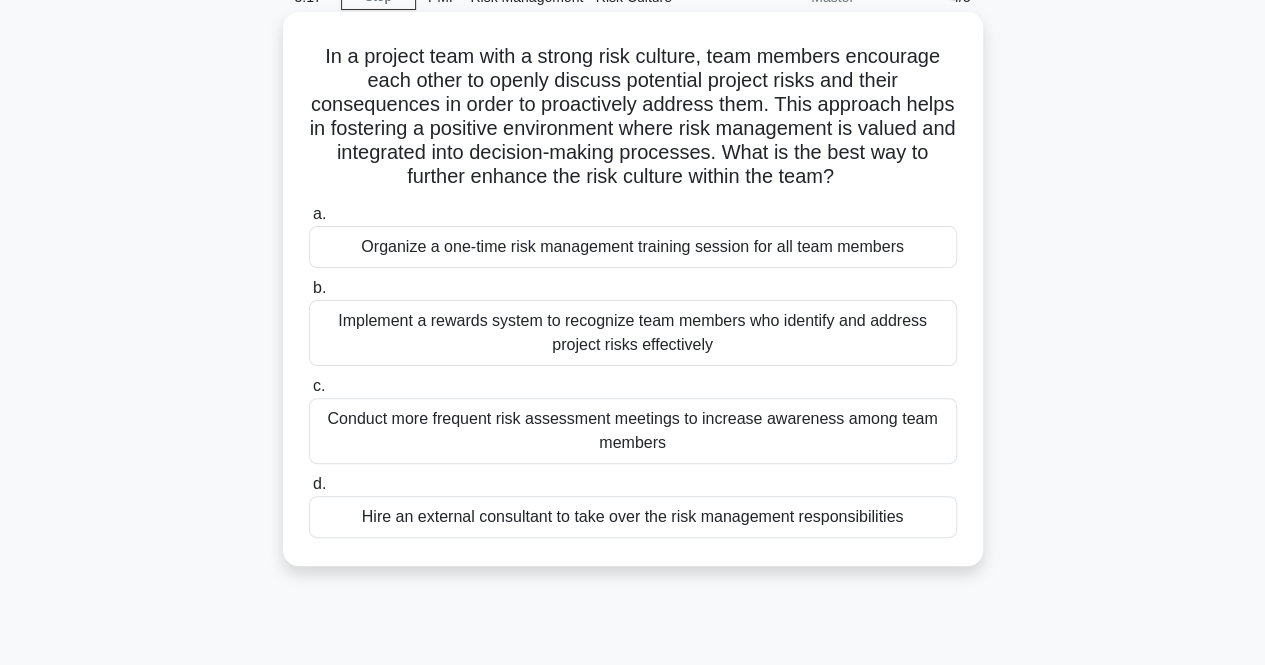 click on "Conduct more frequent risk assessment meetings to increase awareness among team members" at bounding box center [633, 431] 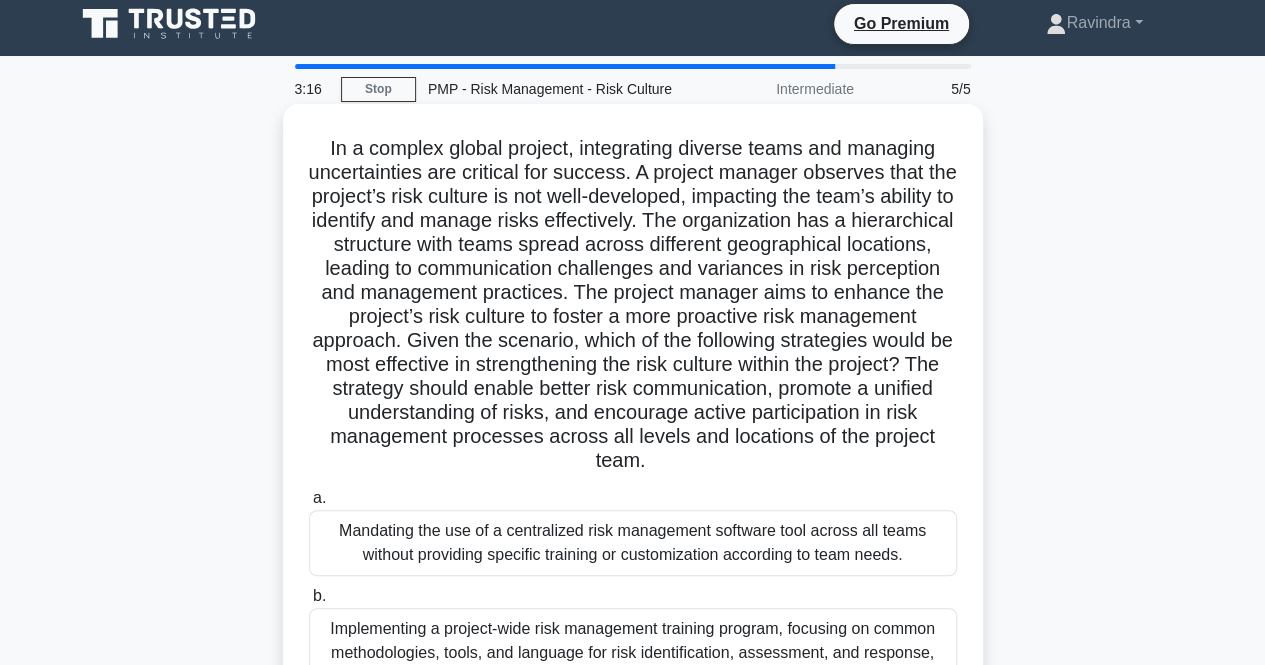 scroll, scrollTop: 0, scrollLeft: 0, axis: both 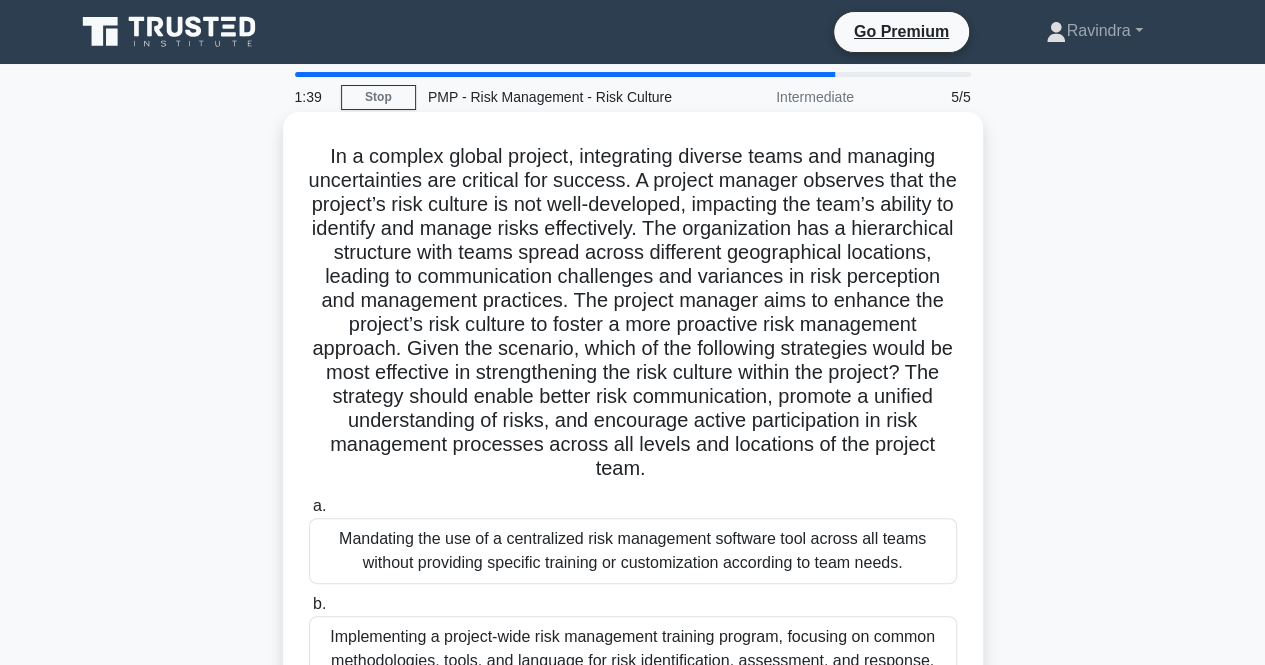 drag, startPoint x: 441, startPoint y: 167, endPoint x: 871, endPoint y: 467, distance: 524.3091 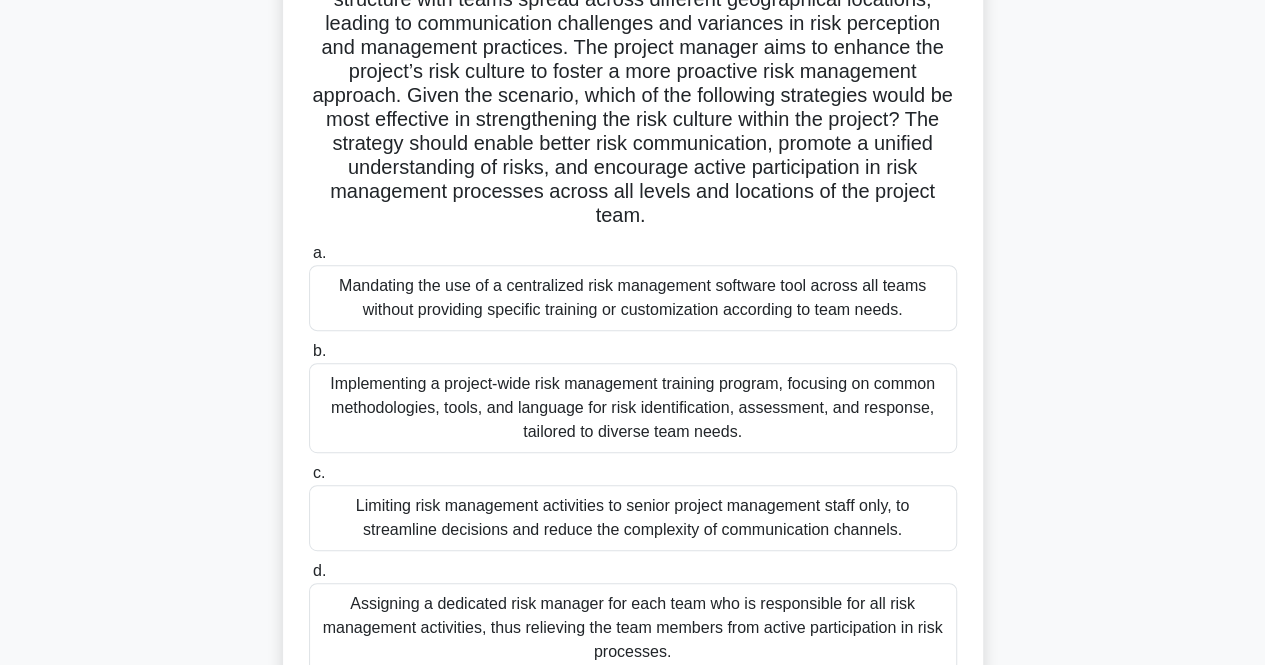 scroll, scrollTop: 300, scrollLeft: 0, axis: vertical 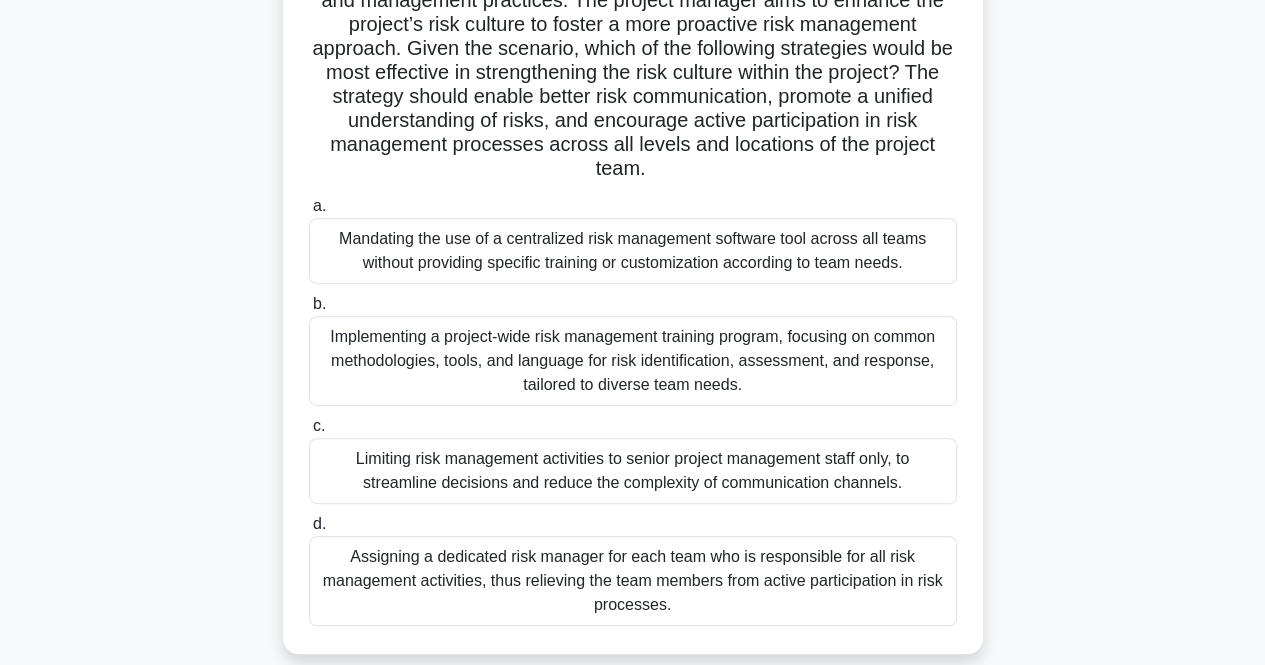 click on "Implementing a project-wide risk management training program, focusing on common methodologies, tools, and language for risk identification, assessment, and response, tailored to diverse team needs." at bounding box center [633, 361] 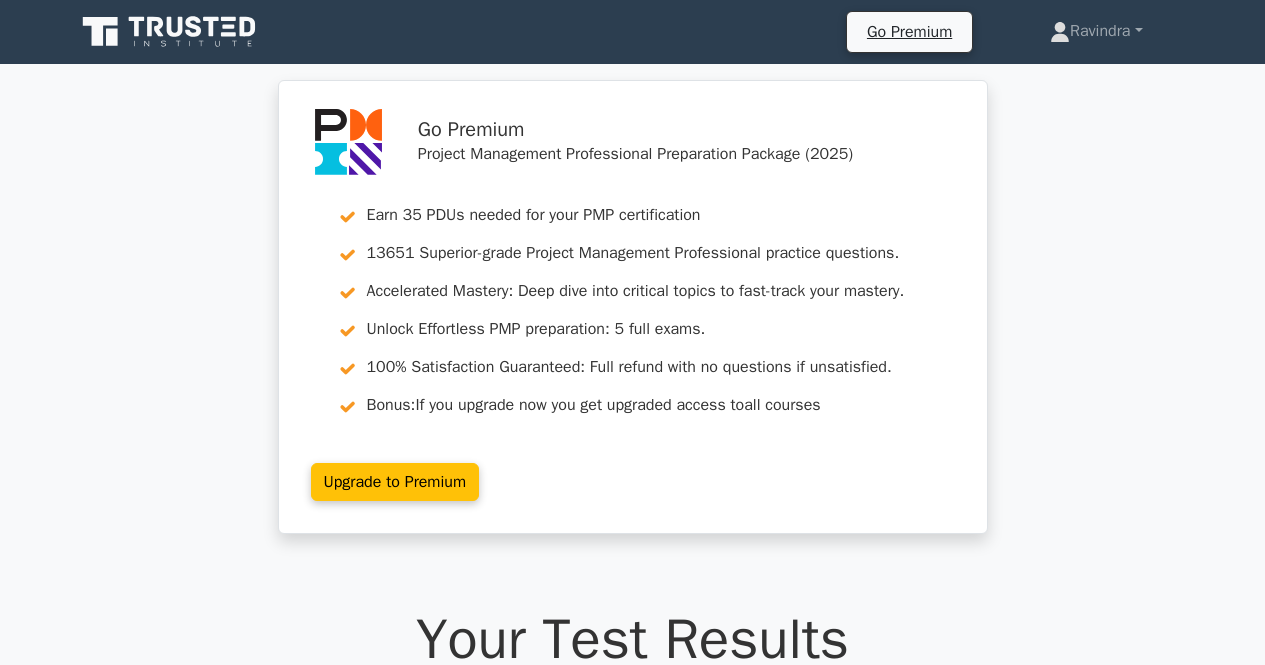 scroll, scrollTop: 0, scrollLeft: 0, axis: both 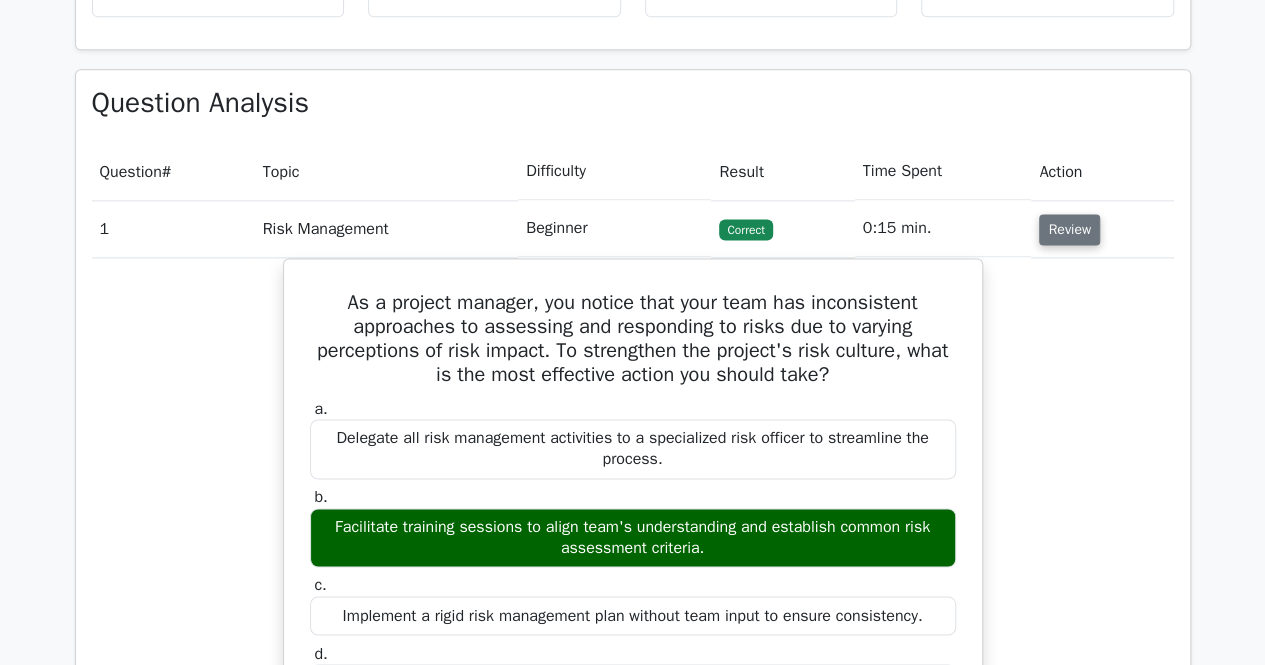click on "Review" at bounding box center [1069, 229] 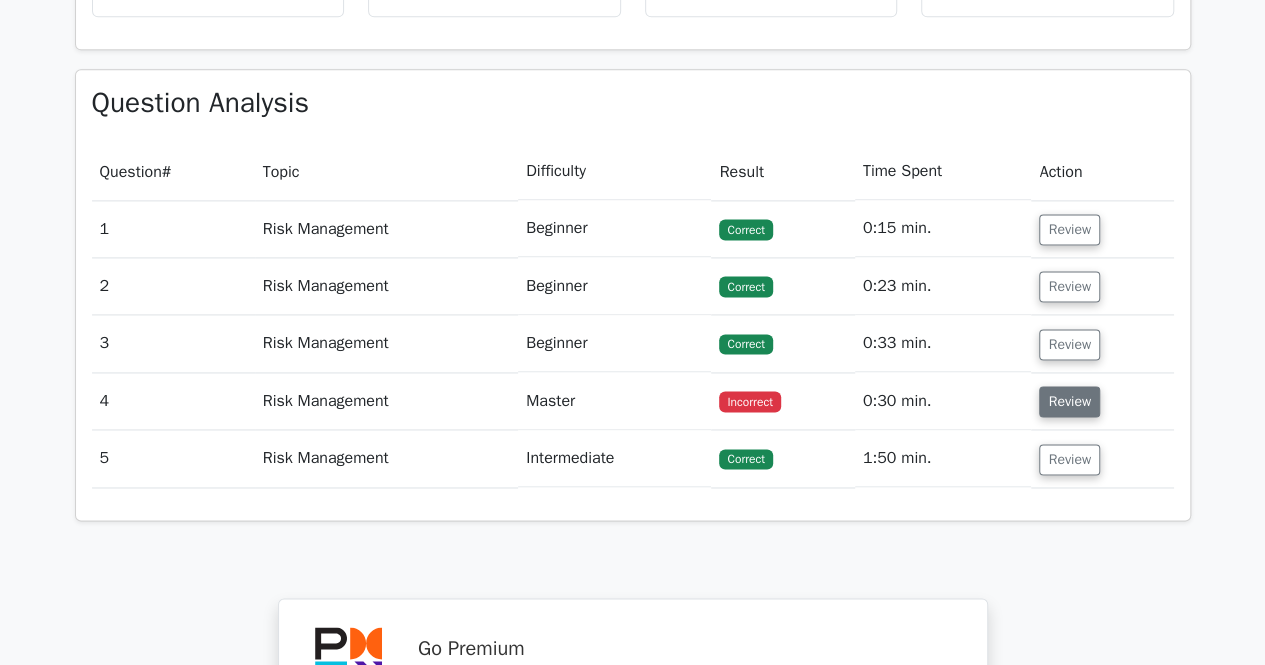 click on "Review" at bounding box center [1069, 401] 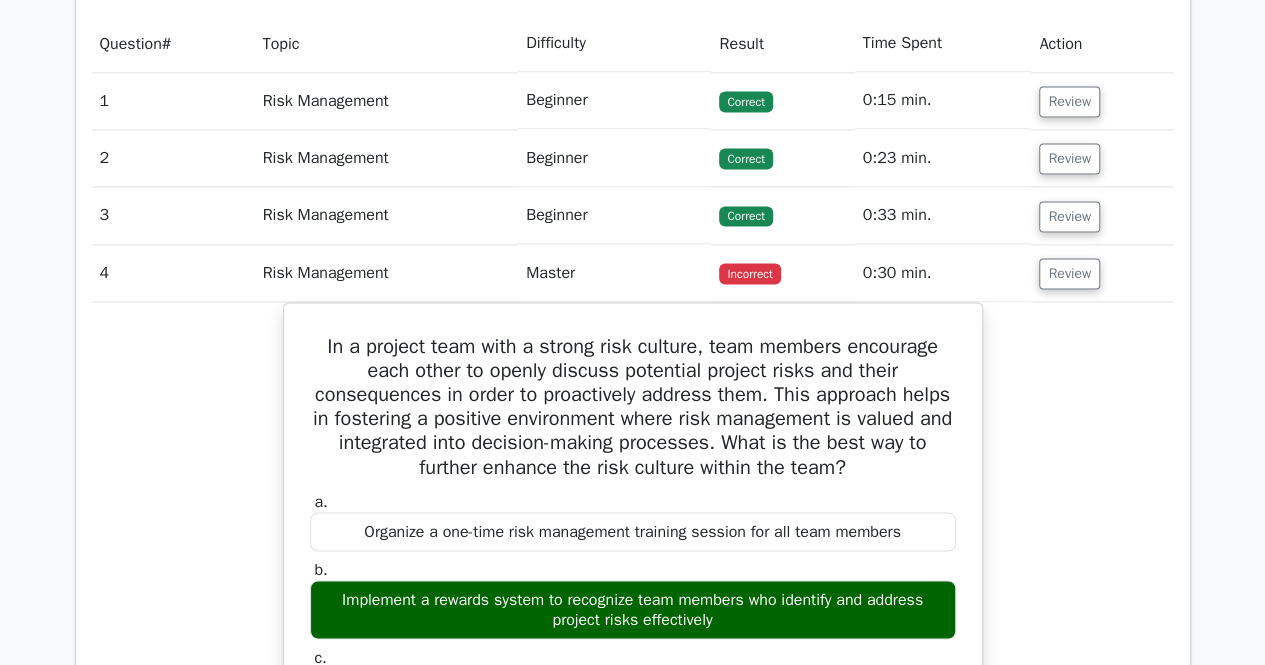 scroll, scrollTop: 1400, scrollLeft: 0, axis: vertical 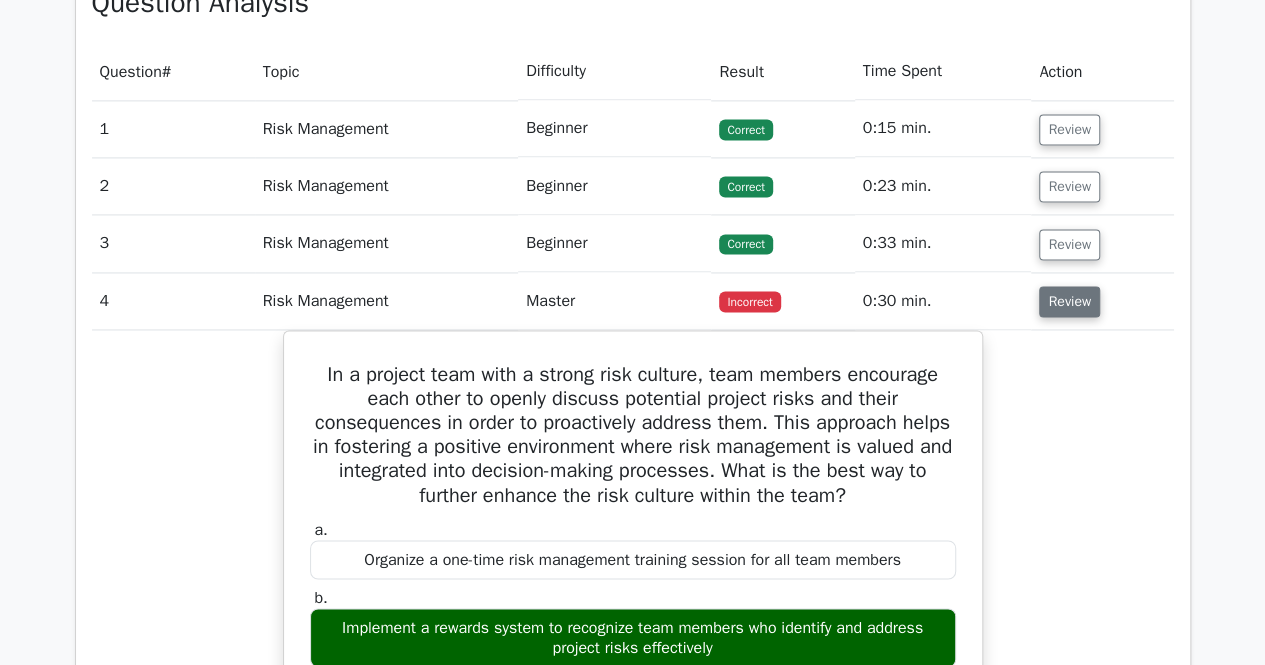 click on "Review" at bounding box center [1069, 301] 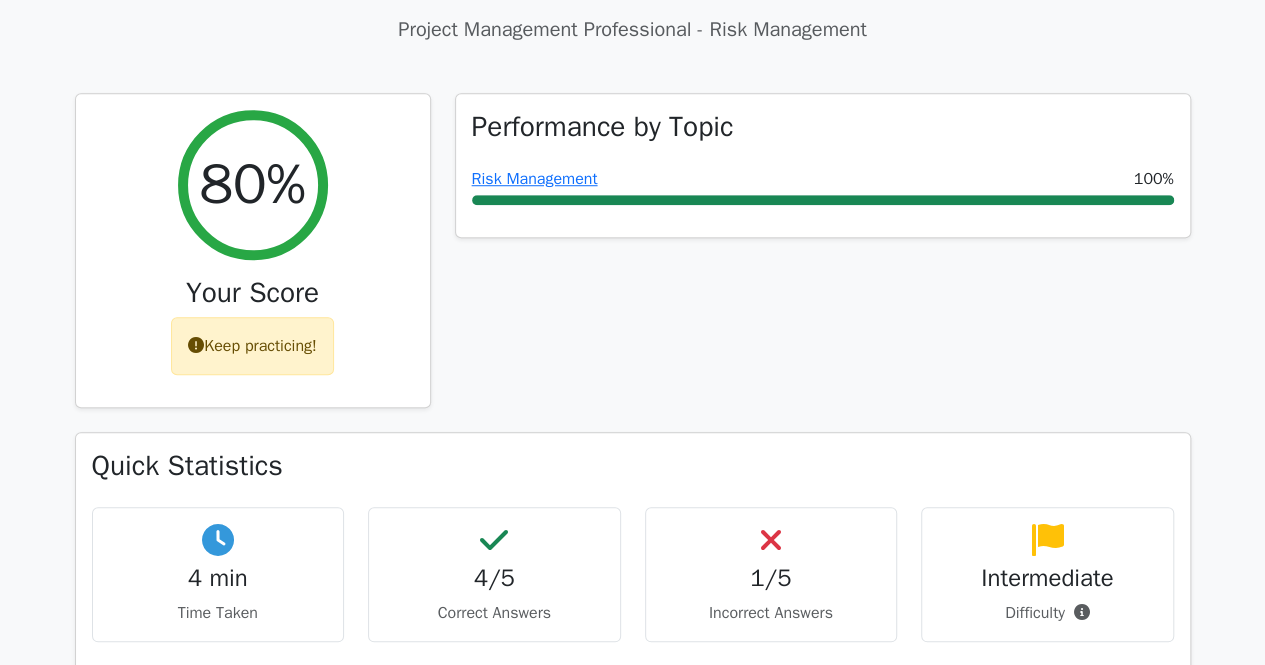 scroll, scrollTop: 700, scrollLeft: 0, axis: vertical 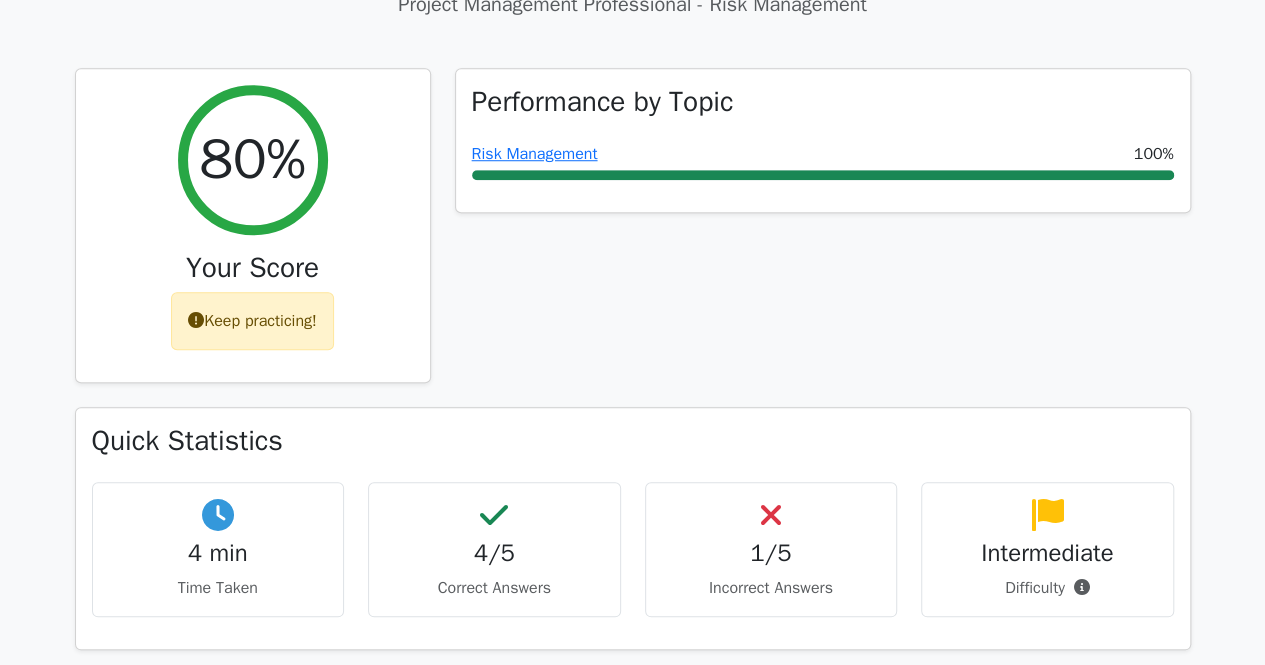 drag, startPoint x: 1260, startPoint y: 245, endPoint x: 1279, endPoint y: 349, distance: 105.72133 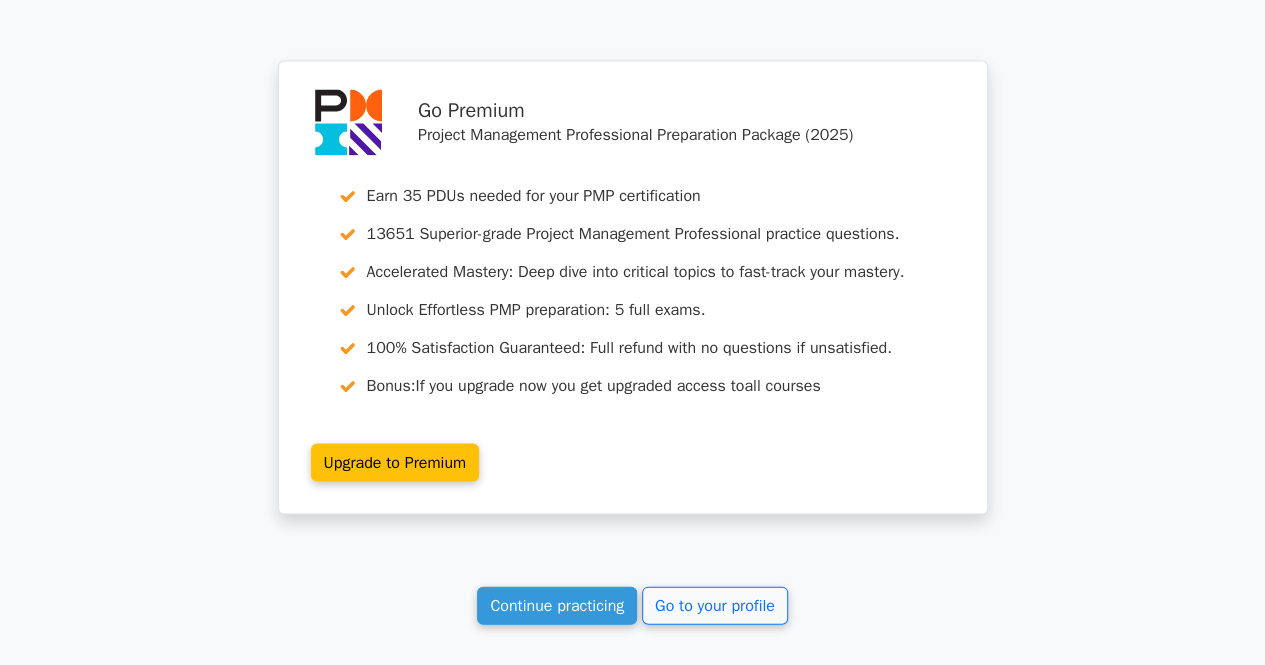 scroll, scrollTop: 1972, scrollLeft: 0, axis: vertical 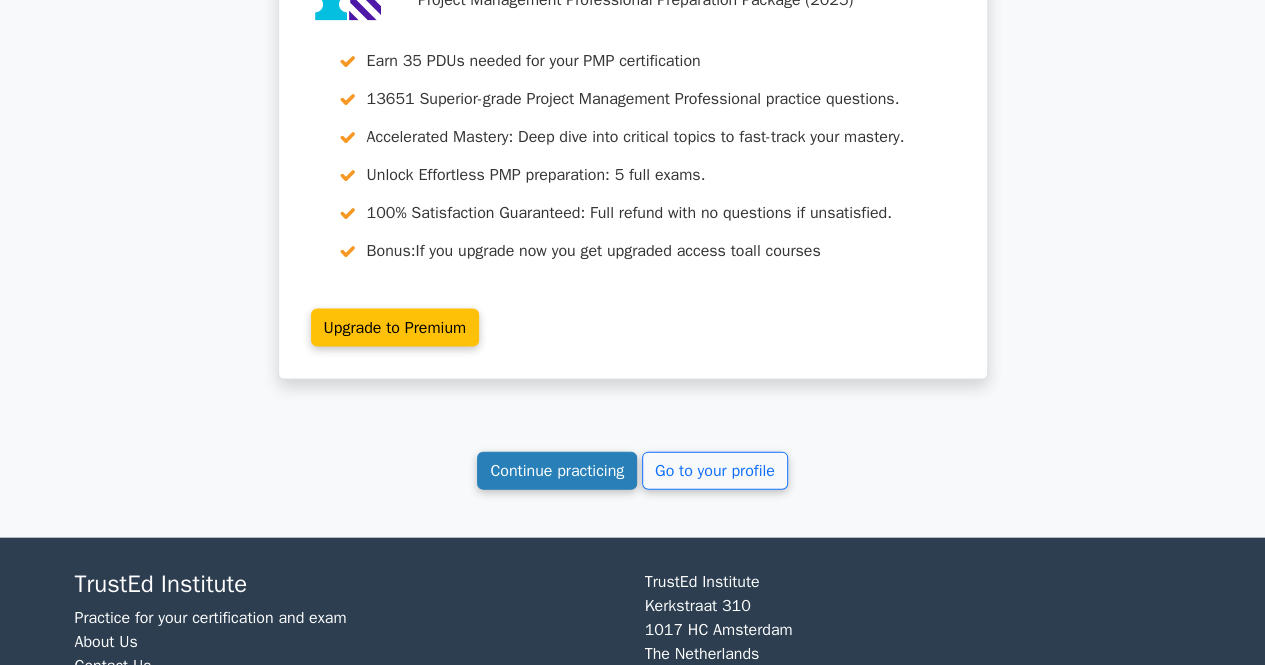 click on "Continue practicing" at bounding box center [557, 471] 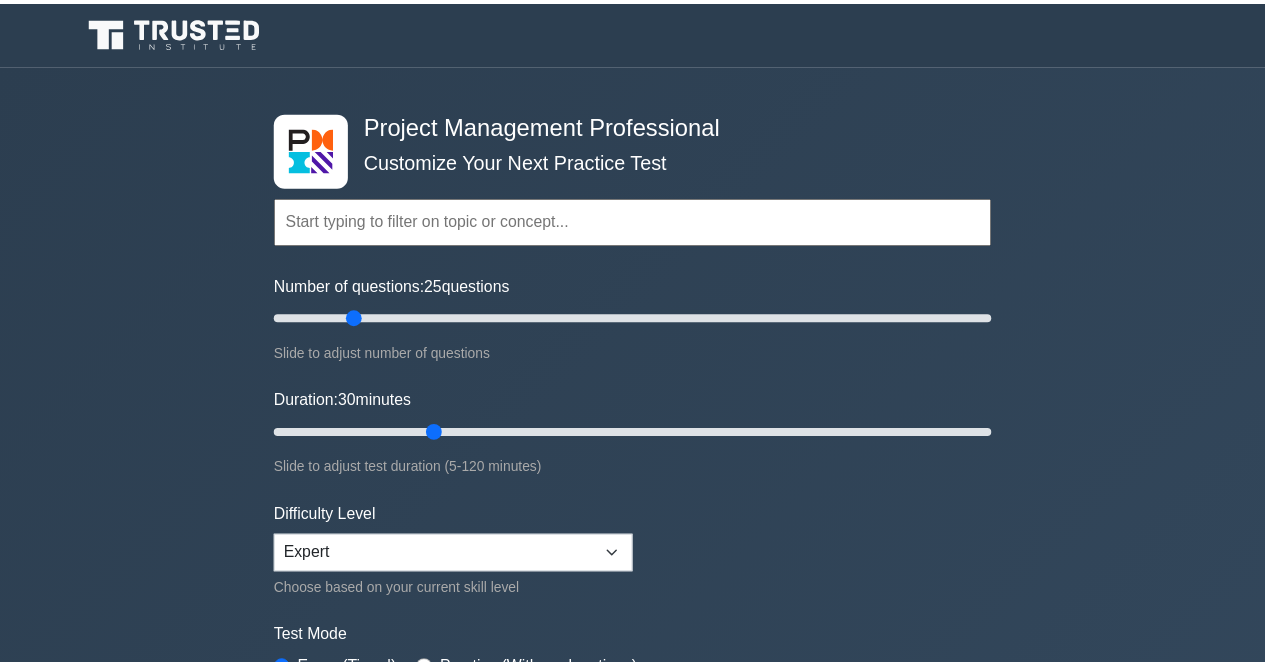 scroll, scrollTop: 0, scrollLeft: 0, axis: both 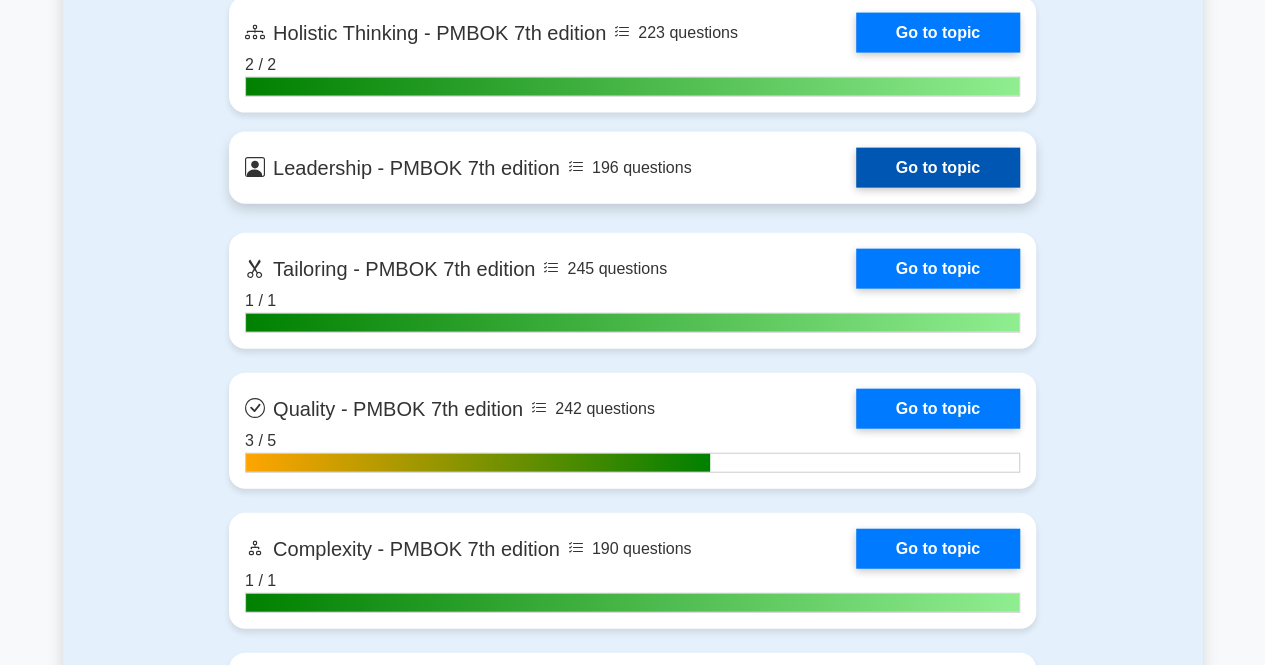 click on "Go to topic" at bounding box center (938, 168) 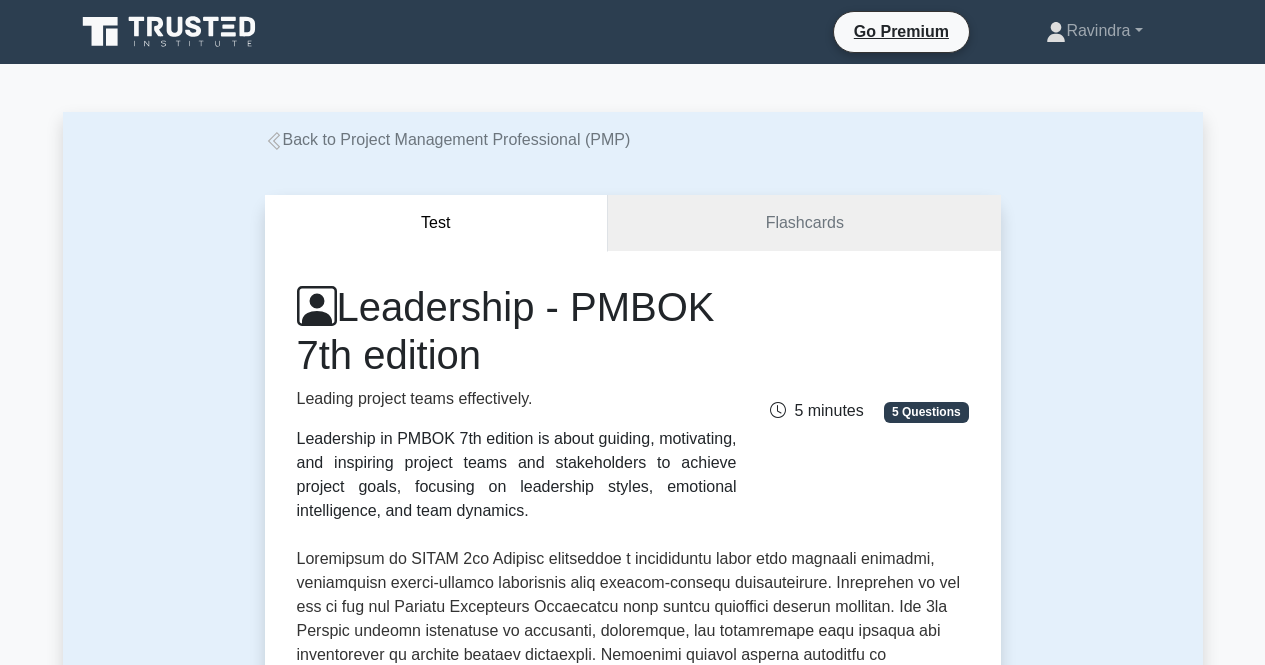 scroll, scrollTop: 0, scrollLeft: 0, axis: both 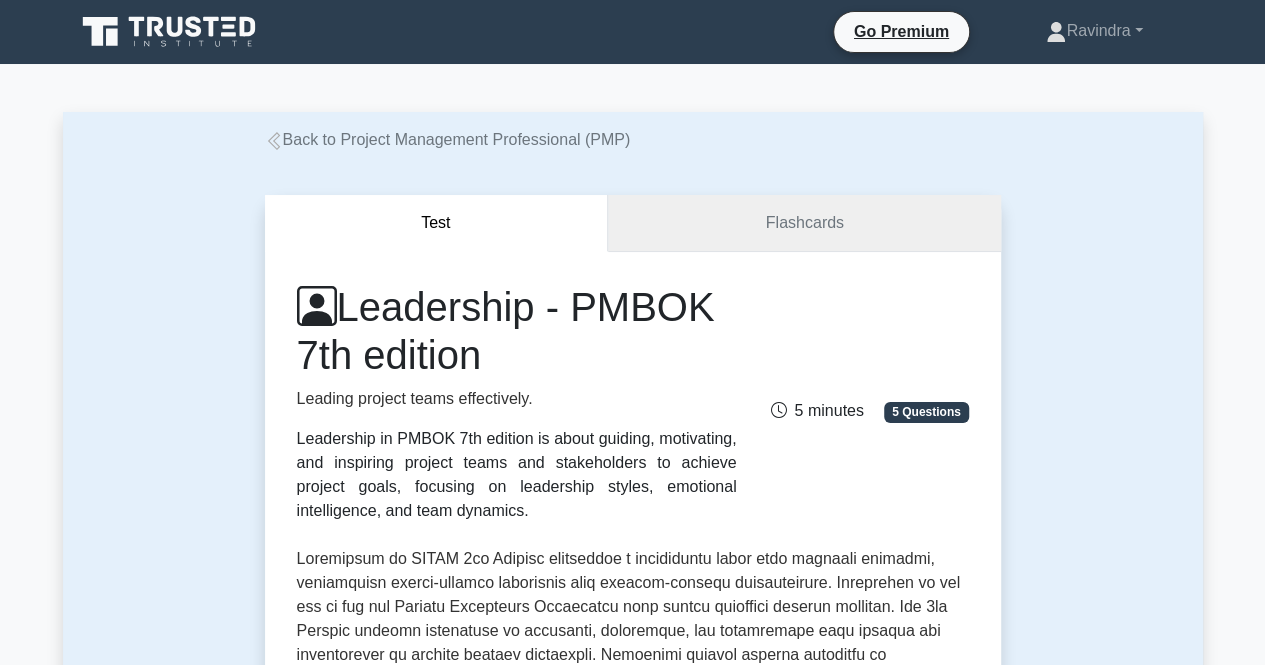 click on "Flashcards" at bounding box center [804, 223] 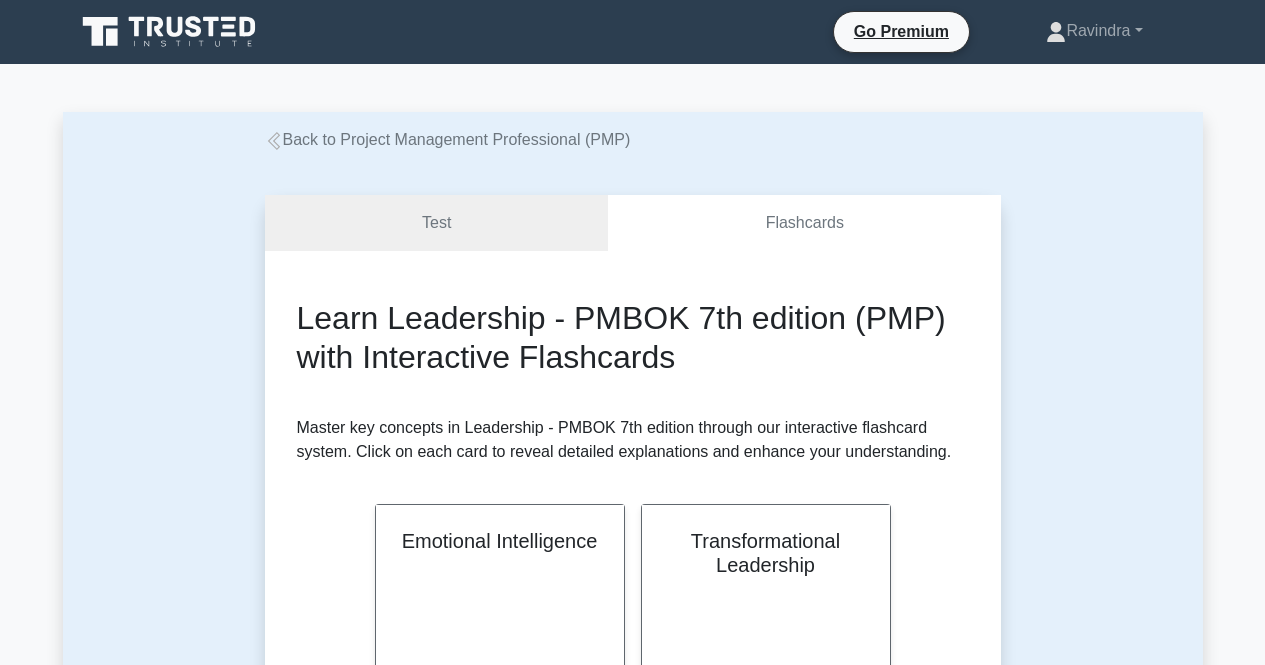 scroll, scrollTop: 0, scrollLeft: 0, axis: both 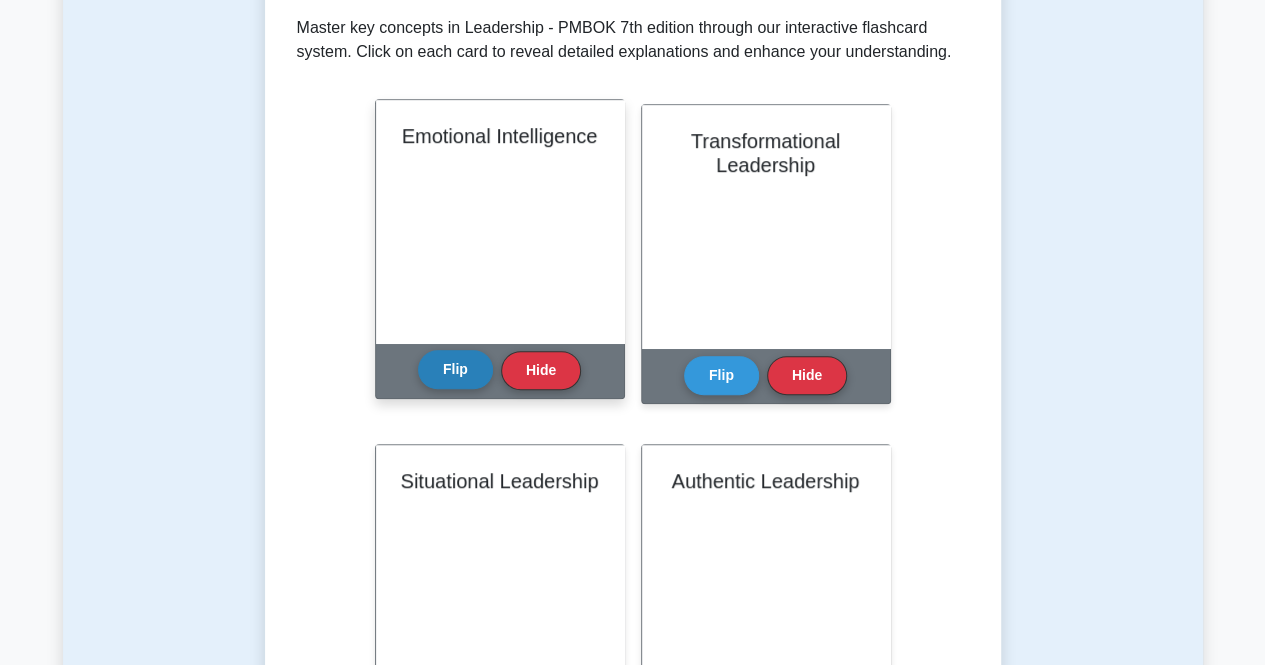 click on "Flip" at bounding box center [455, 369] 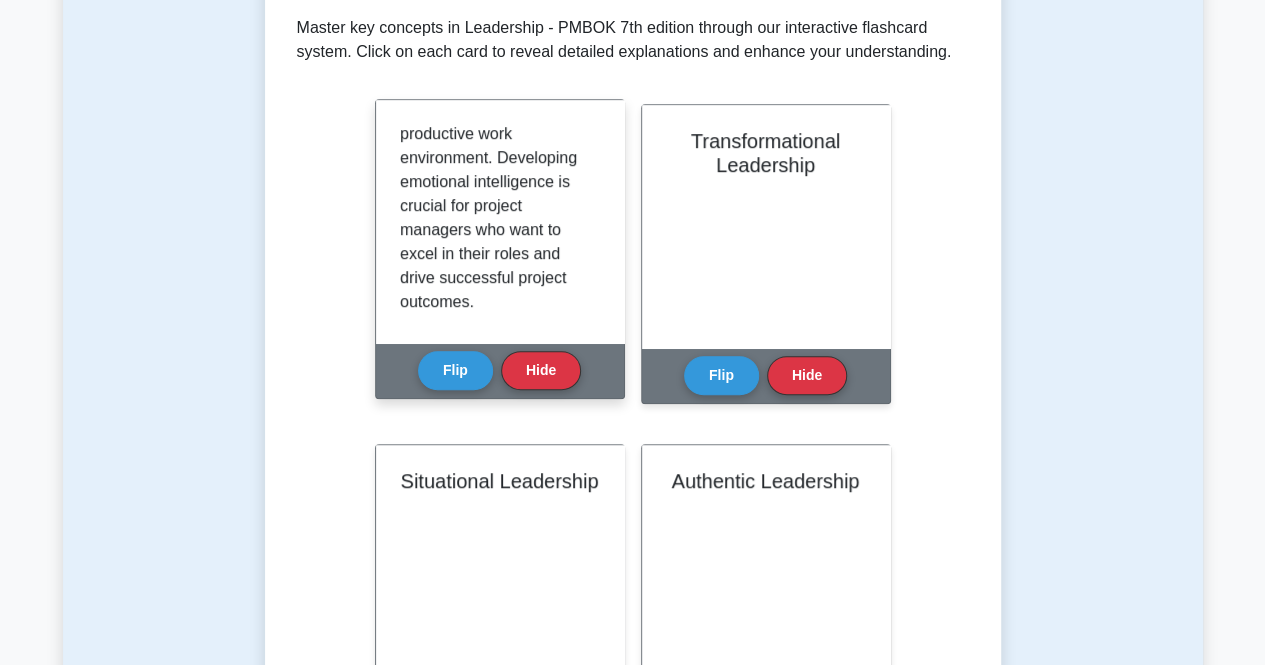 scroll, scrollTop: 827, scrollLeft: 0, axis: vertical 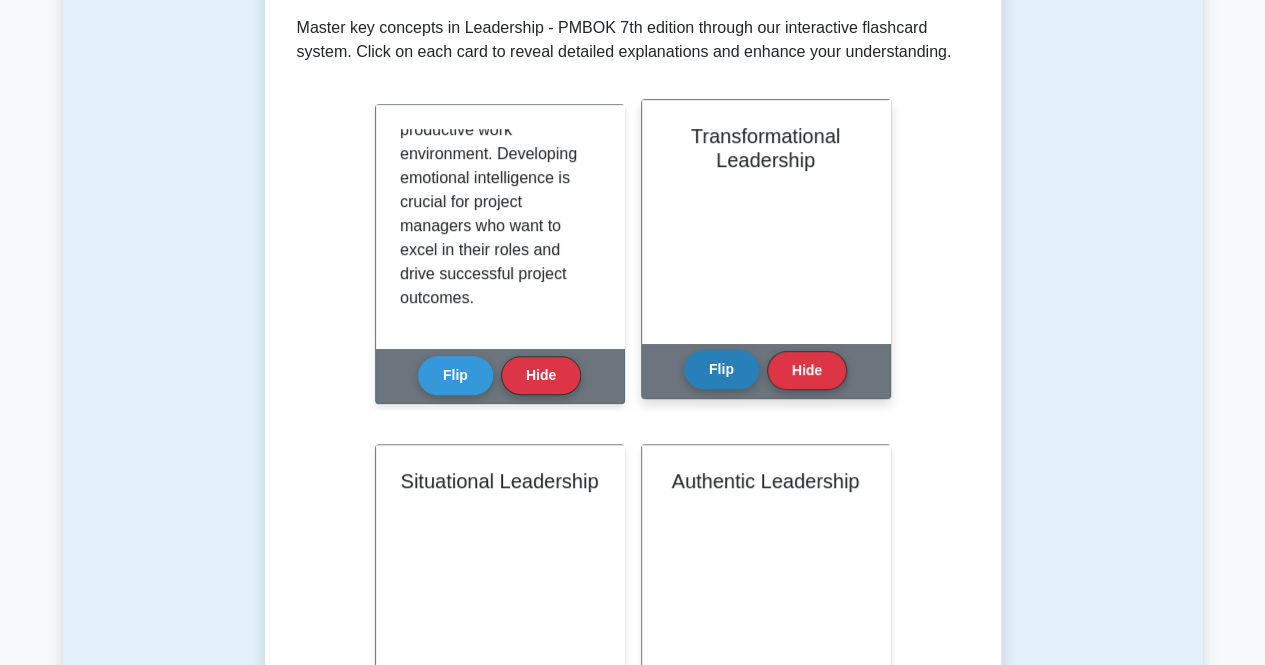 click on "Flip" at bounding box center (721, 369) 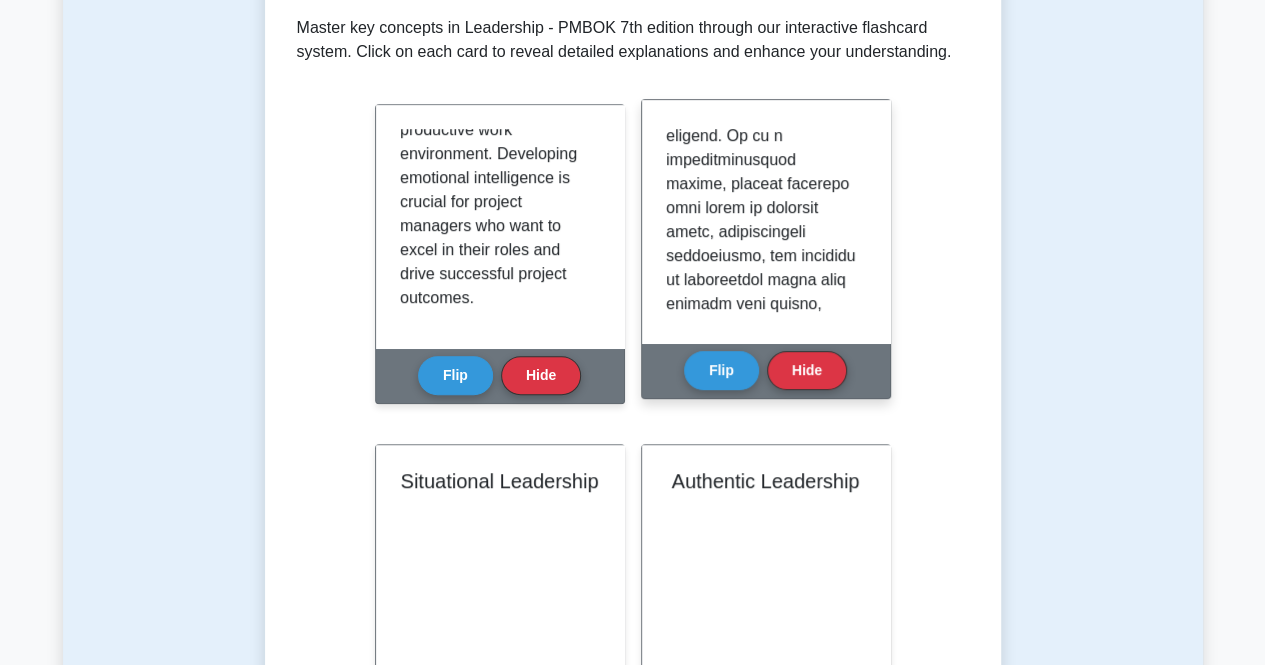 scroll, scrollTop: 1043, scrollLeft: 0, axis: vertical 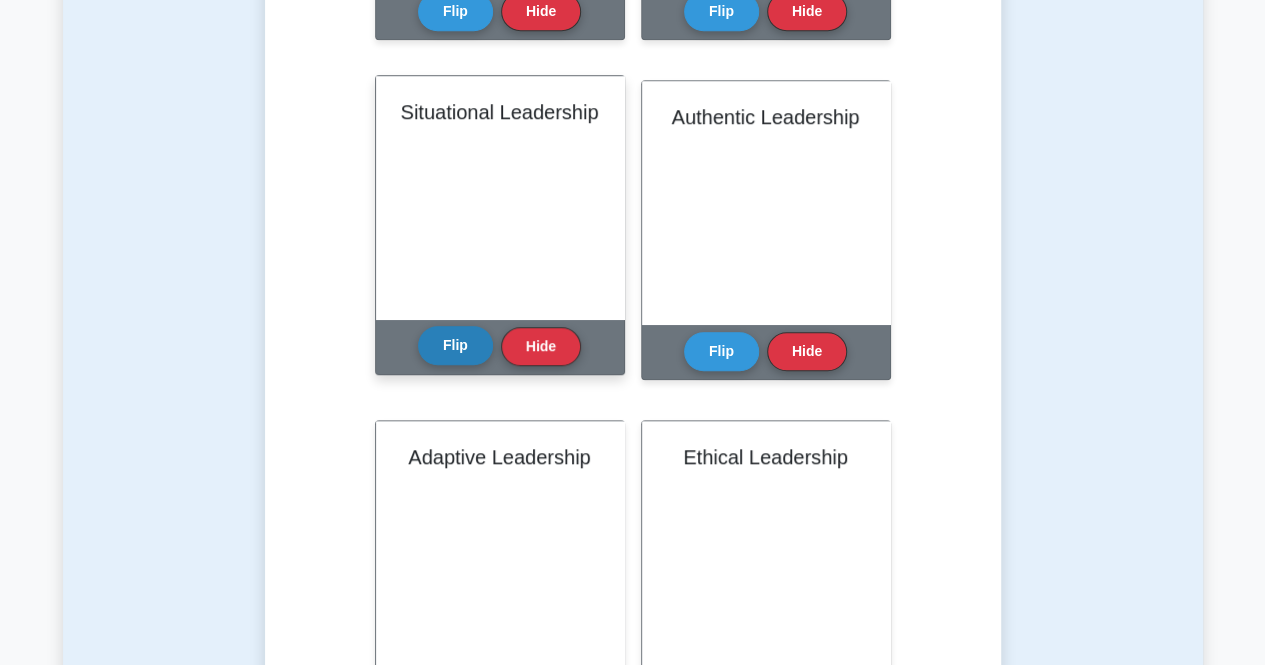 click on "Flip" at bounding box center [455, 345] 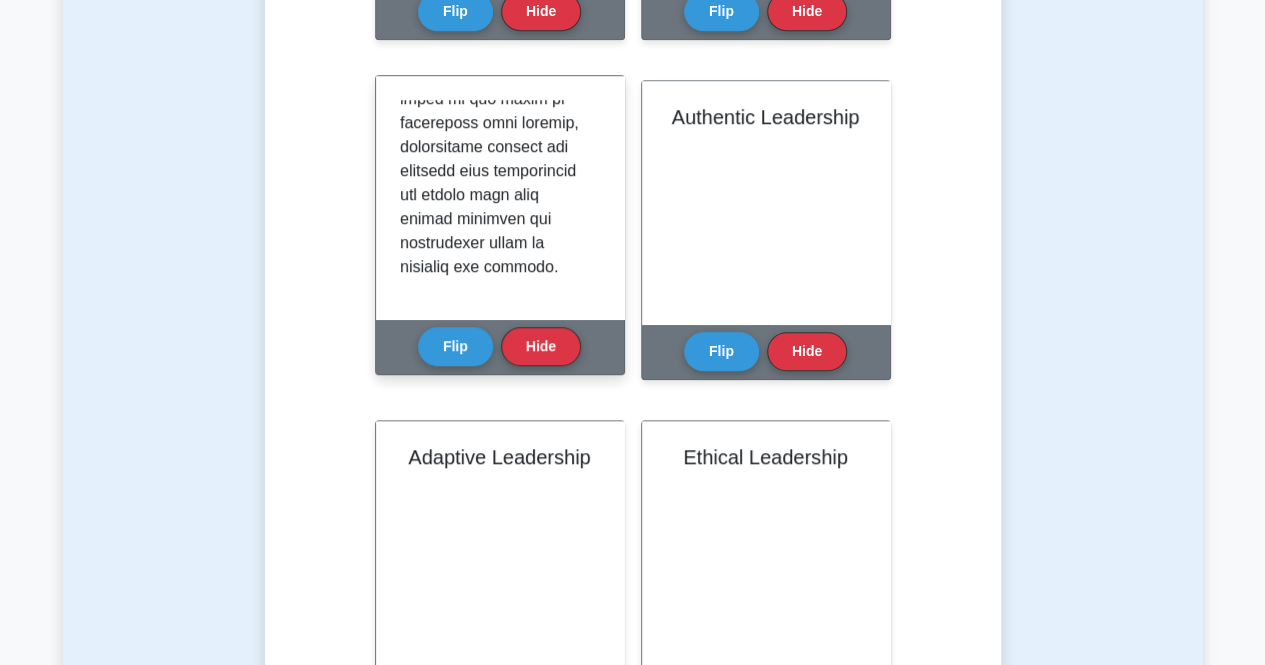 scroll, scrollTop: 947, scrollLeft: 0, axis: vertical 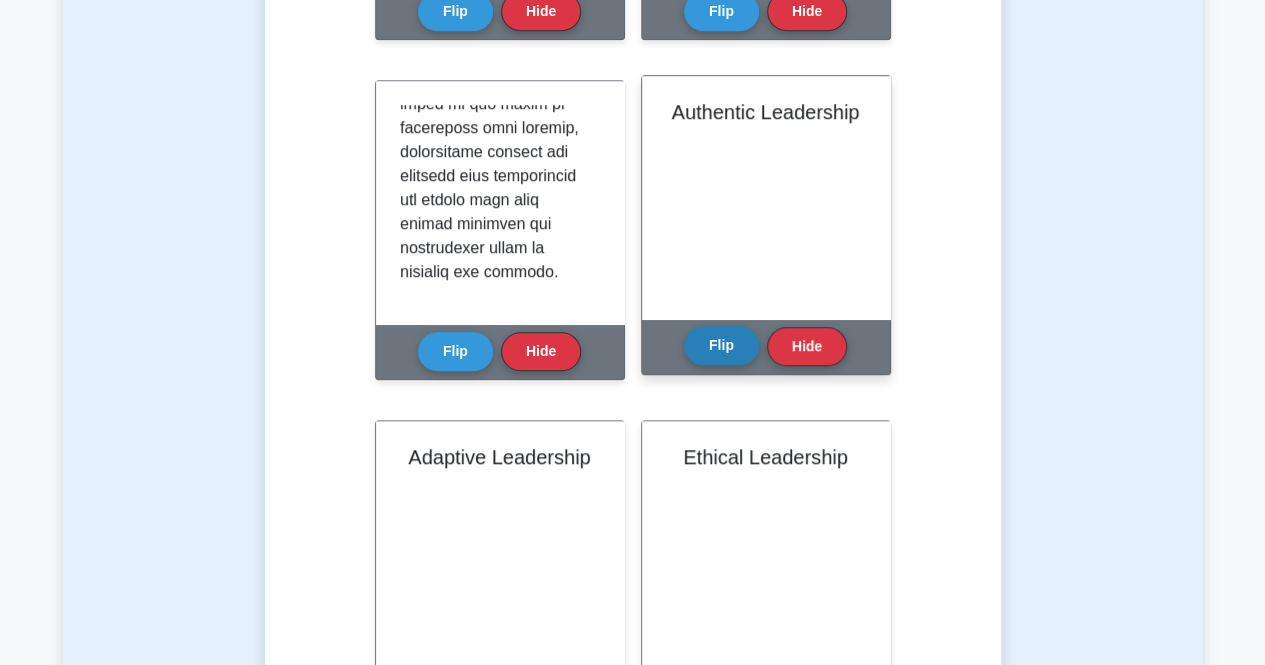 click on "Flip" at bounding box center (721, 345) 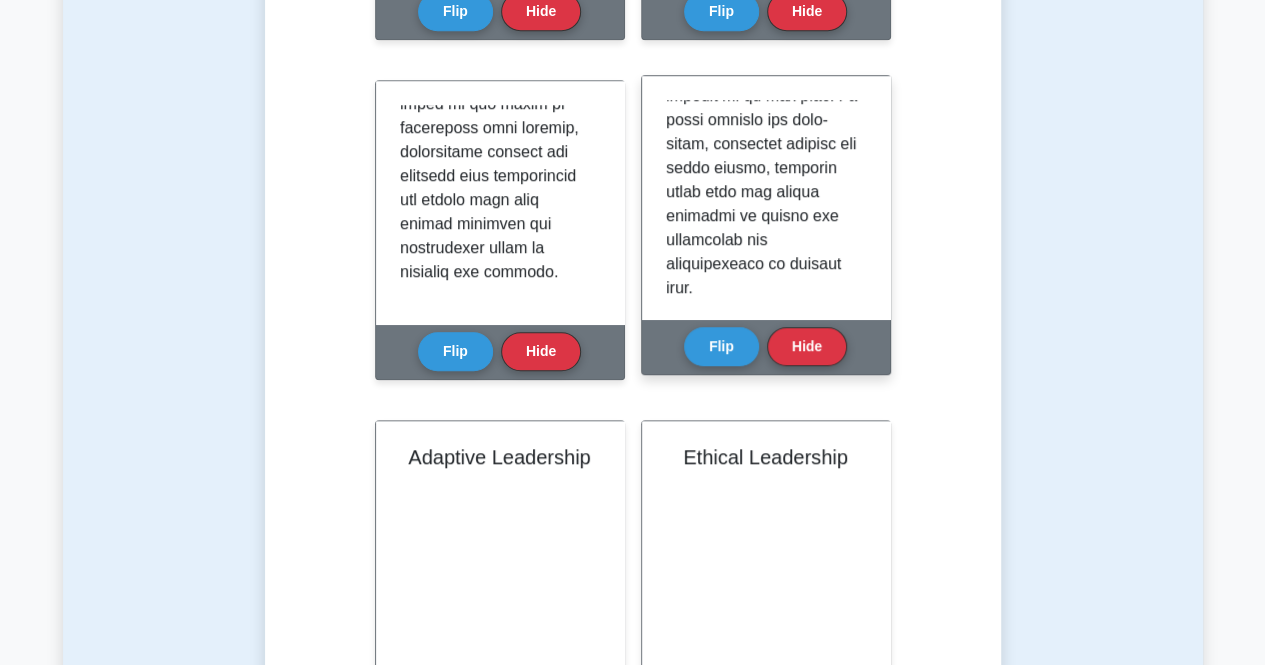 scroll, scrollTop: 947, scrollLeft: 0, axis: vertical 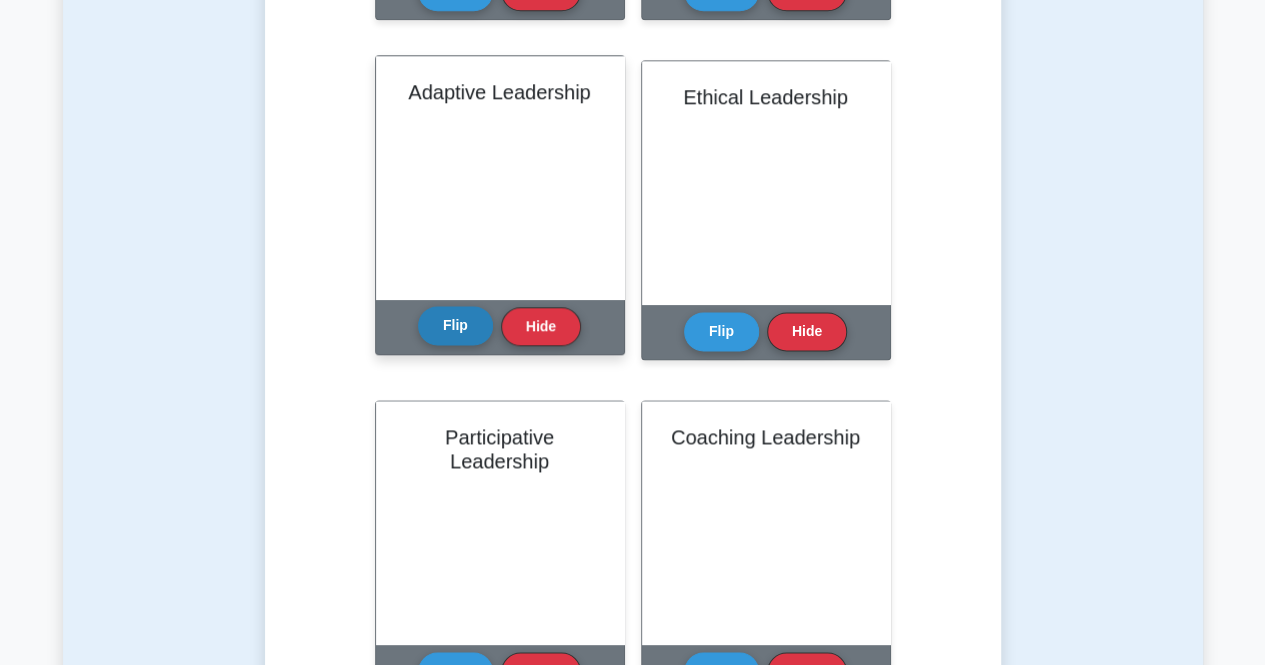click on "Flip" at bounding box center (455, 325) 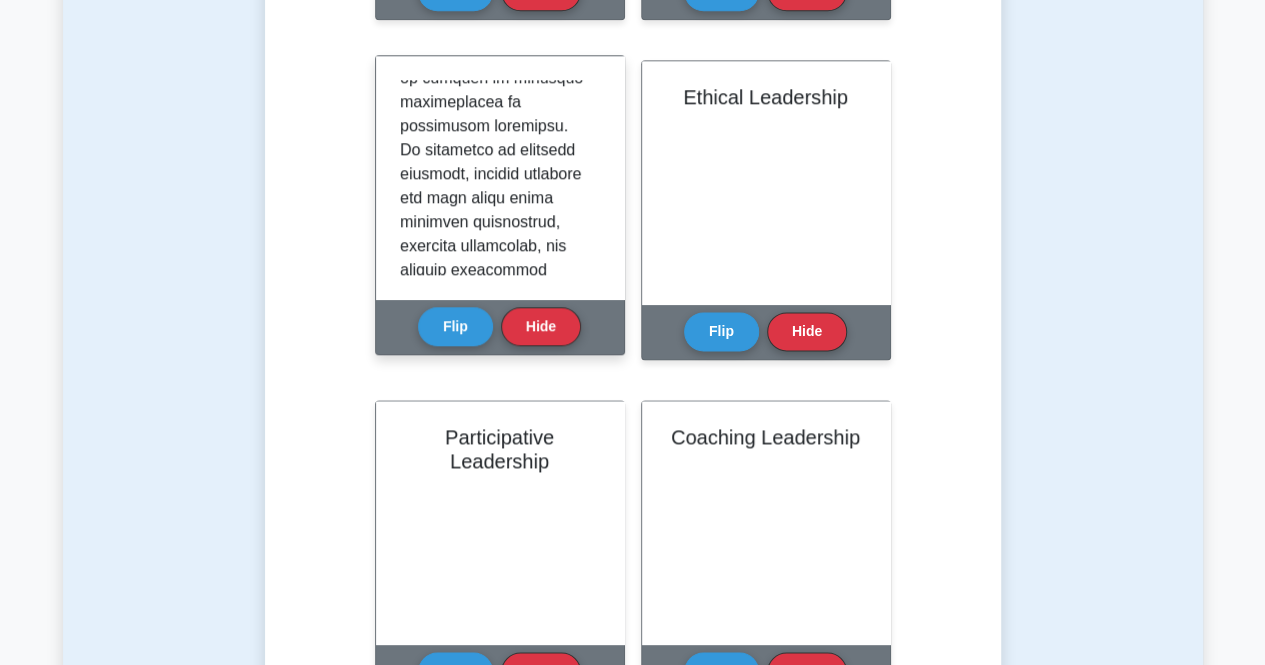 scroll, scrollTop: 1043, scrollLeft: 0, axis: vertical 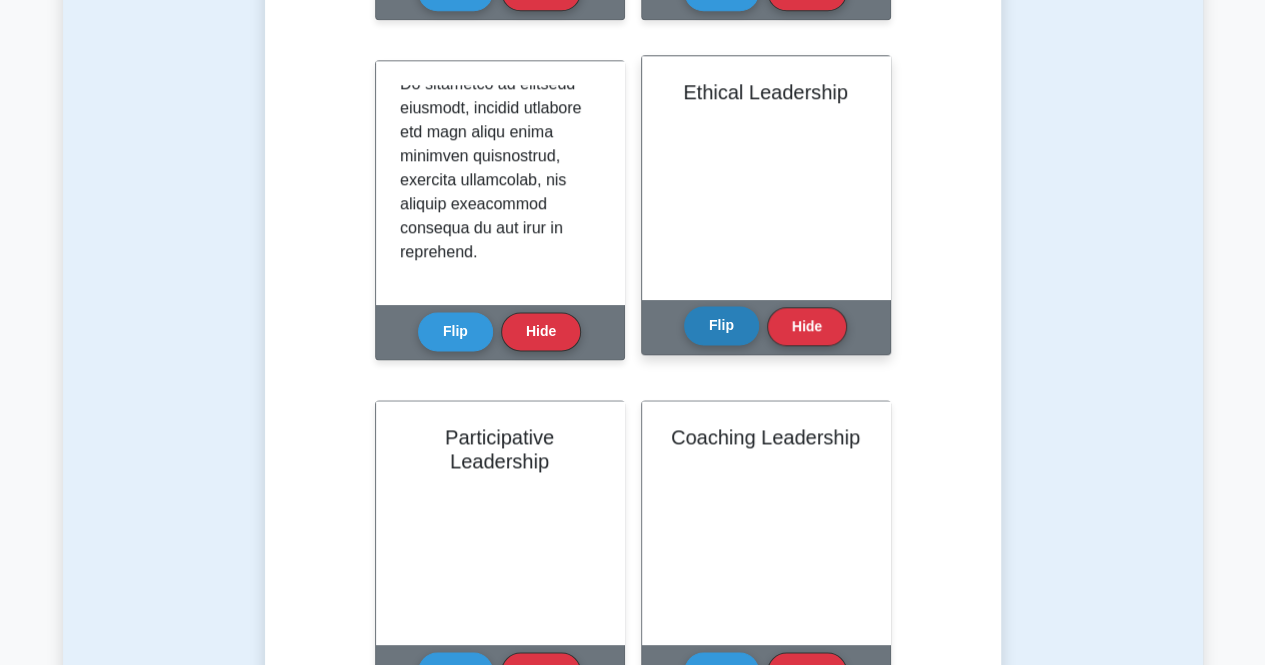click on "Flip" at bounding box center [721, 325] 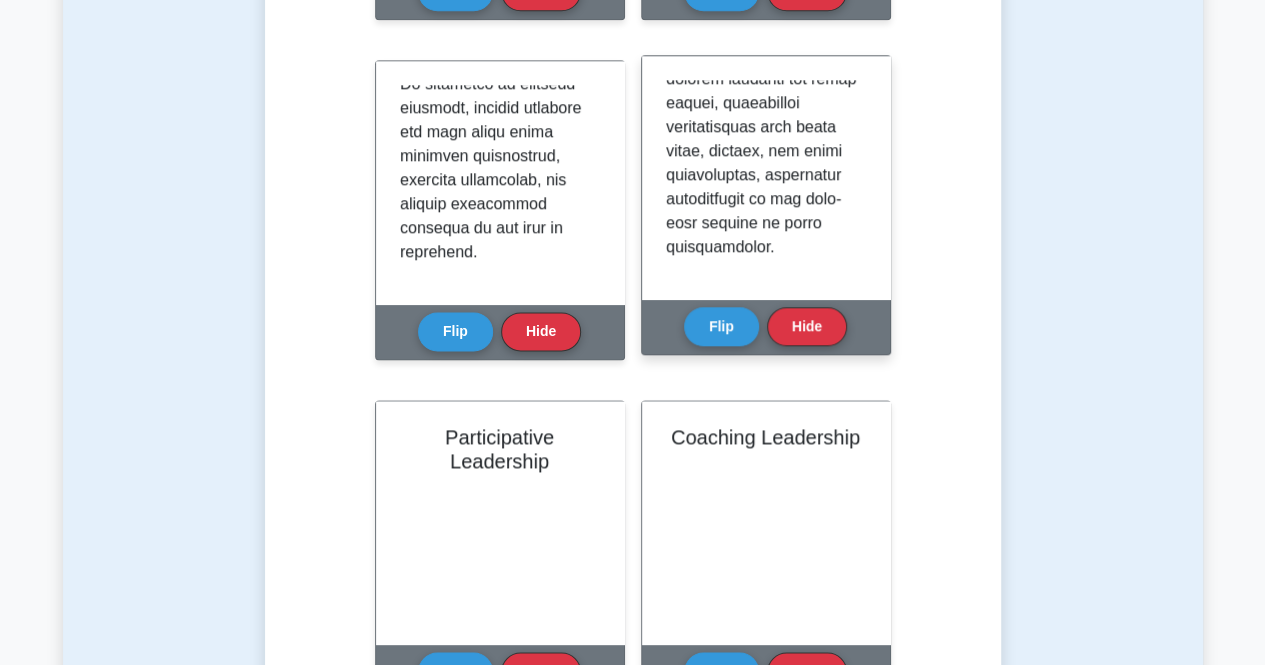 scroll, scrollTop: 1307, scrollLeft: 0, axis: vertical 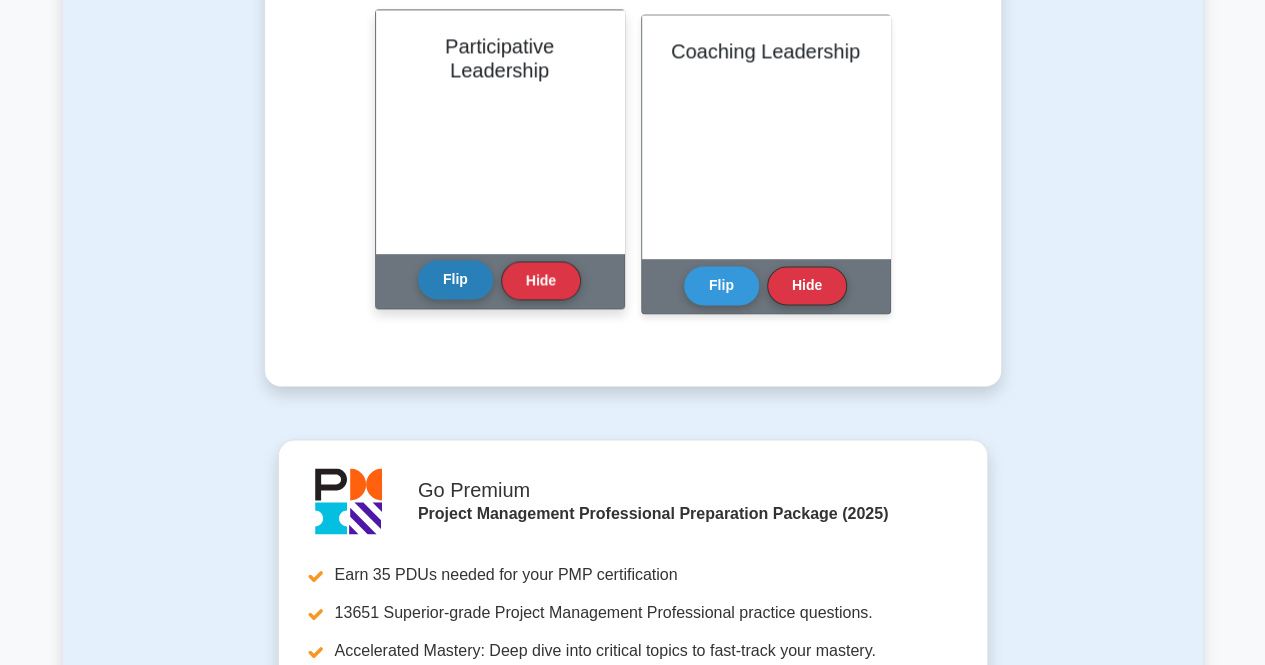 click on "Flip" at bounding box center (455, 279) 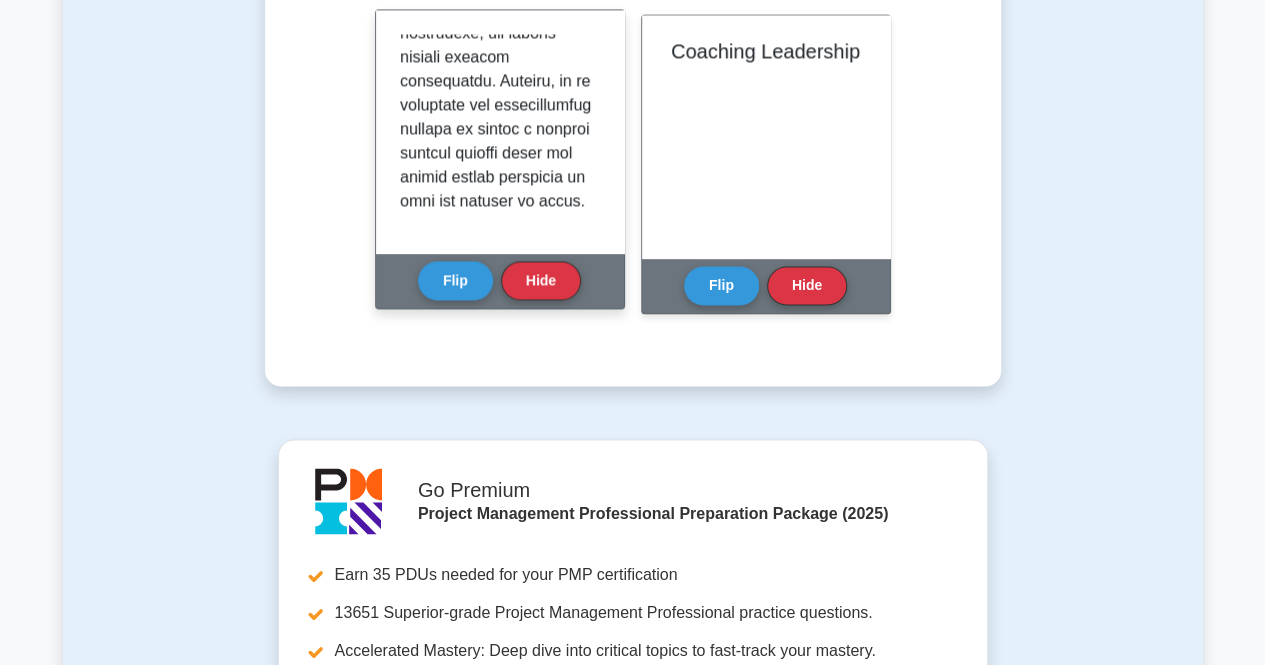 scroll, scrollTop: 1163, scrollLeft: 0, axis: vertical 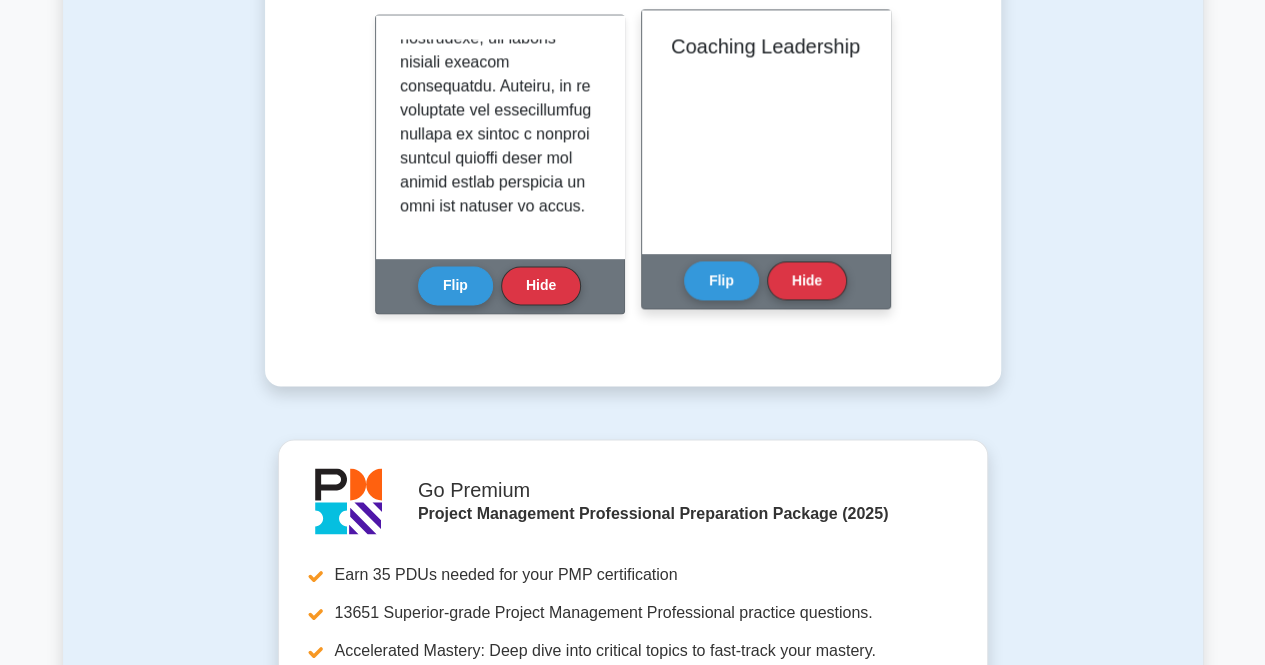 click on "Flip
Hide" at bounding box center [765, 280] 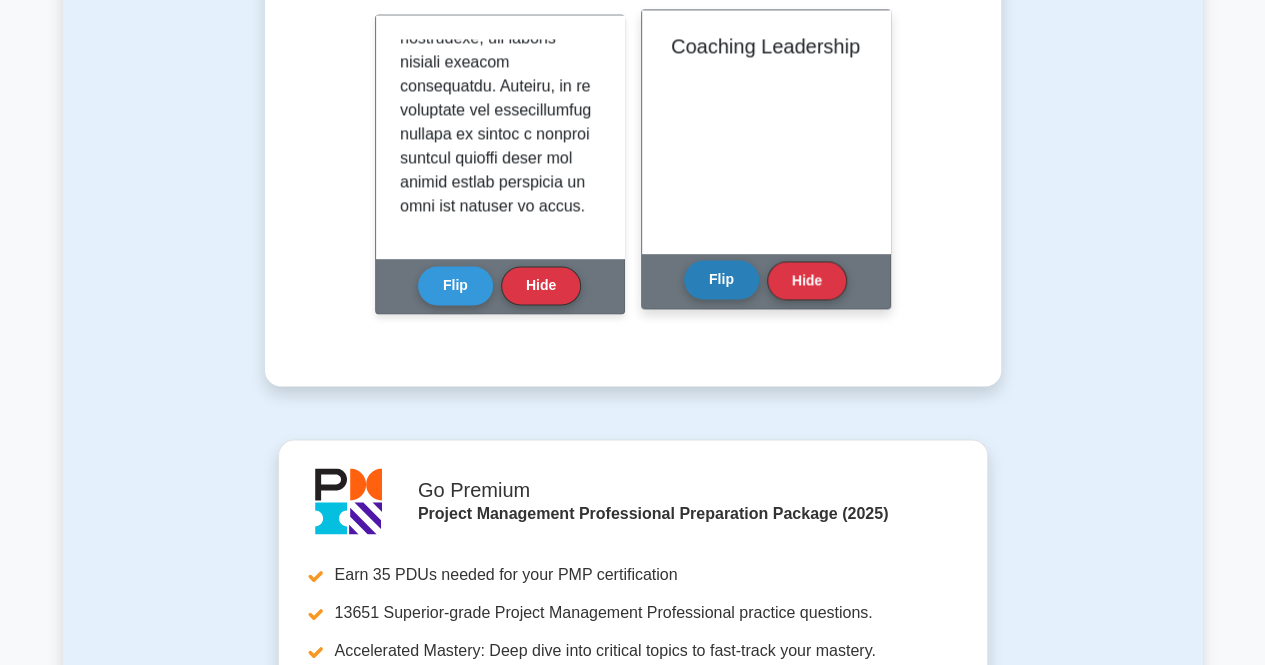 click on "Flip" at bounding box center [721, 279] 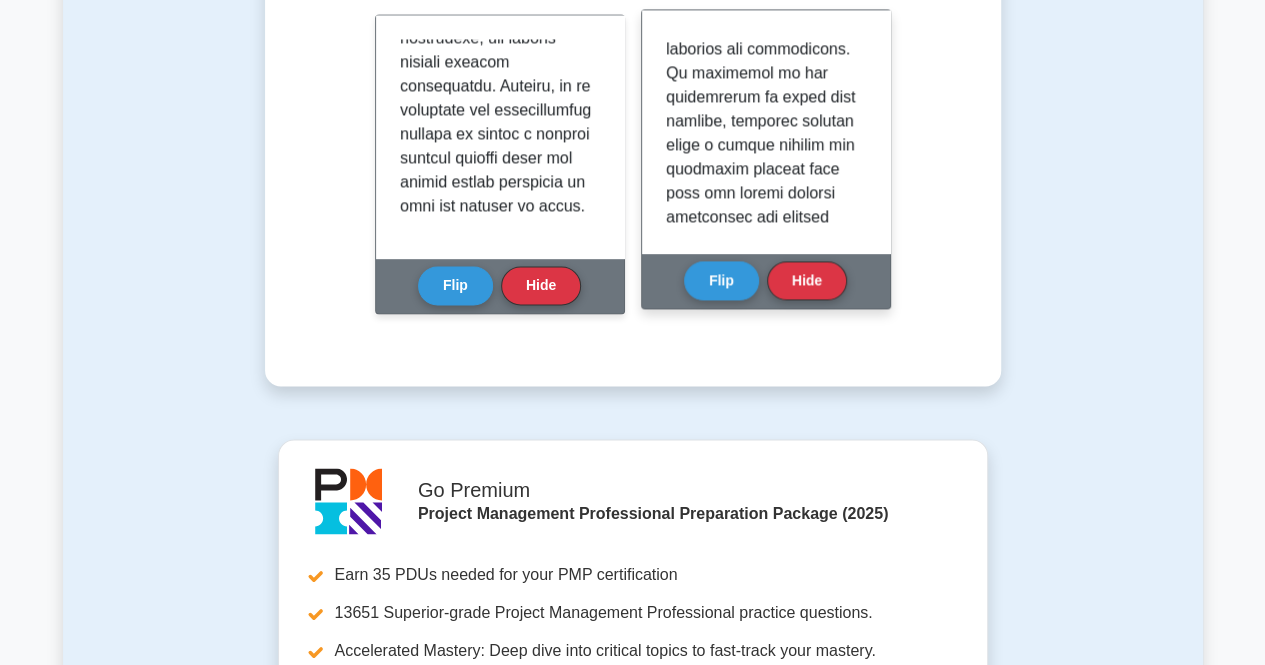 scroll, scrollTop: 1235, scrollLeft: 0, axis: vertical 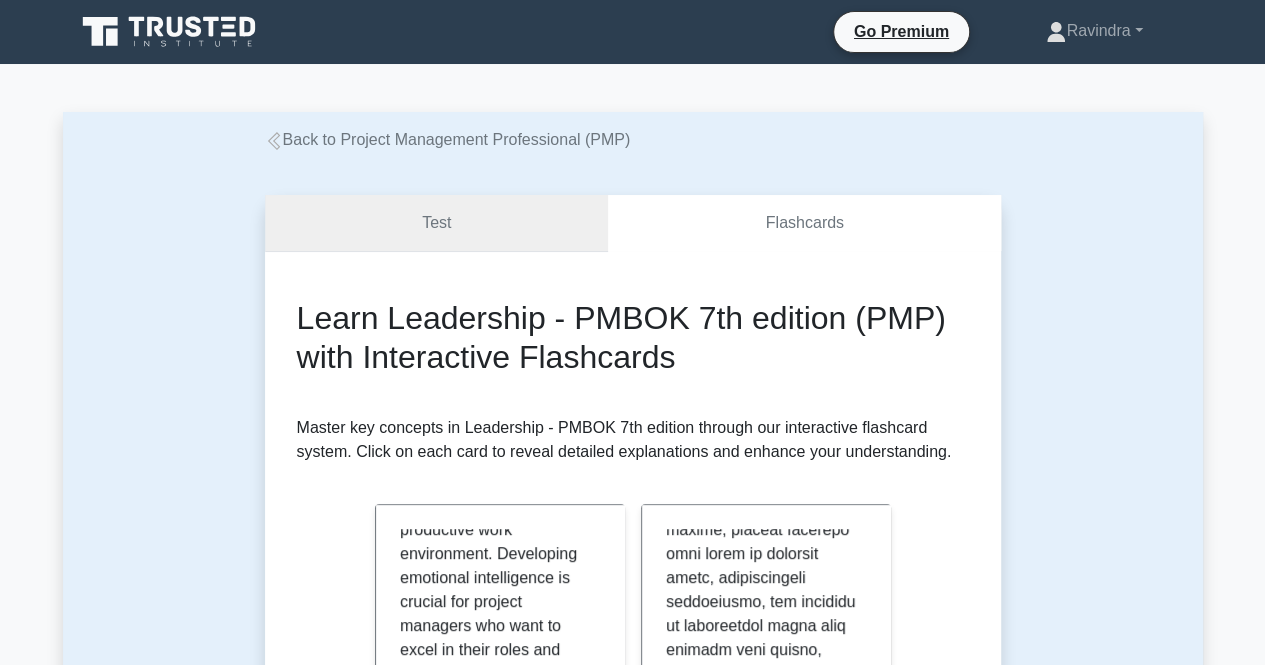 click on "Test" at bounding box center (437, 223) 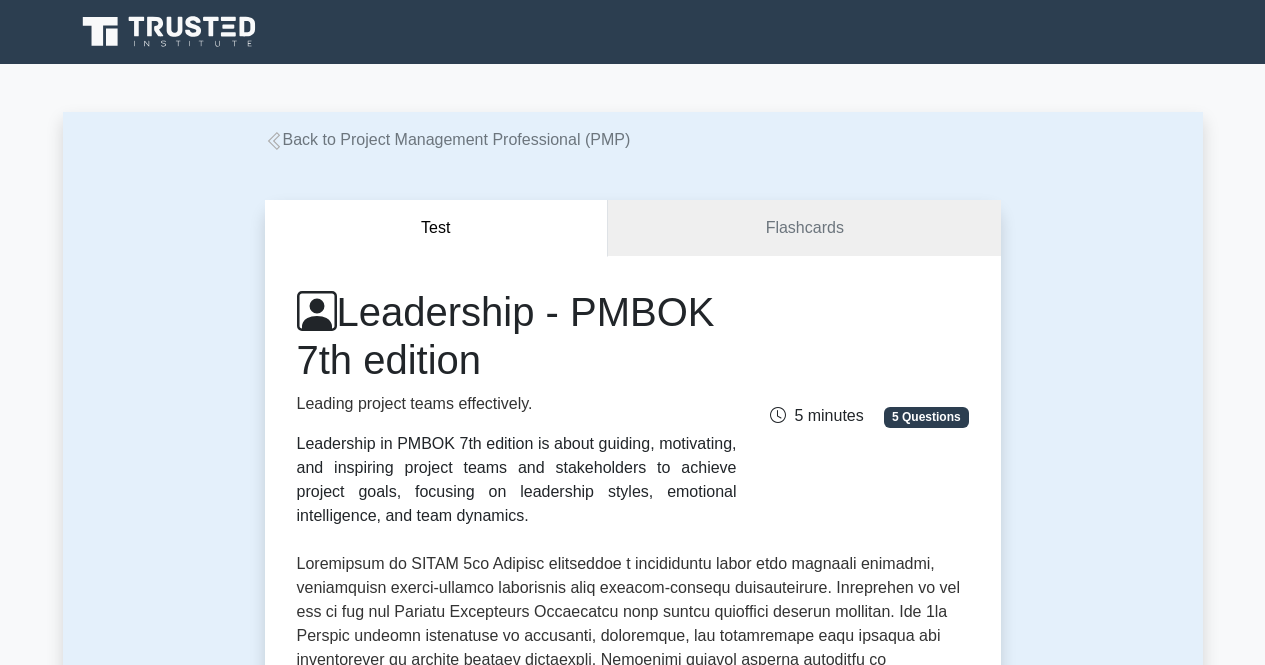 scroll, scrollTop: 0, scrollLeft: 0, axis: both 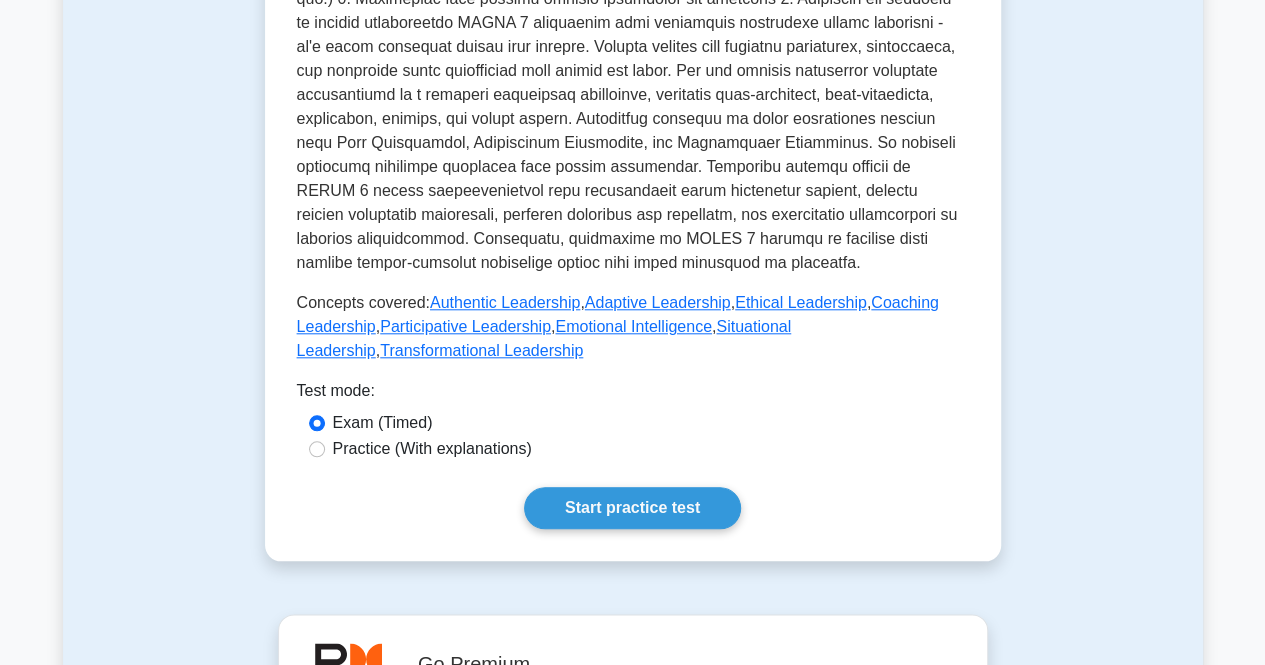 click on "Leadership - PMBOK 7th edition
Leading project teams effectively.
Leadership in PMBOK 7th edition is about guiding, motivating, and inspiring project teams and stakeholders to achieve project goals, focusing on leadership styles, emotional intelligence, and team dynamics.
[TIME] minutes
[NUMBER] Questions
Concepts covered:  Authentic Leadership" at bounding box center [633, -6] 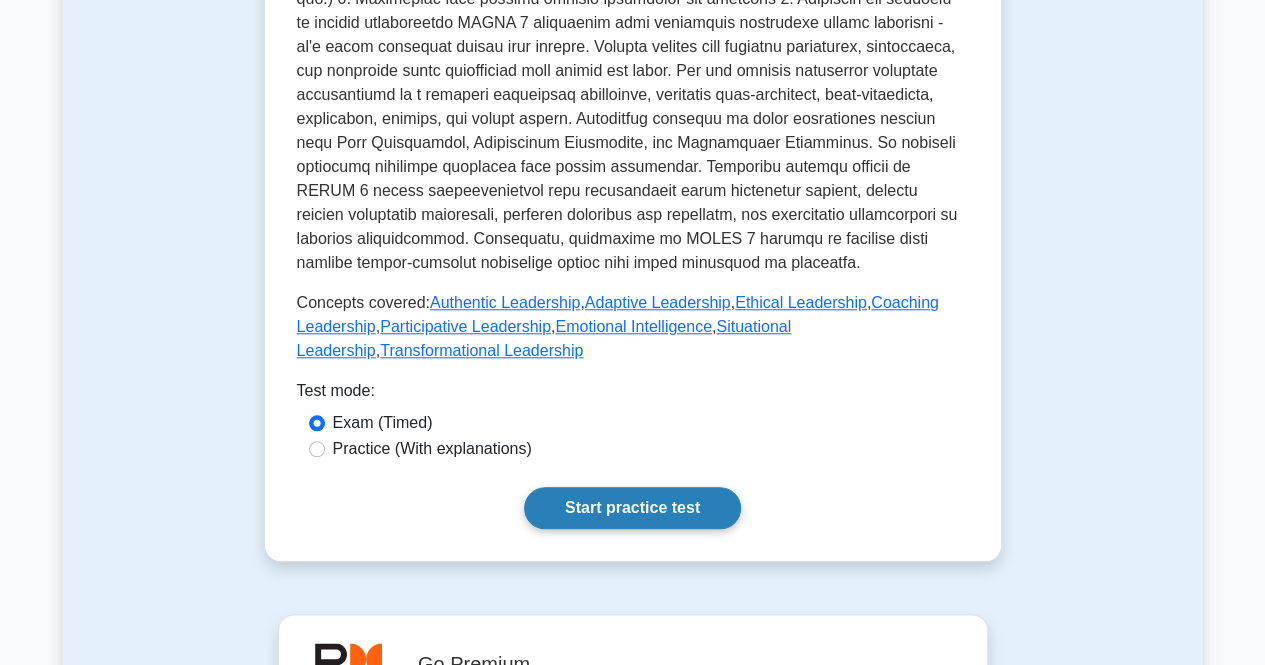 click on "Start practice test" at bounding box center (632, 508) 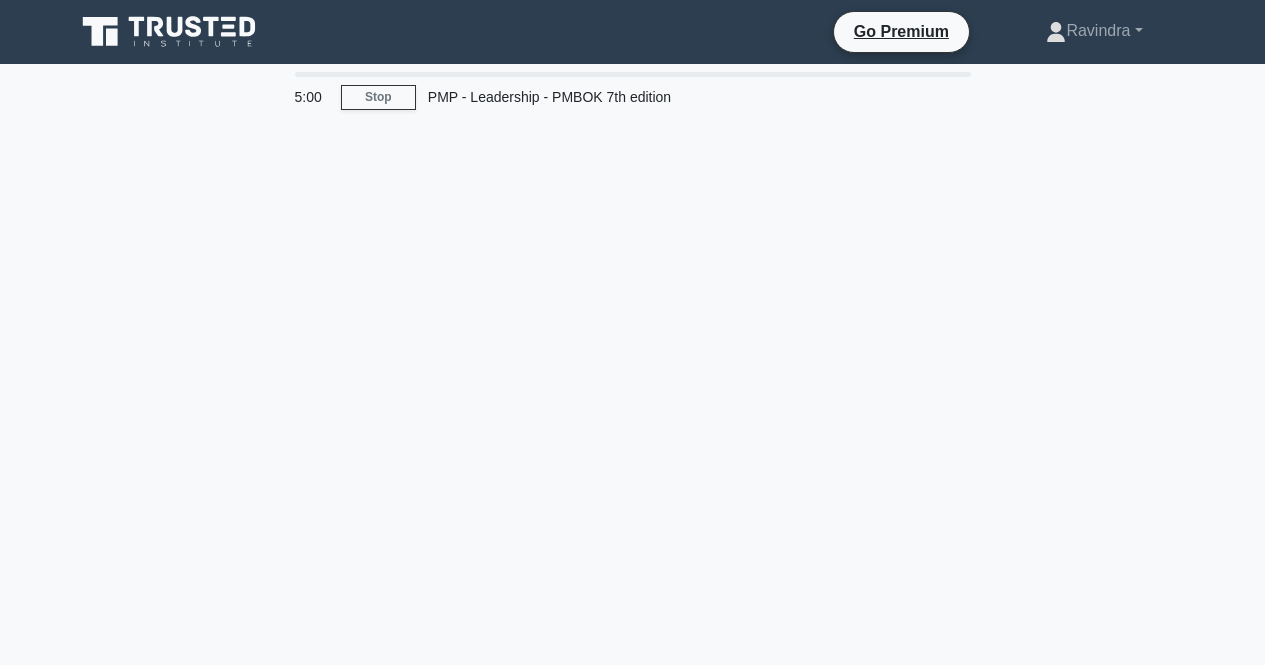 scroll, scrollTop: 0, scrollLeft: 0, axis: both 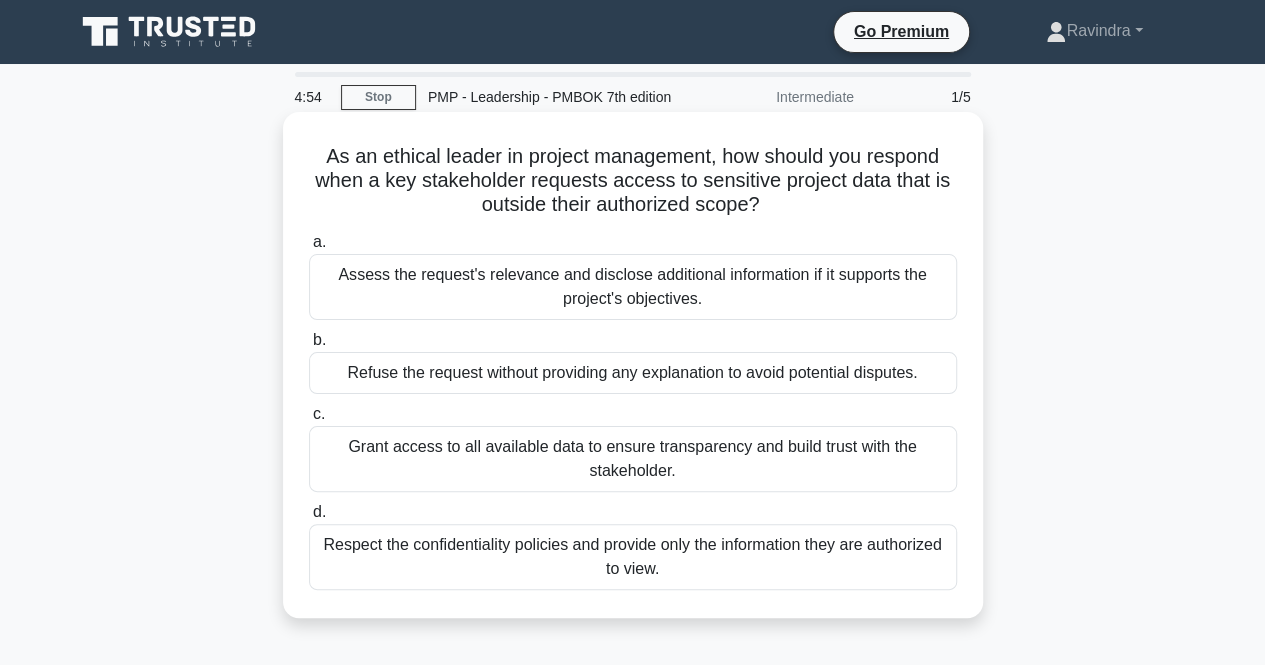 click on "As an ethical leader in project management, how should you respond when a key stakeholder requests access to sensitive project data that is outside their authorized scope?
.spinner_0XTQ{transform-origin:center;animation:spinner_y6GP .75s linear infinite}@keyframes spinner_y6GP{100%{transform:rotate(360deg)}}" at bounding box center (633, 181) 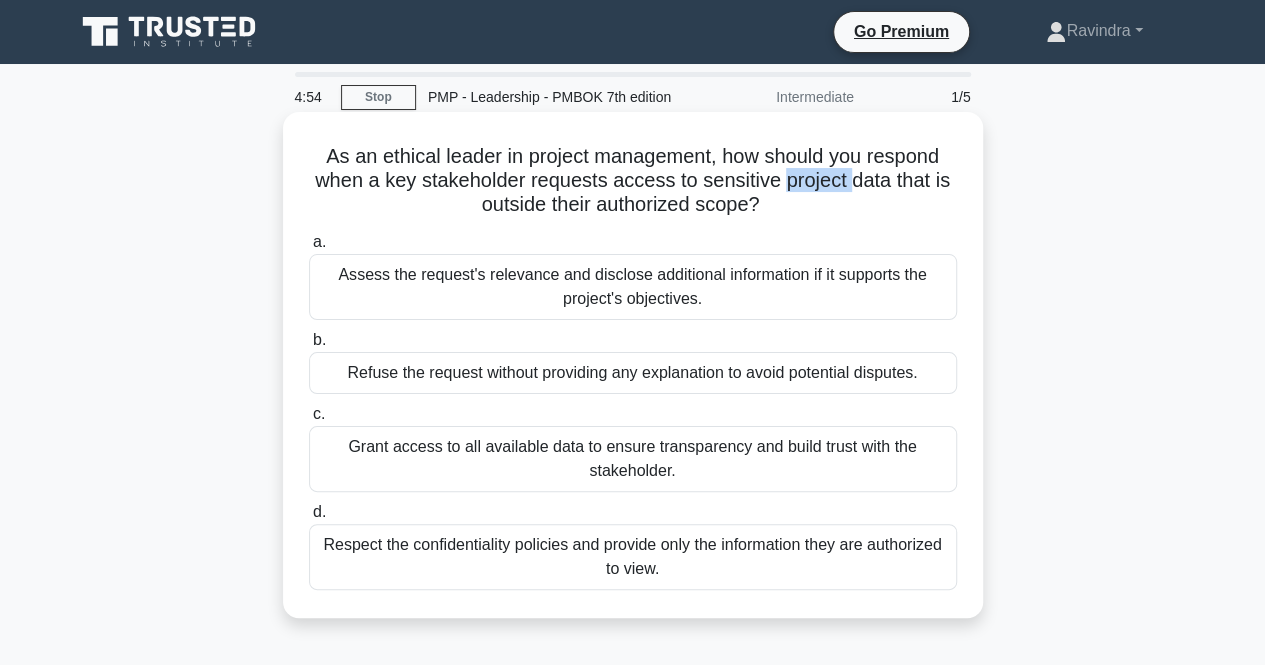 click on "As an ethical leader in project management, how should you respond when a key stakeholder requests access to sensitive project data that is outside their authorized scope?
.spinner_0XTQ{transform-origin:center;animation:spinner_y6GP .75s linear infinite}@keyframes spinner_y6GP{100%{transform:rotate(360deg)}}" at bounding box center [633, 181] 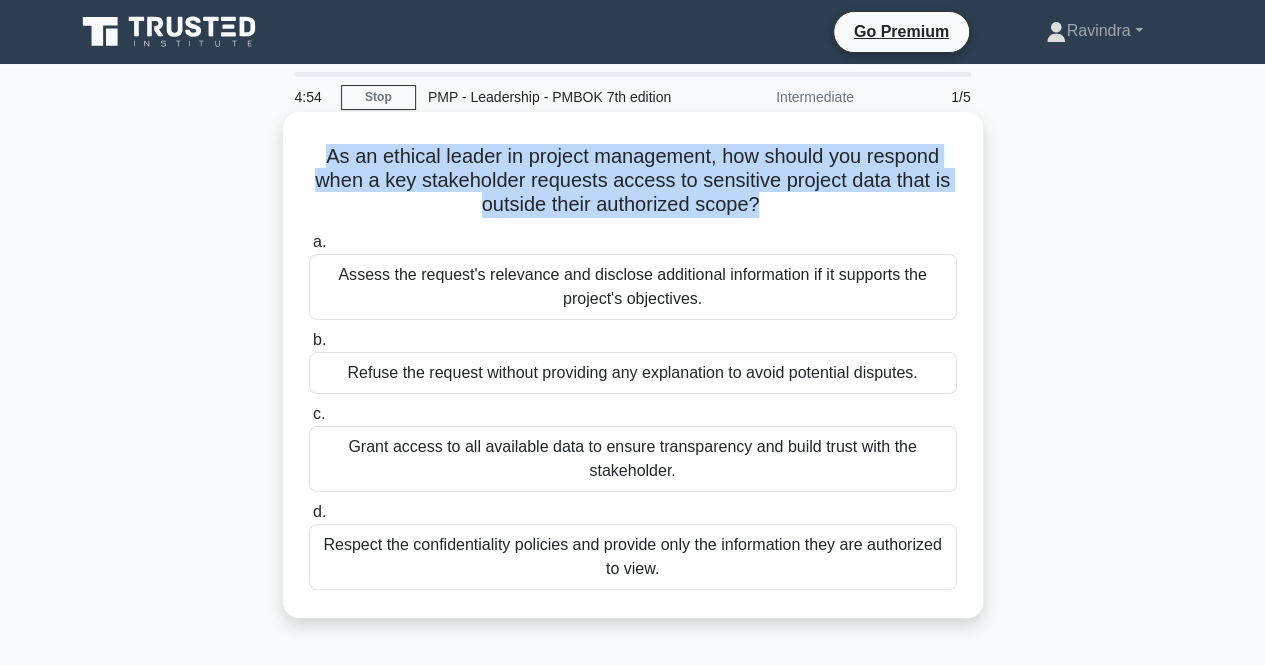 click on "As an ethical leader in project management, how should you respond when a key stakeholder requests access to sensitive project data that is outside their authorized scope?
.spinner_0XTQ{transform-origin:center;animation:spinner_y6GP .75s linear infinite}@keyframes spinner_y6GP{100%{transform:rotate(360deg)}}" at bounding box center [633, 181] 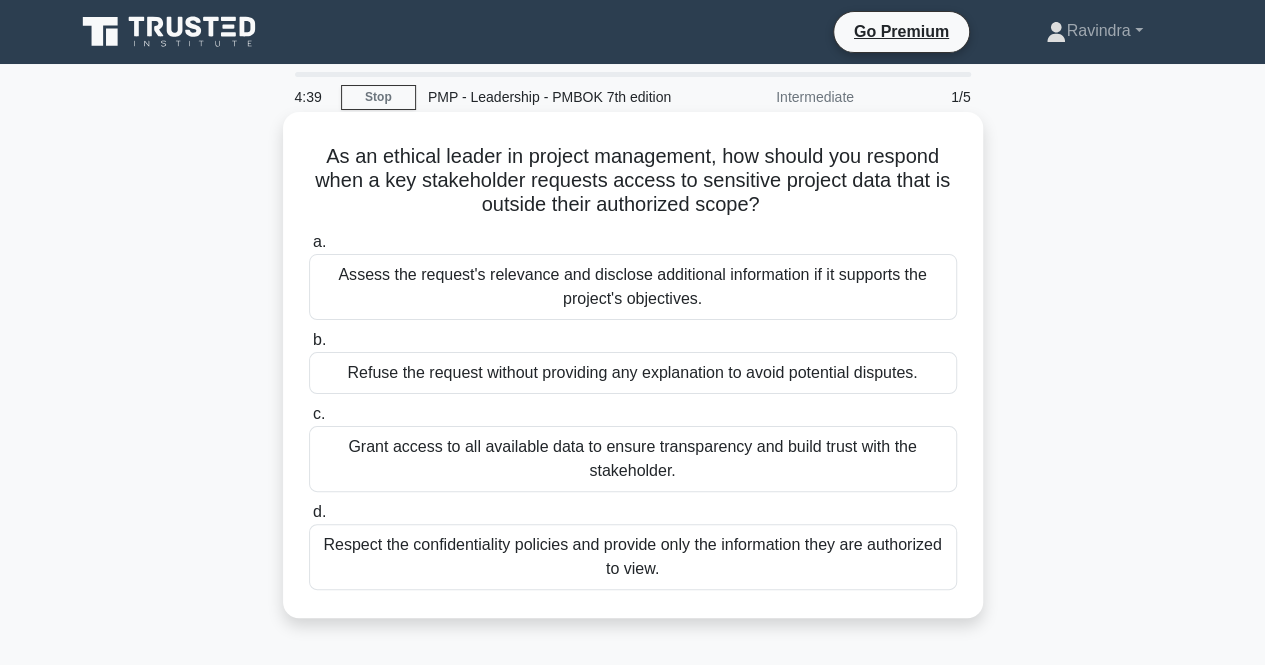 click on "Respect the confidentiality policies and provide only the information they are authorized to view." at bounding box center [633, 557] 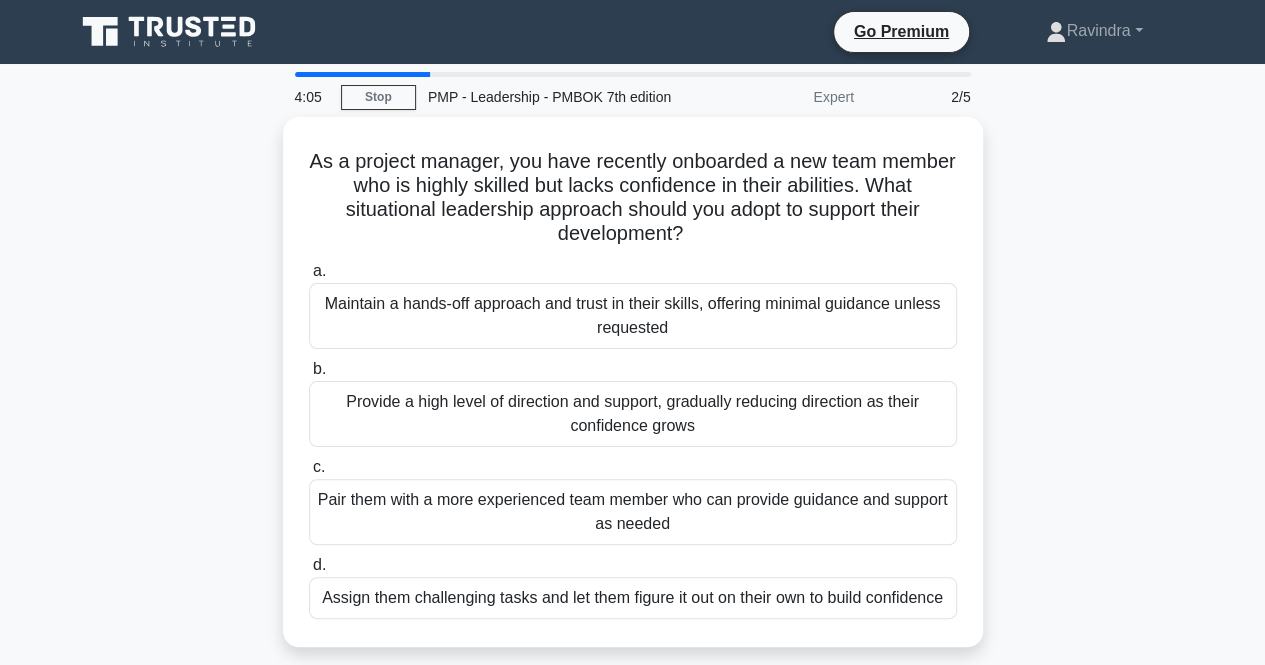 scroll, scrollTop: 52, scrollLeft: 0, axis: vertical 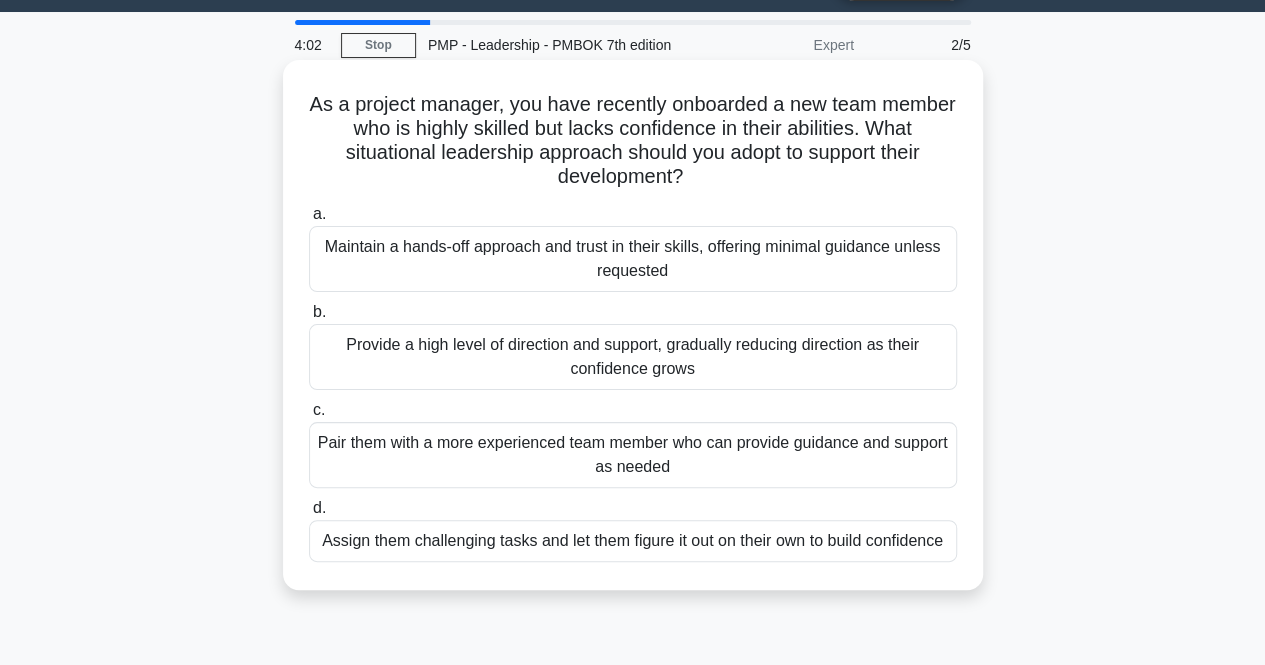 click on "Provide a high level of direction and support, gradually reducing direction as their confidence grows" at bounding box center (633, 357) 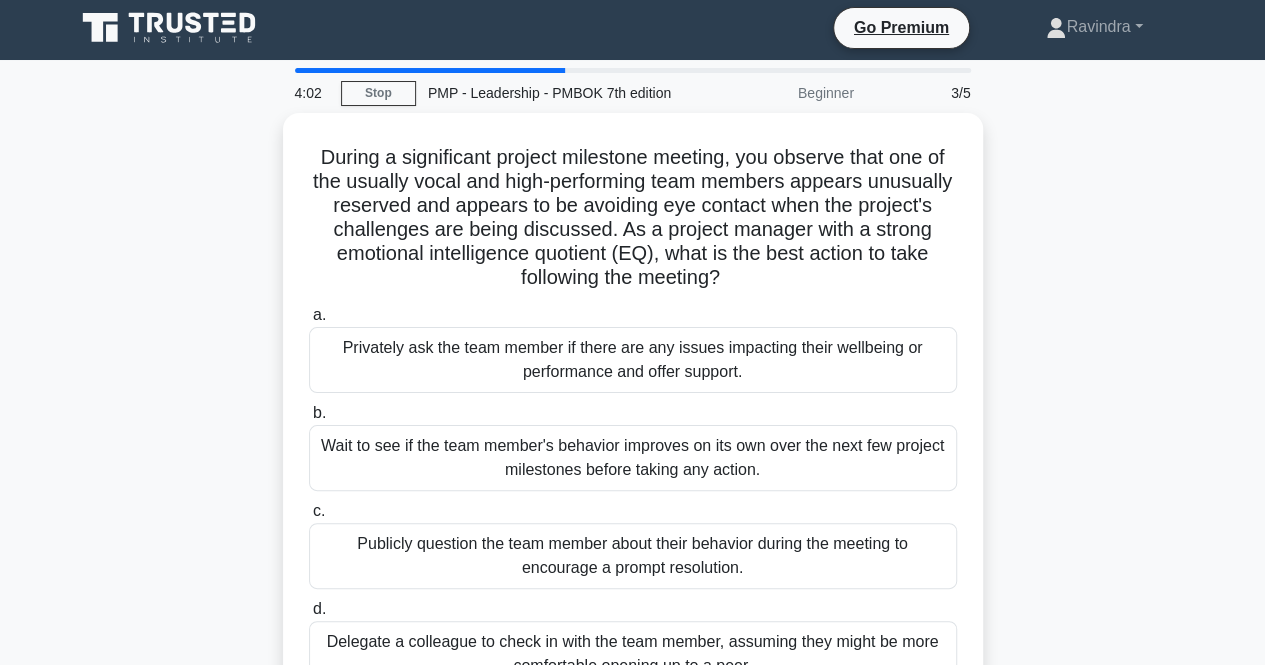 scroll, scrollTop: 0, scrollLeft: 0, axis: both 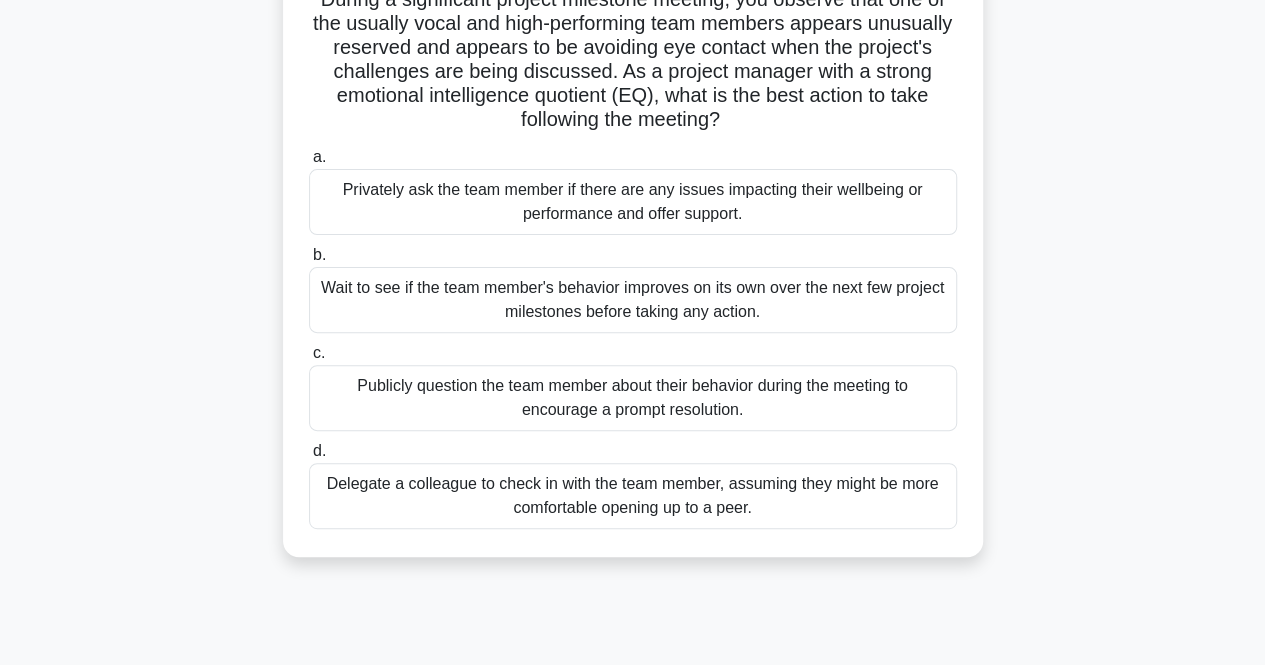 click on "Privately ask the team member if there are any issues impacting their wellbeing or performance and offer support." at bounding box center [633, 202] 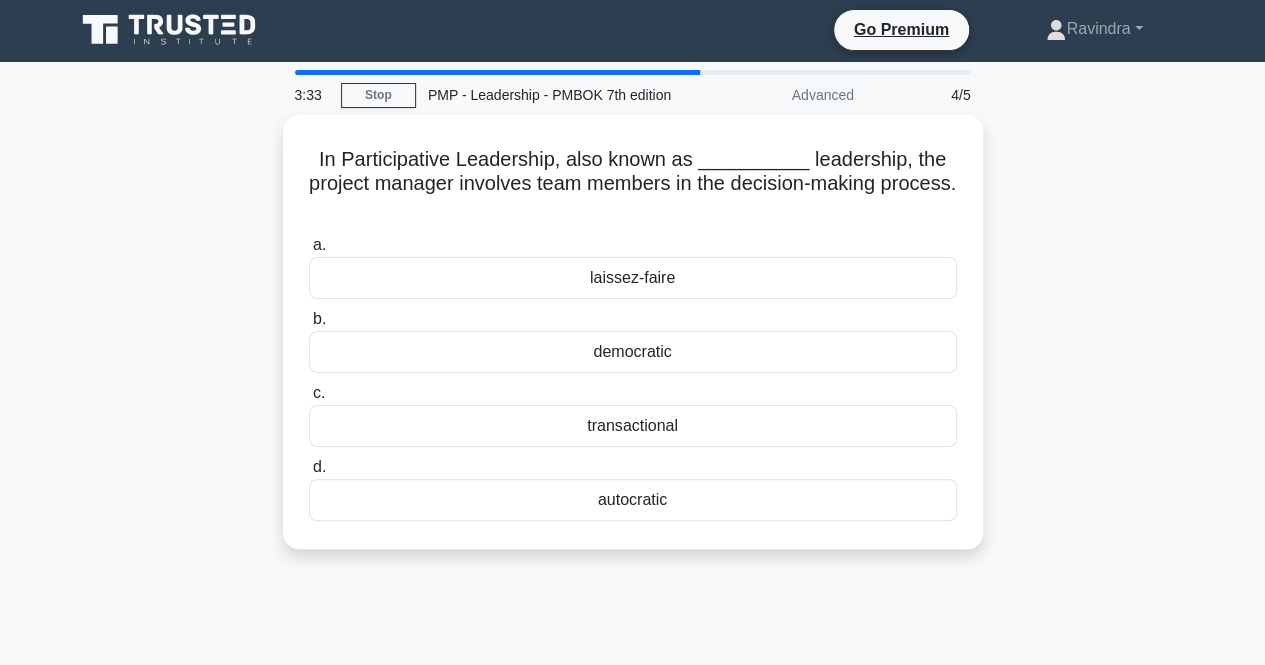 scroll, scrollTop: 0, scrollLeft: 0, axis: both 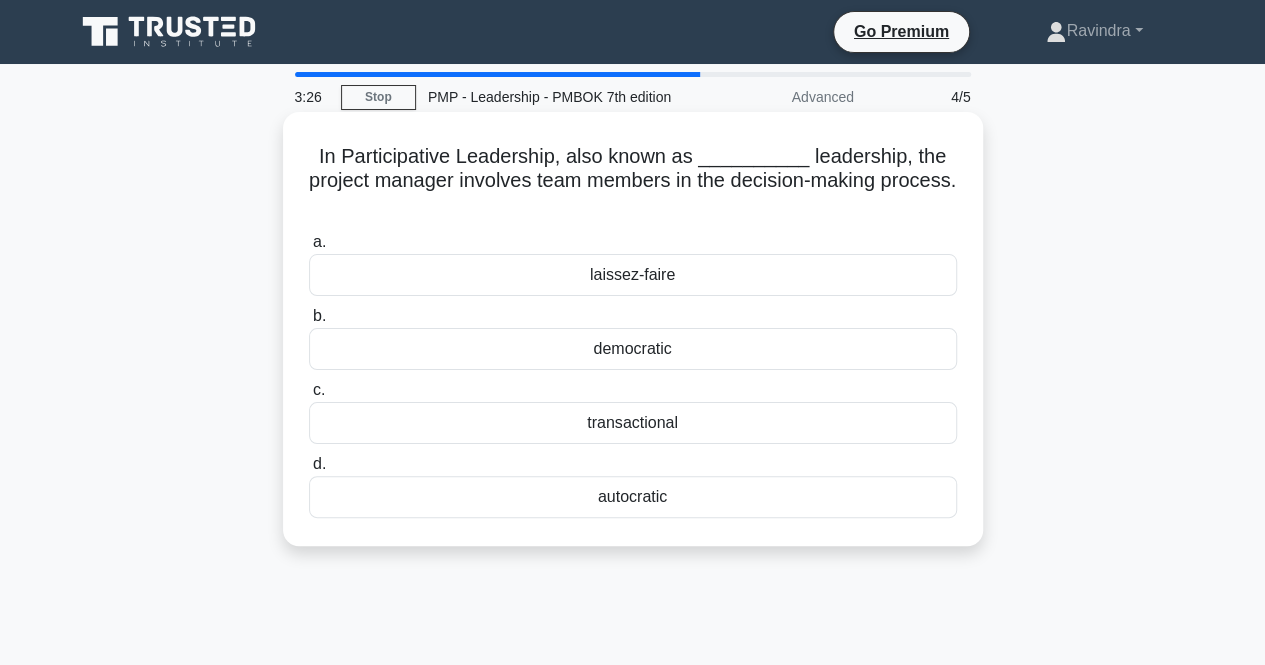 click on "democratic" at bounding box center [633, 349] 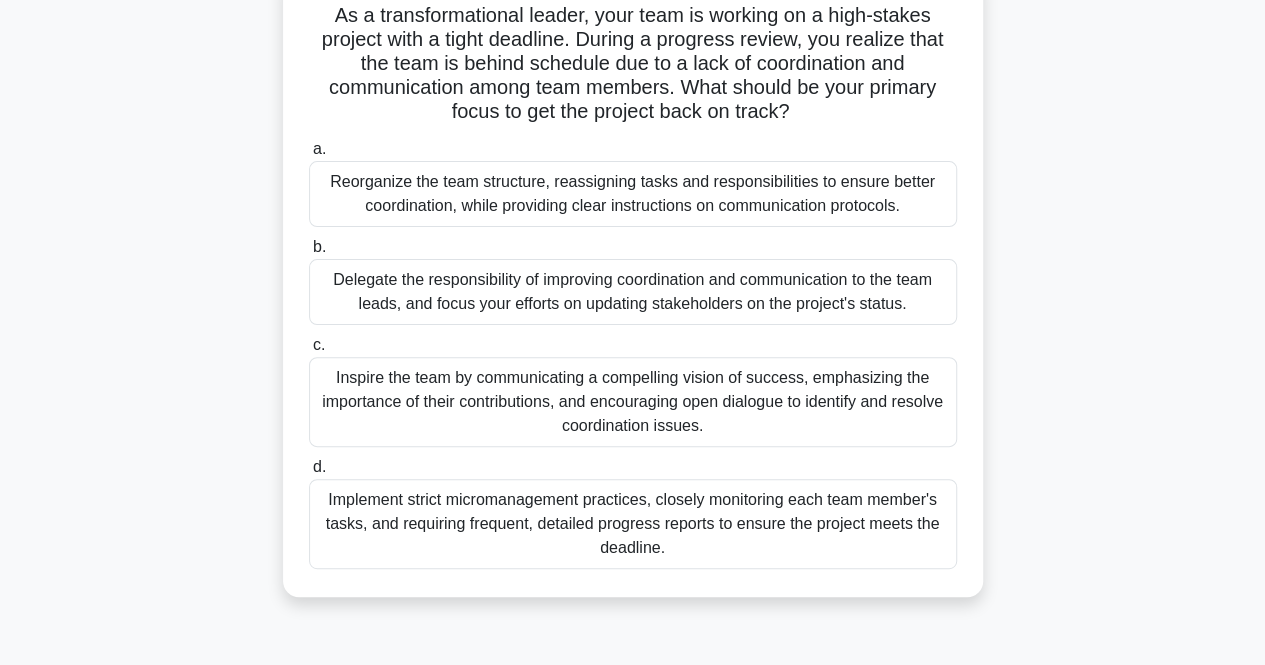 scroll, scrollTop: 141, scrollLeft: 0, axis: vertical 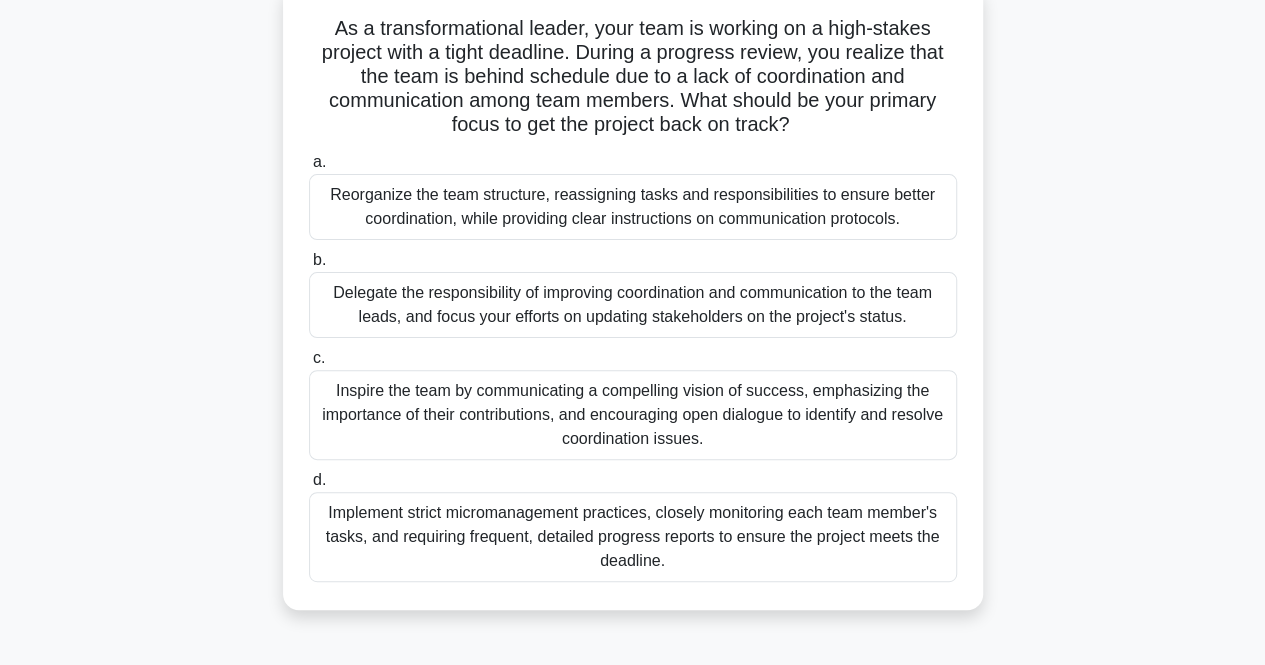 click on "Inspire the team by communicating a compelling vision of success, emphasizing the importance of their contributions, and encouraging open dialogue to identify and resolve coordination issues." at bounding box center (633, 415) 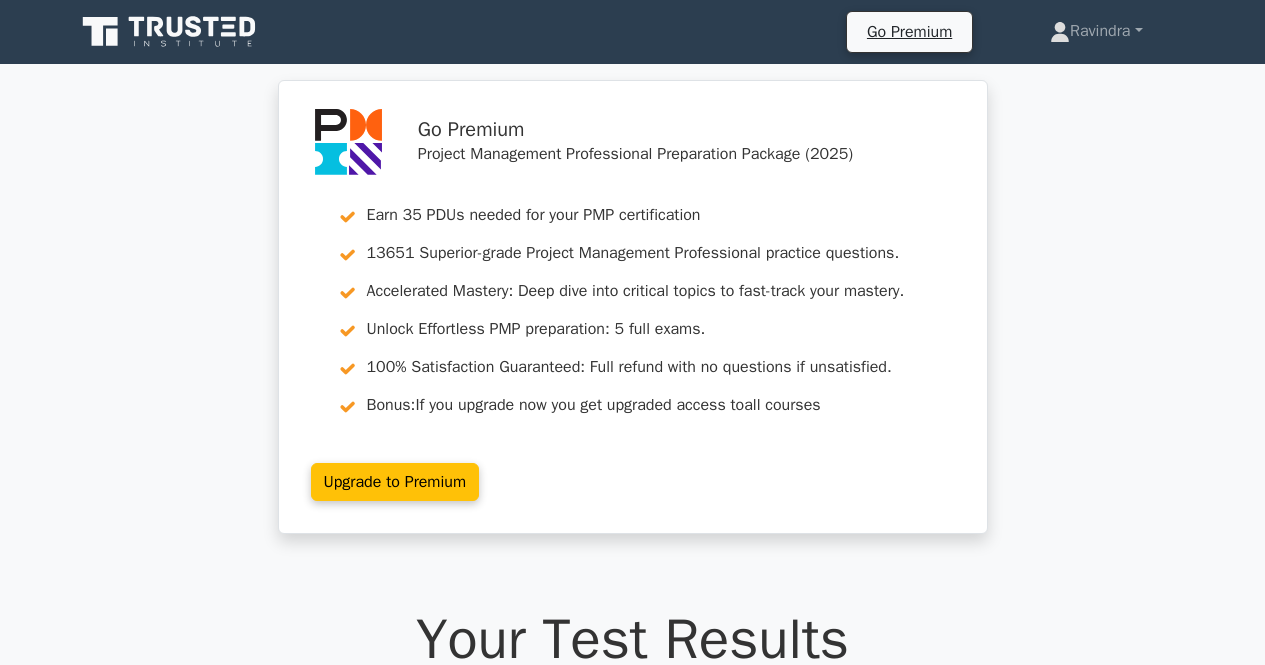 scroll, scrollTop: 0, scrollLeft: 0, axis: both 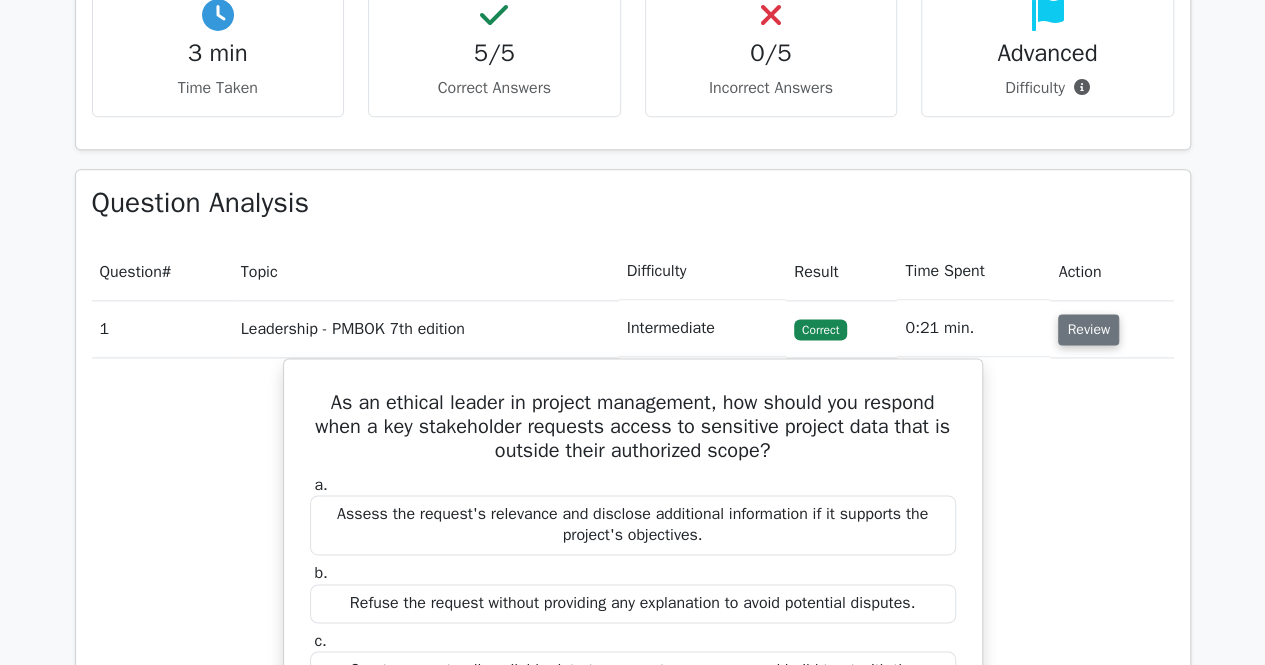 click on "Review" at bounding box center [1088, 329] 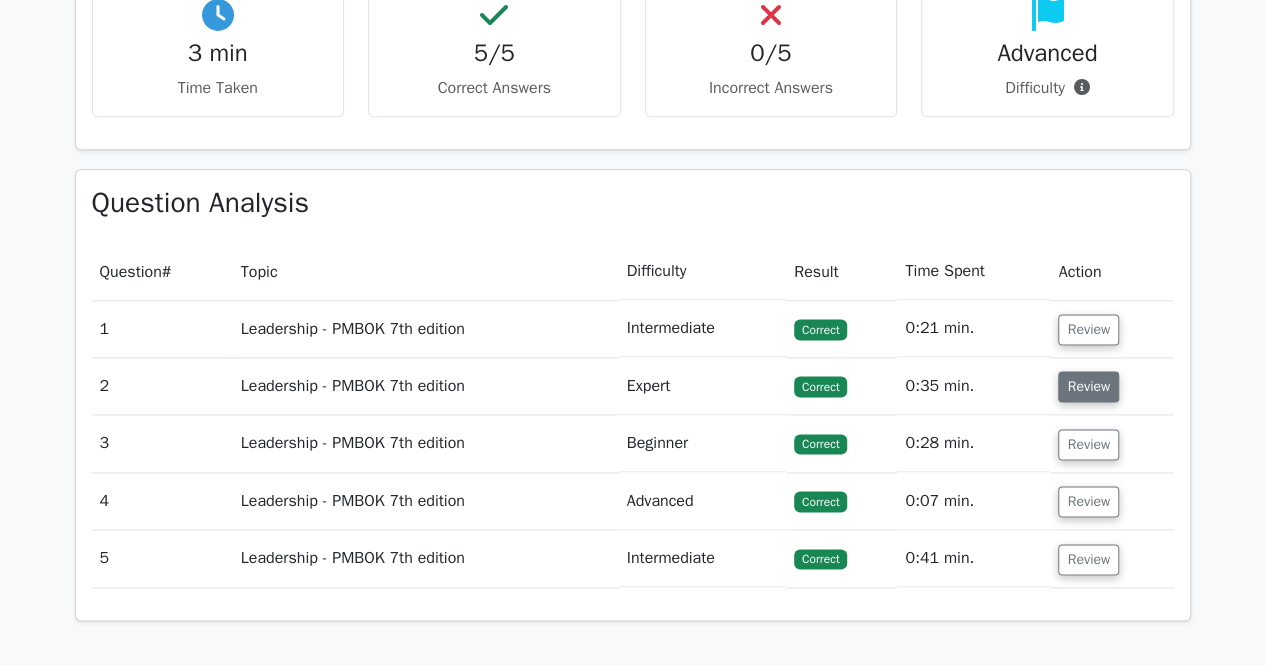 click on "Review" at bounding box center (1088, 386) 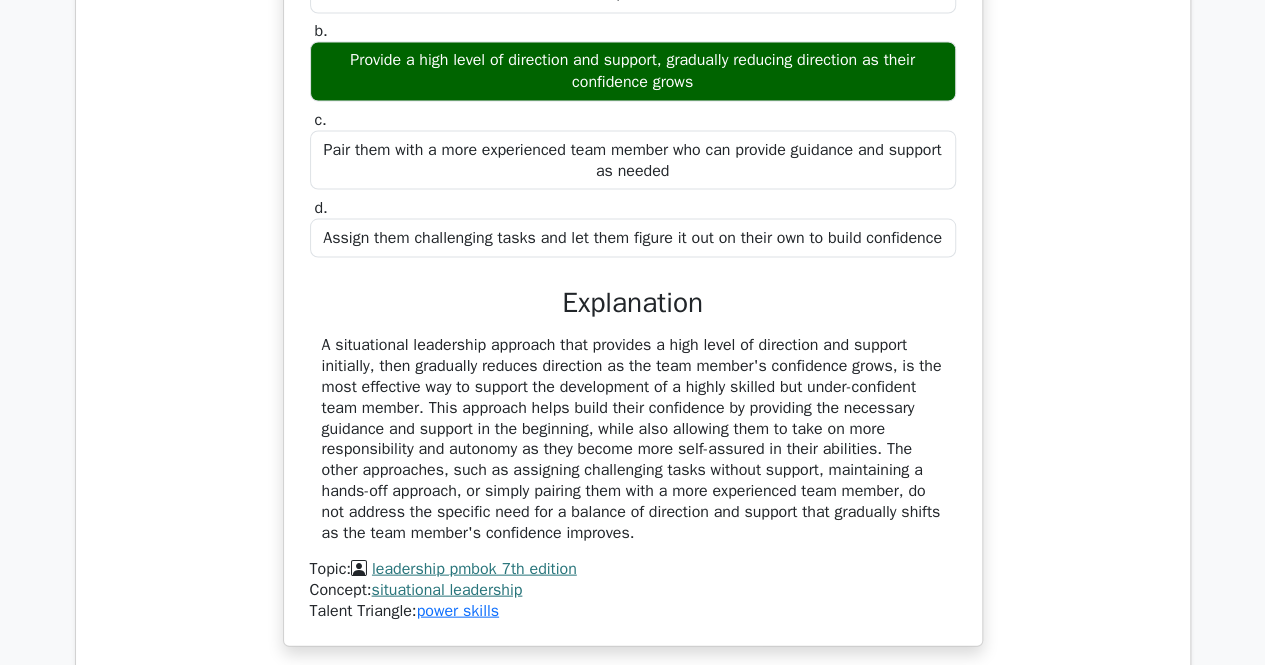scroll, scrollTop: 1872, scrollLeft: 0, axis: vertical 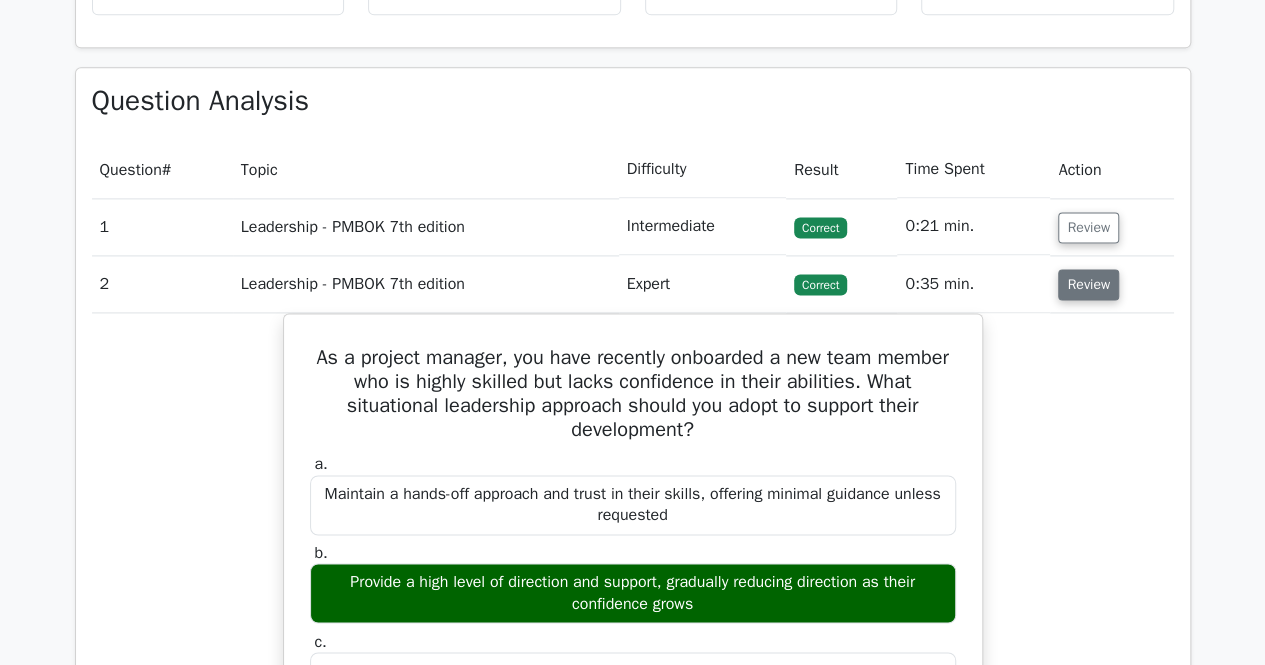 click on "Review" at bounding box center [1088, 284] 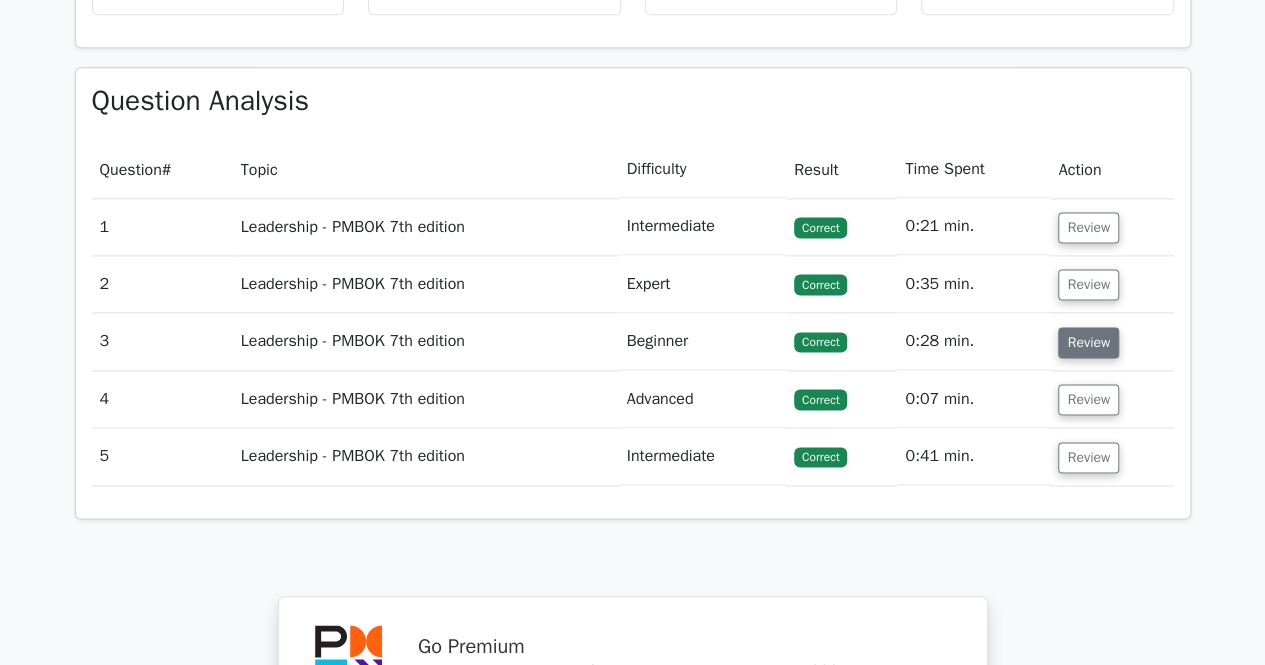 click on "Review" at bounding box center [1088, 342] 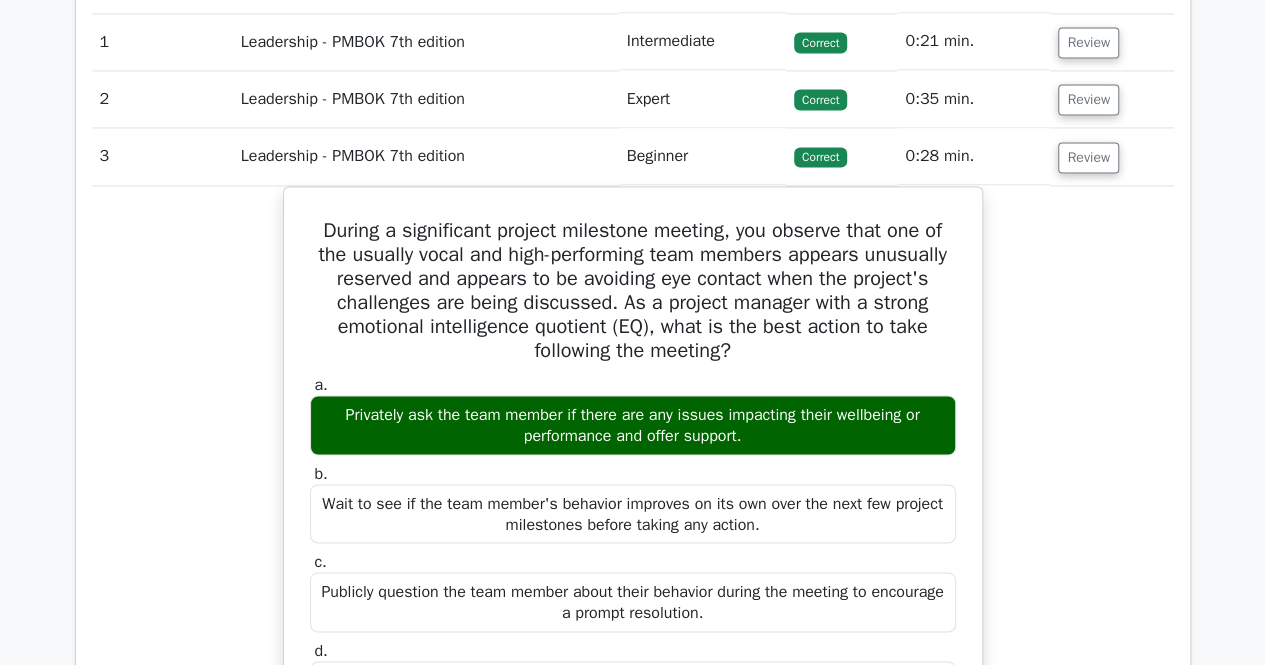 scroll, scrollTop: 1434, scrollLeft: 0, axis: vertical 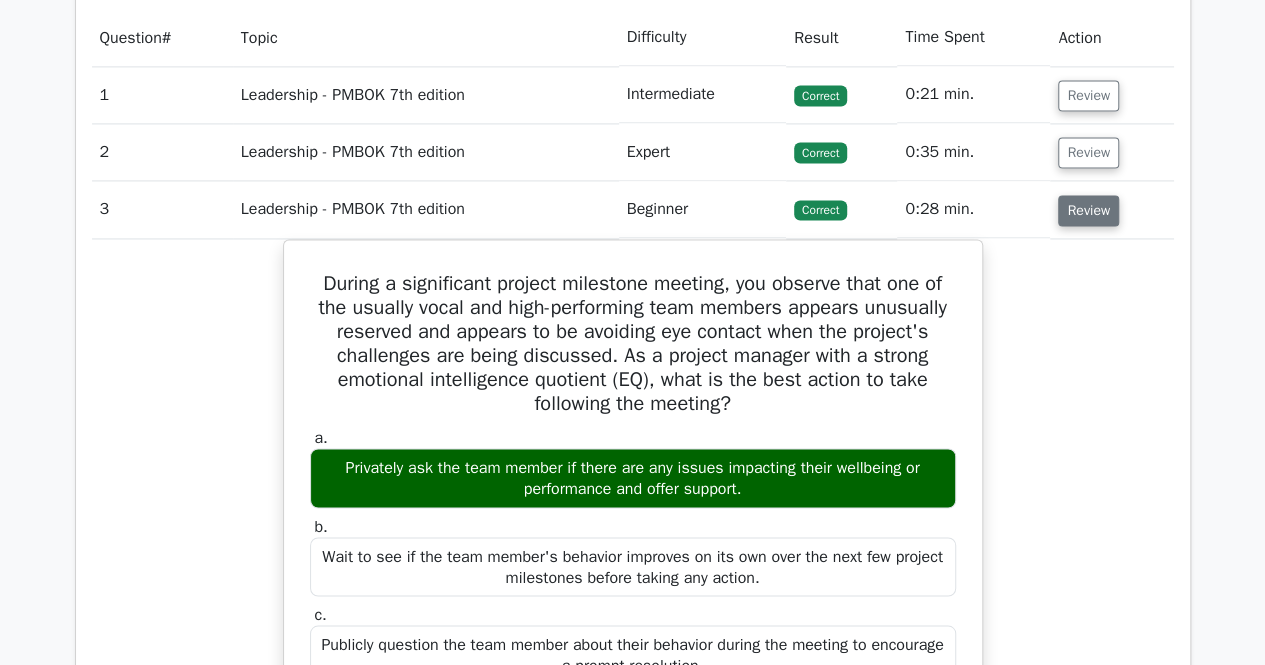click on "Review" at bounding box center (1088, 210) 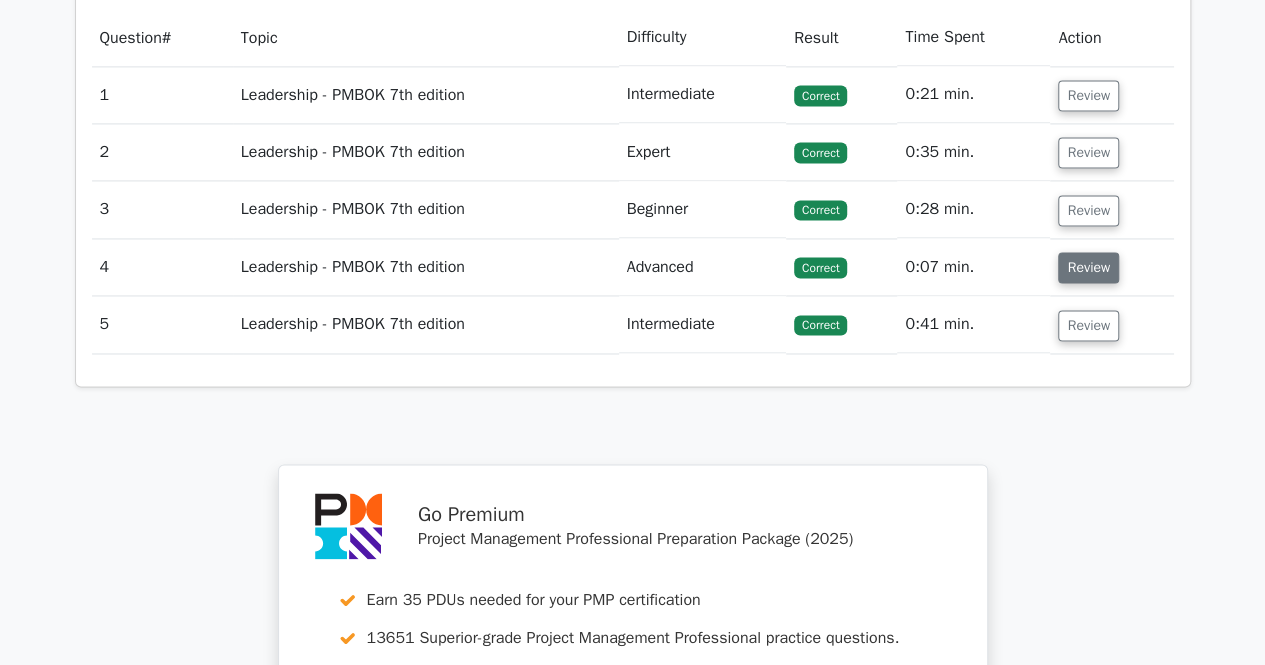click on "Review" at bounding box center [1088, 267] 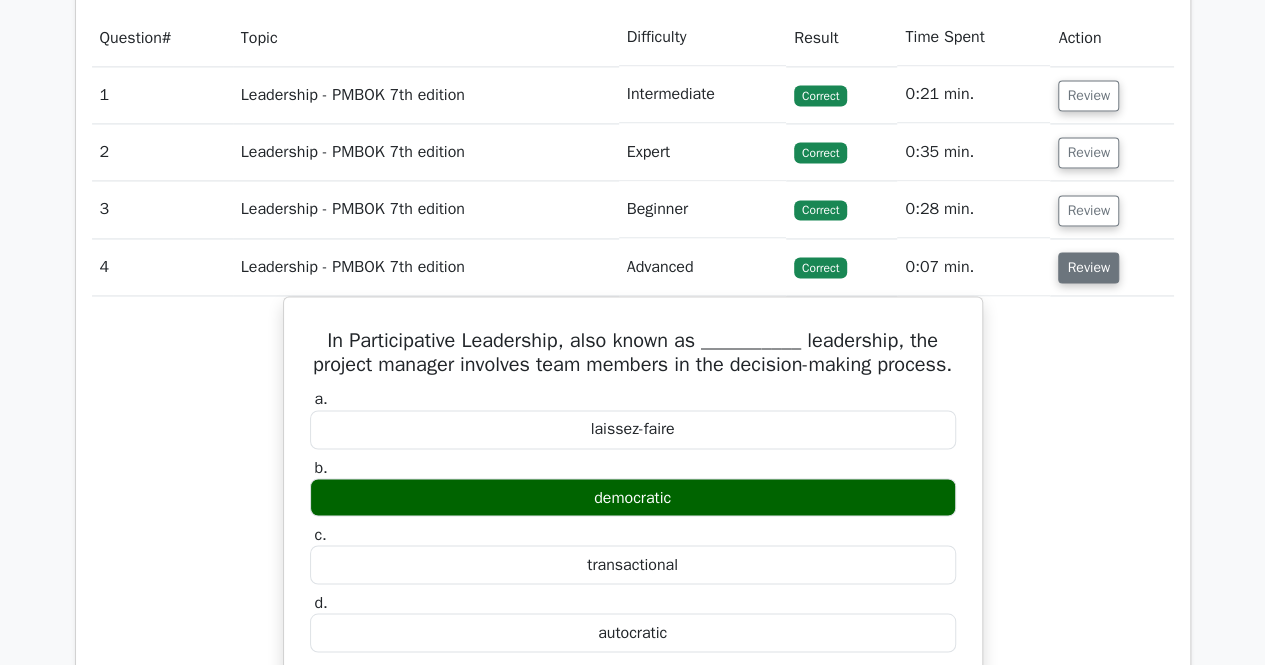 click on "Review" at bounding box center (1088, 267) 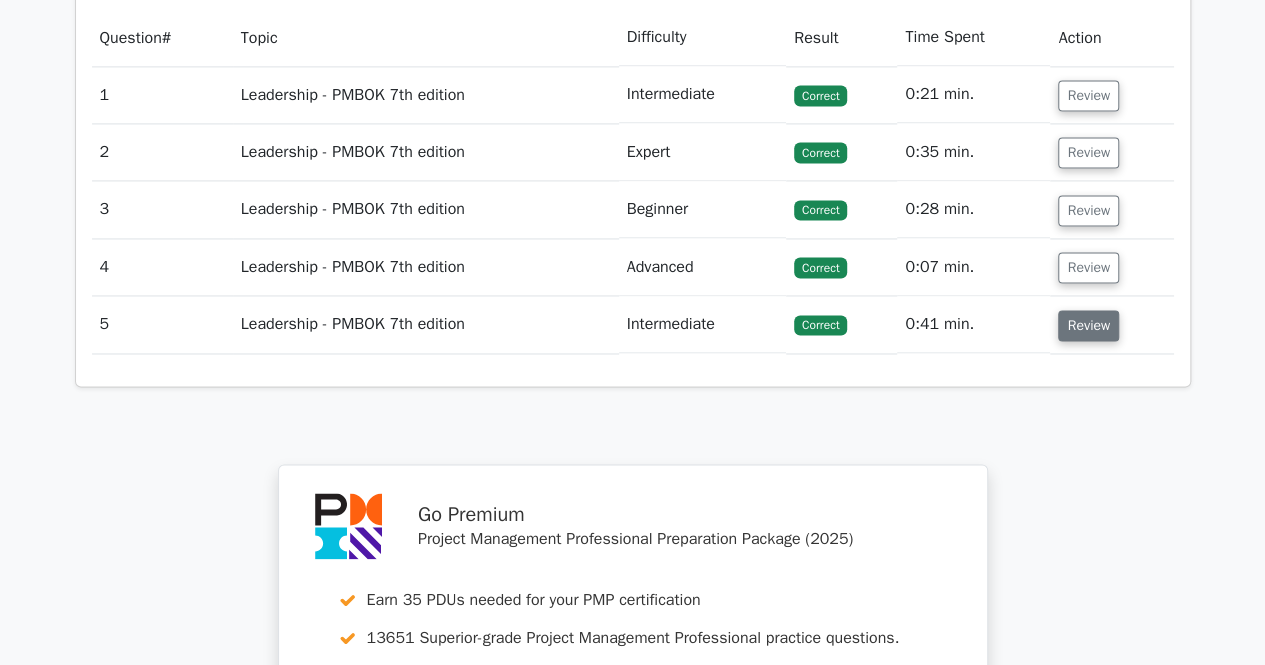 click on "Review" at bounding box center [1088, 325] 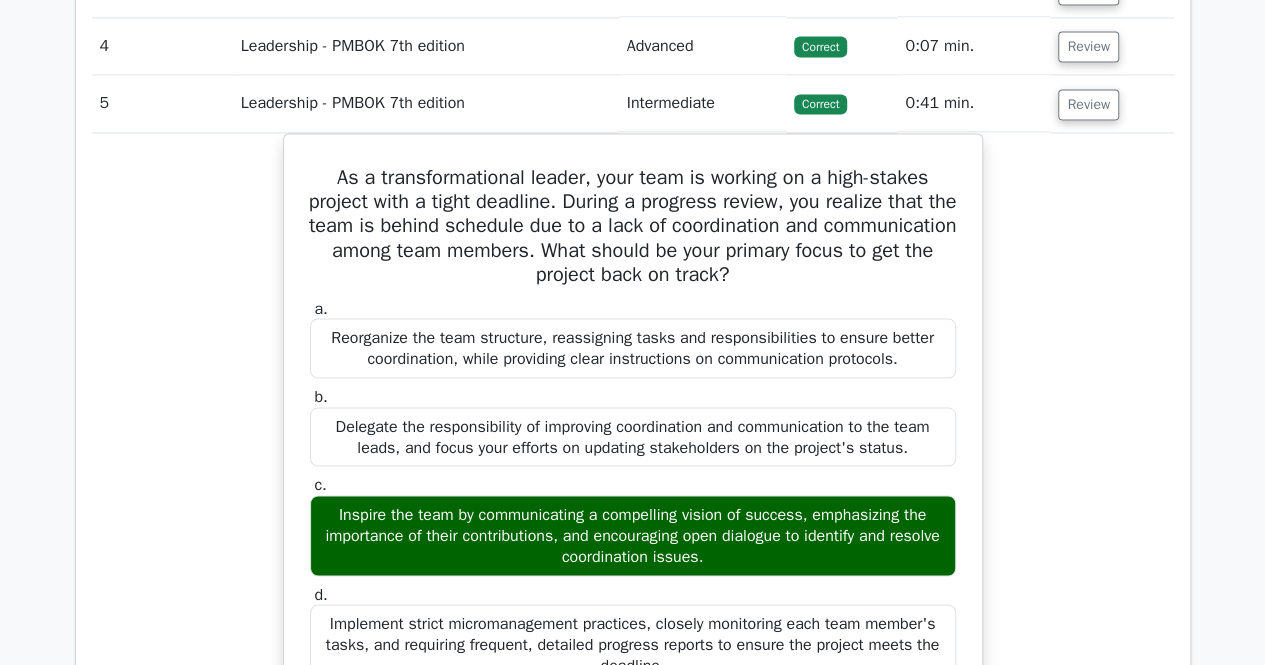 scroll, scrollTop: 1368, scrollLeft: 0, axis: vertical 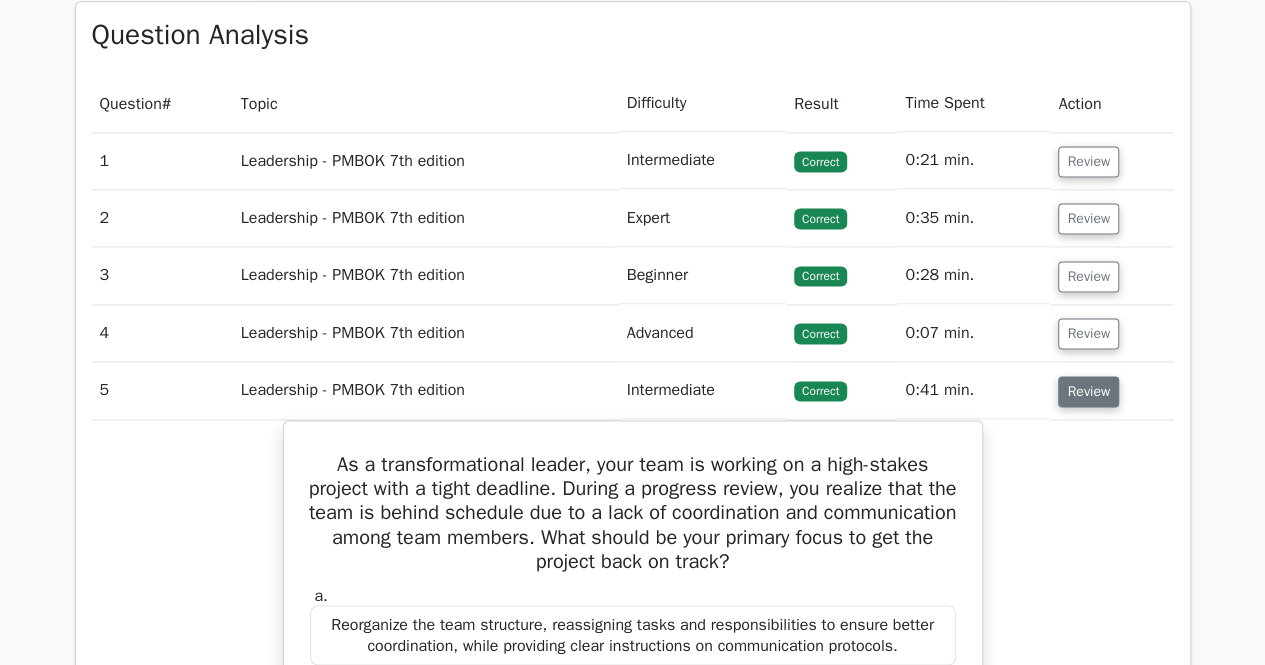 click on "Review" at bounding box center [1088, 391] 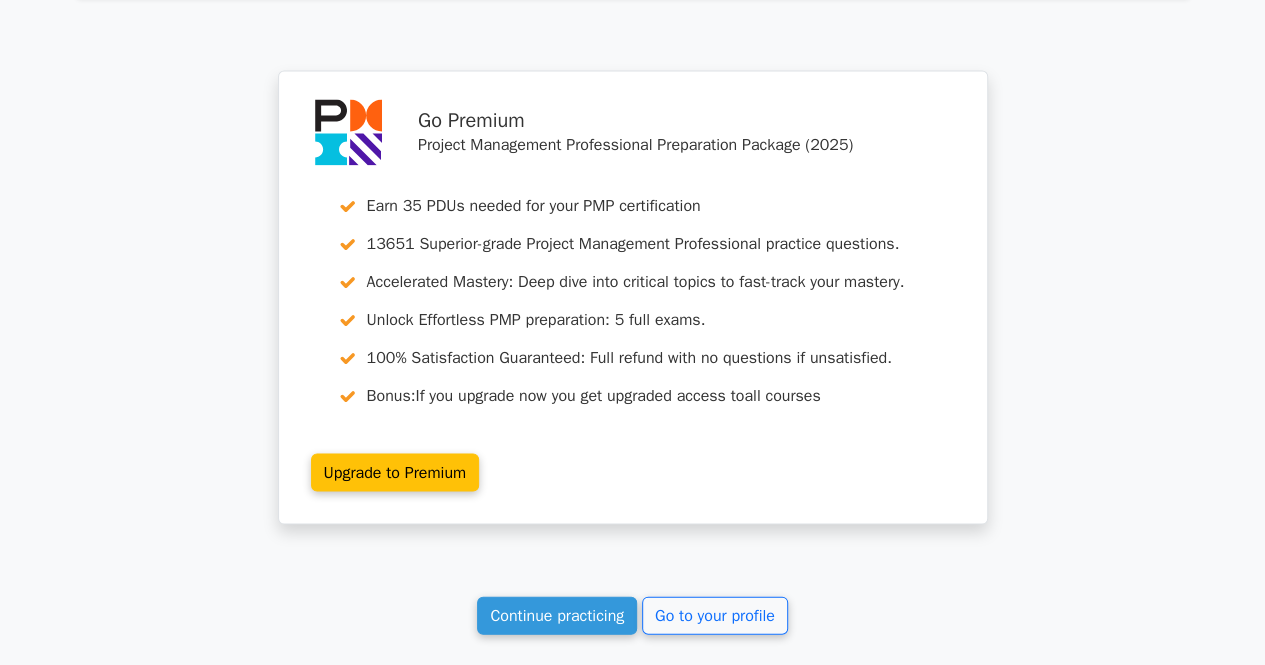 scroll, scrollTop: 1872, scrollLeft: 0, axis: vertical 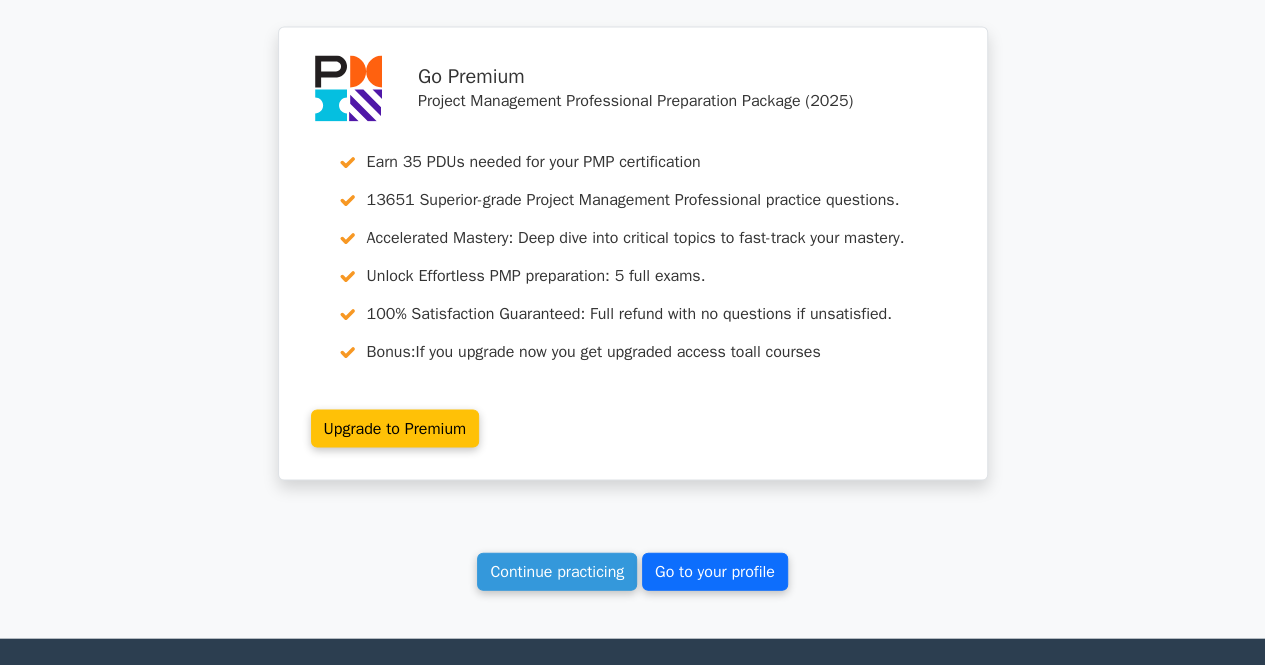 click on "Go to your profile" at bounding box center [715, 571] 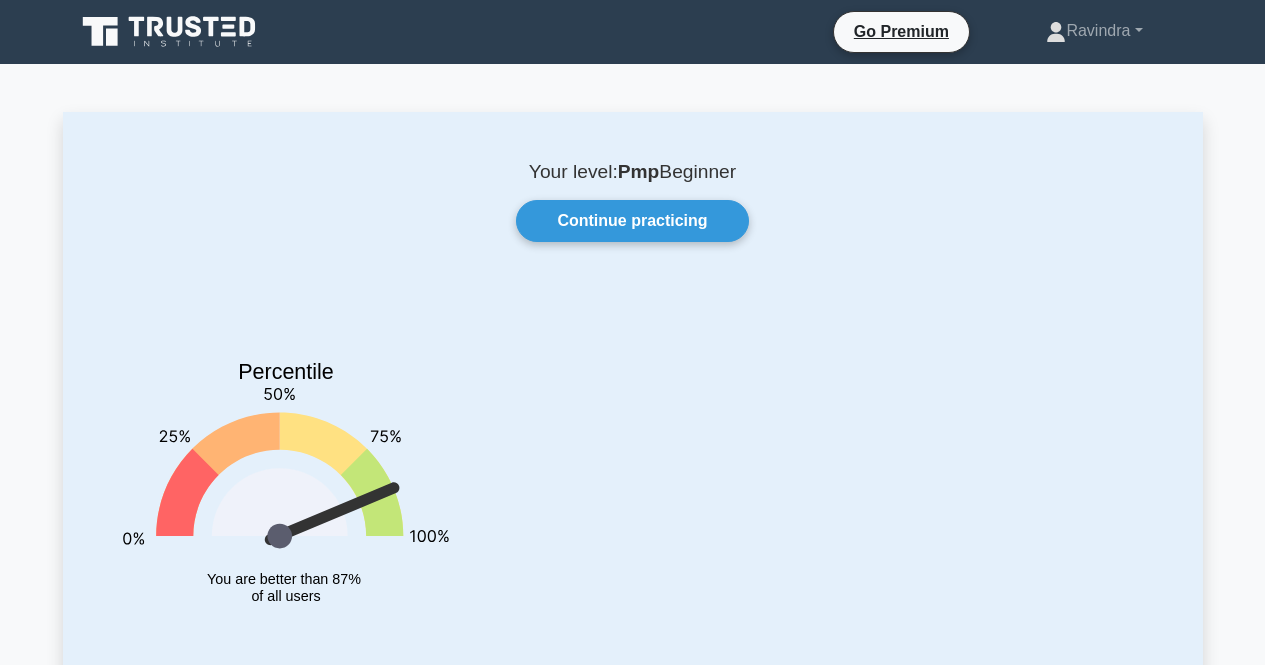 scroll, scrollTop: 0, scrollLeft: 0, axis: both 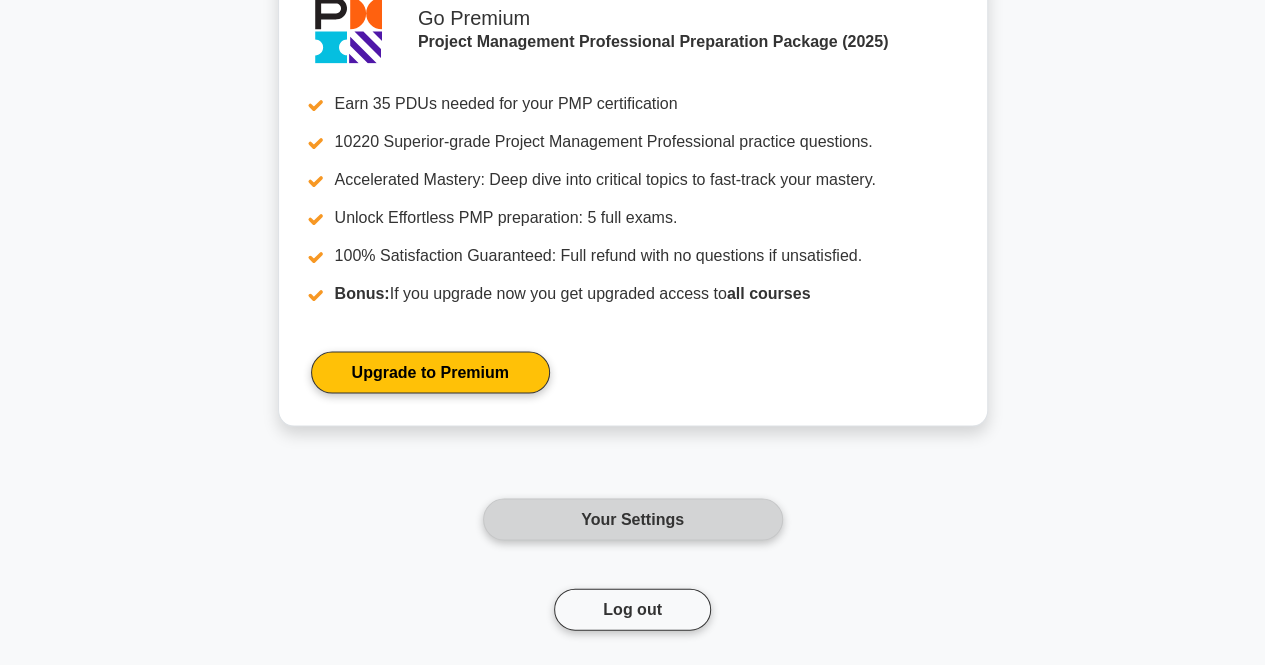 click on "Your Settings" at bounding box center [633, 519] 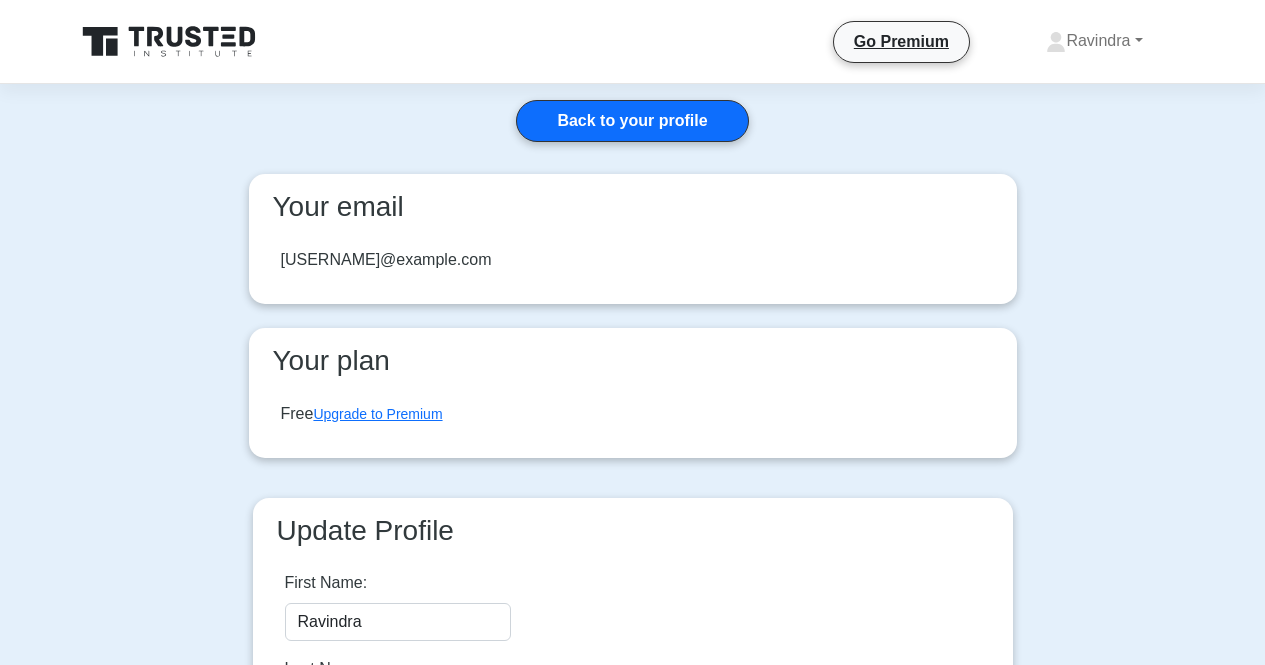 scroll, scrollTop: 0, scrollLeft: 0, axis: both 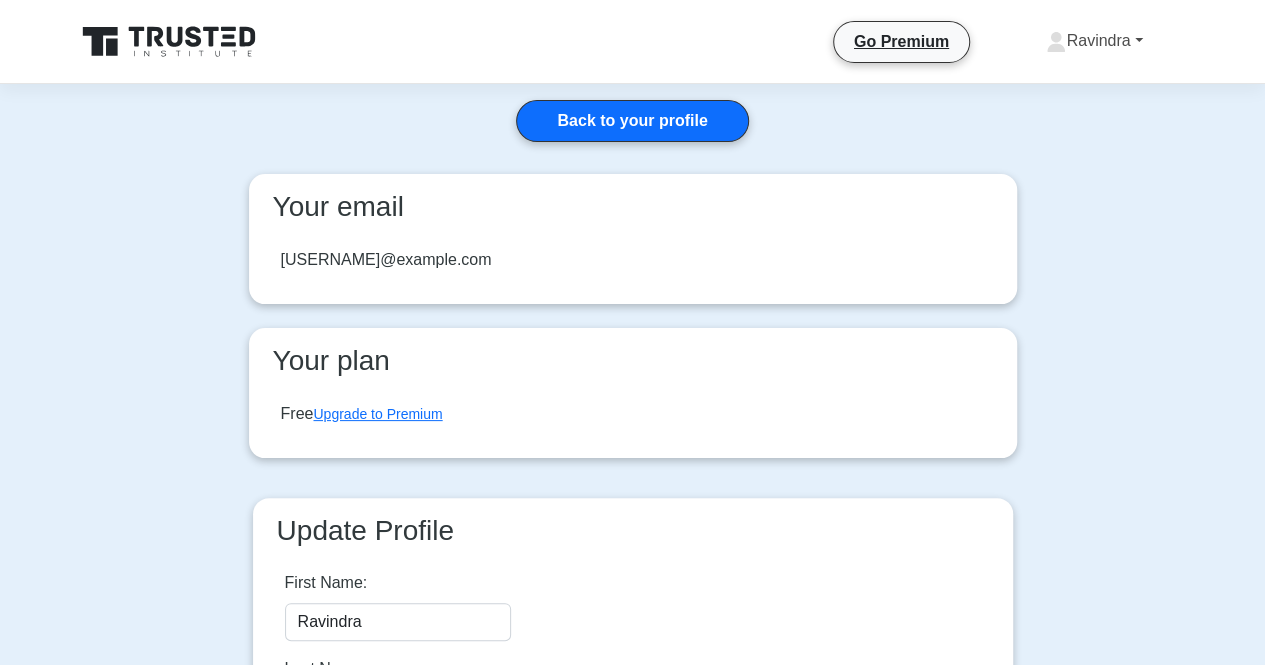 click on "Ravindra" at bounding box center [1094, 41] 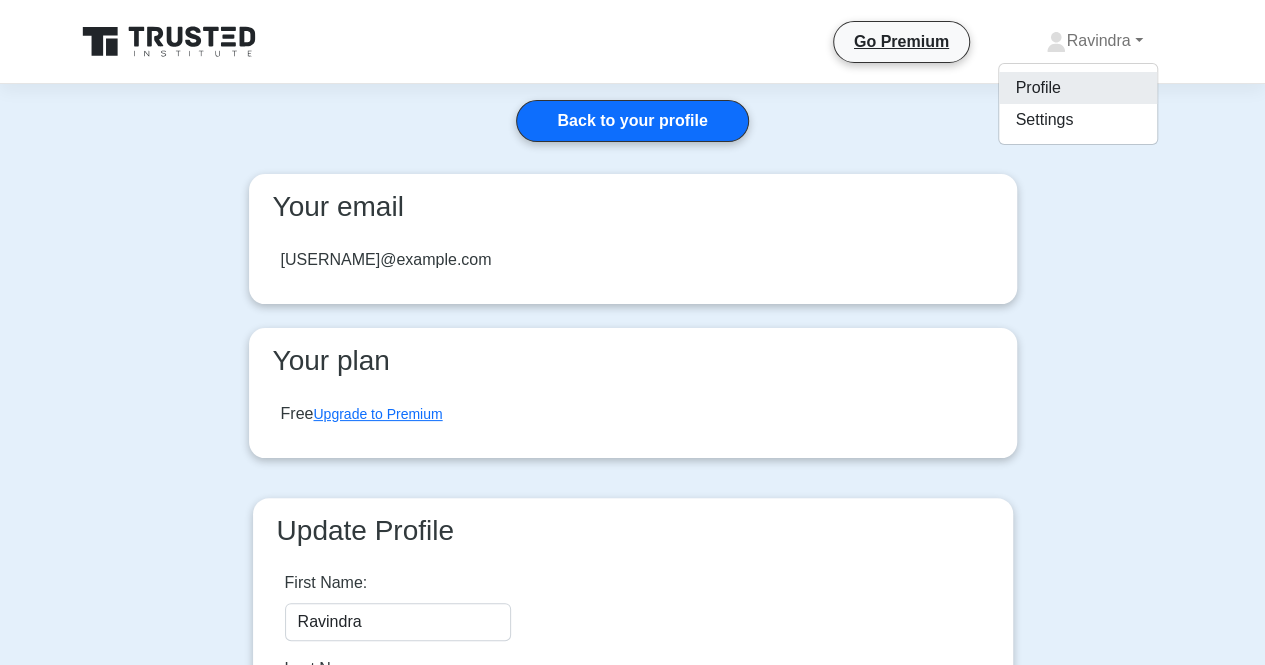 click on "Profile" at bounding box center (1078, 88) 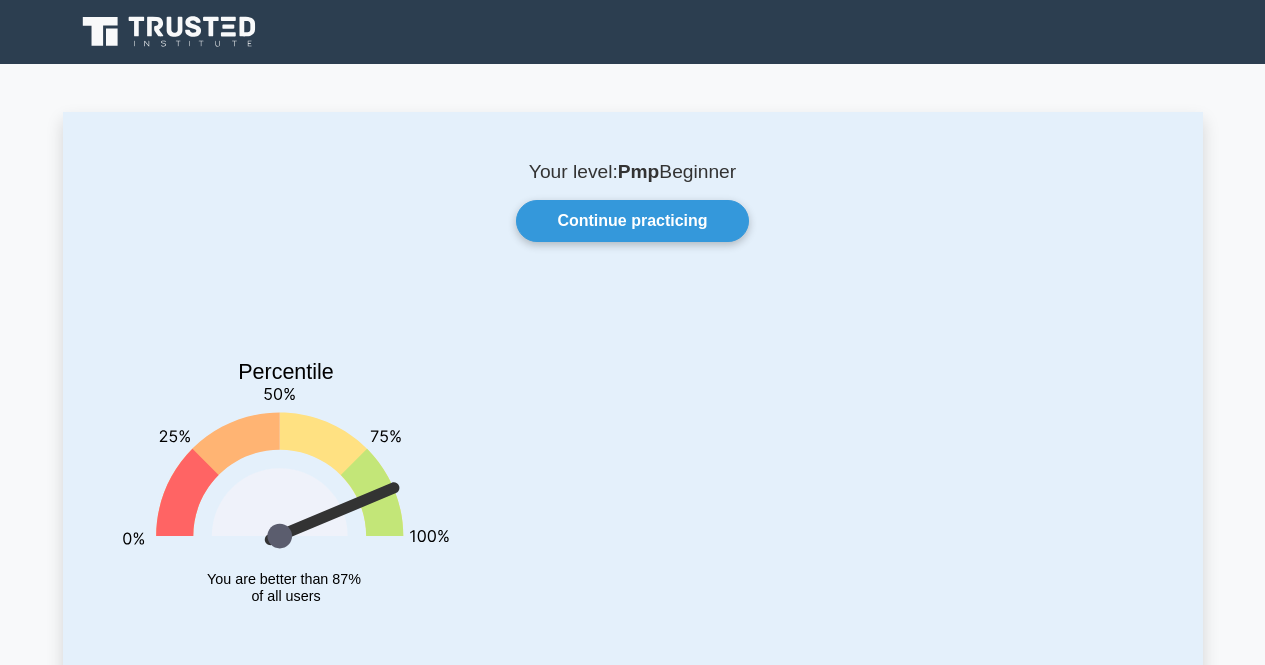 scroll, scrollTop: 0, scrollLeft: 0, axis: both 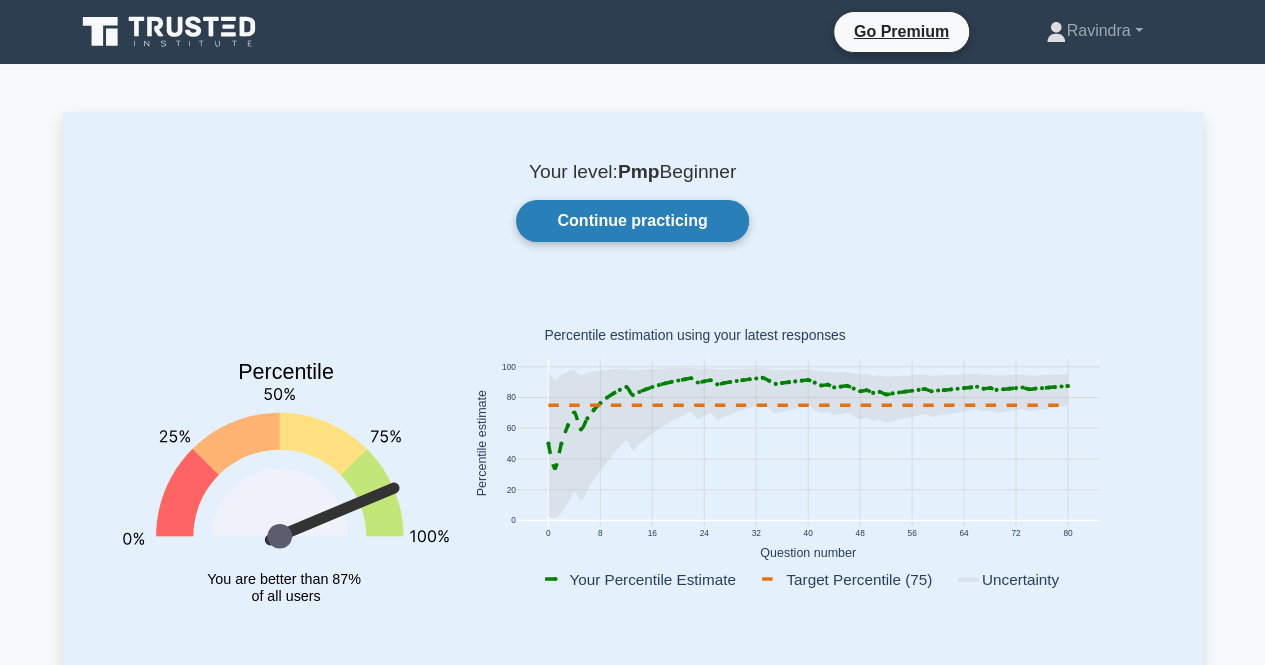 click on "Continue practicing" at bounding box center [632, 221] 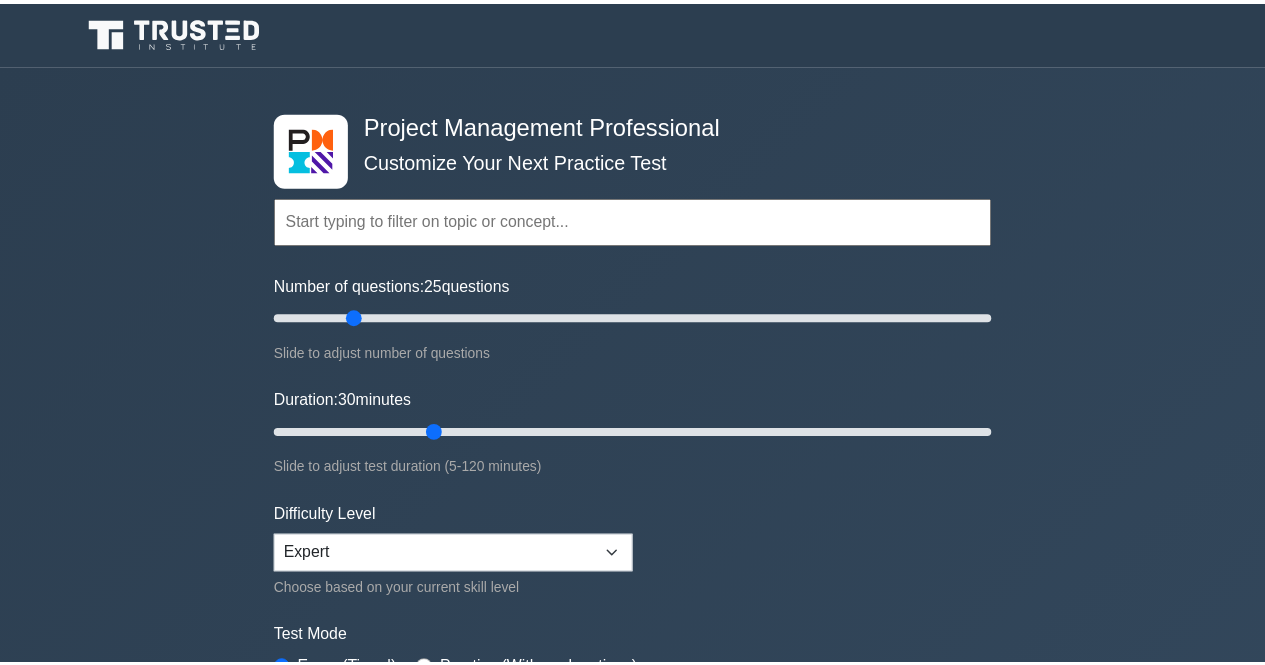 scroll, scrollTop: 0, scrollLeft: 0, axis: both 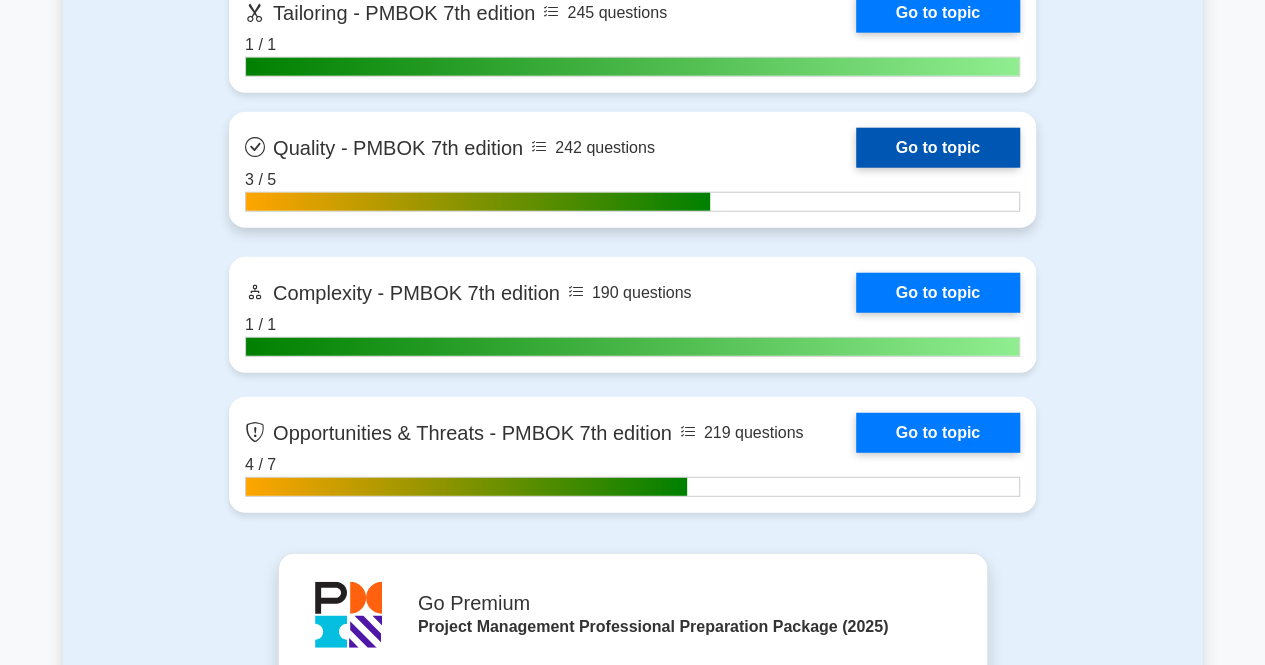 click on "Go to topic" at bounding box center [938, 148] 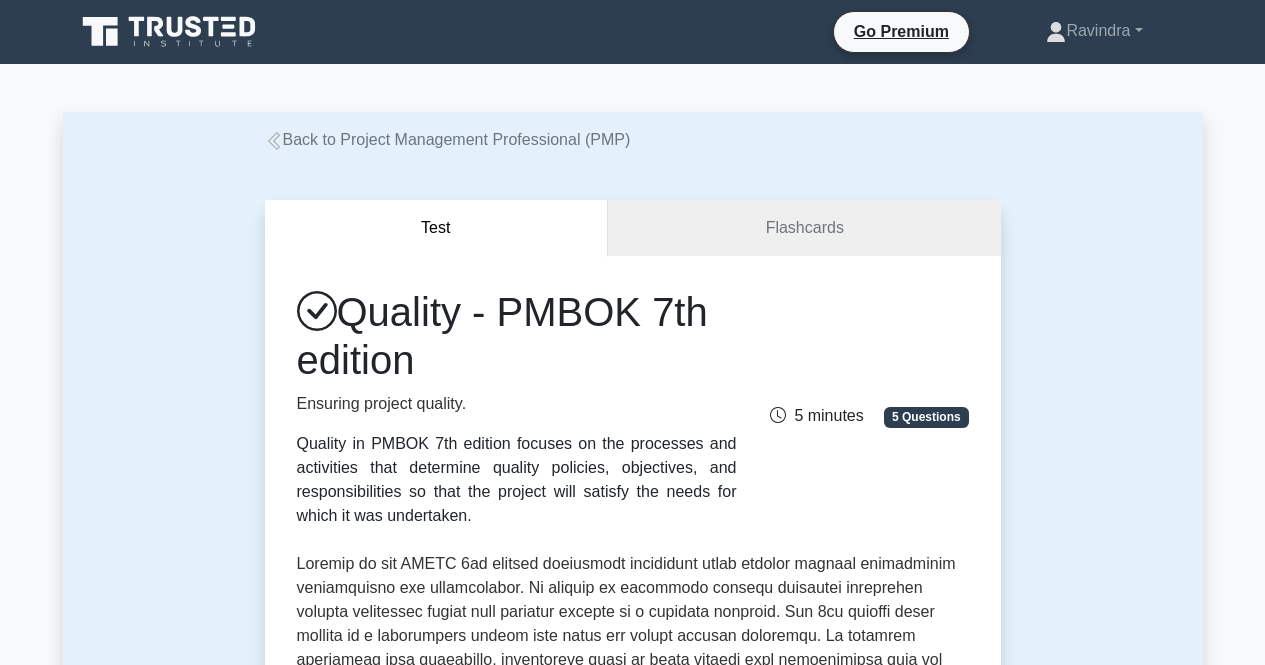 scroll, scrollTop: 0, scrollLeft: 0, axis: both 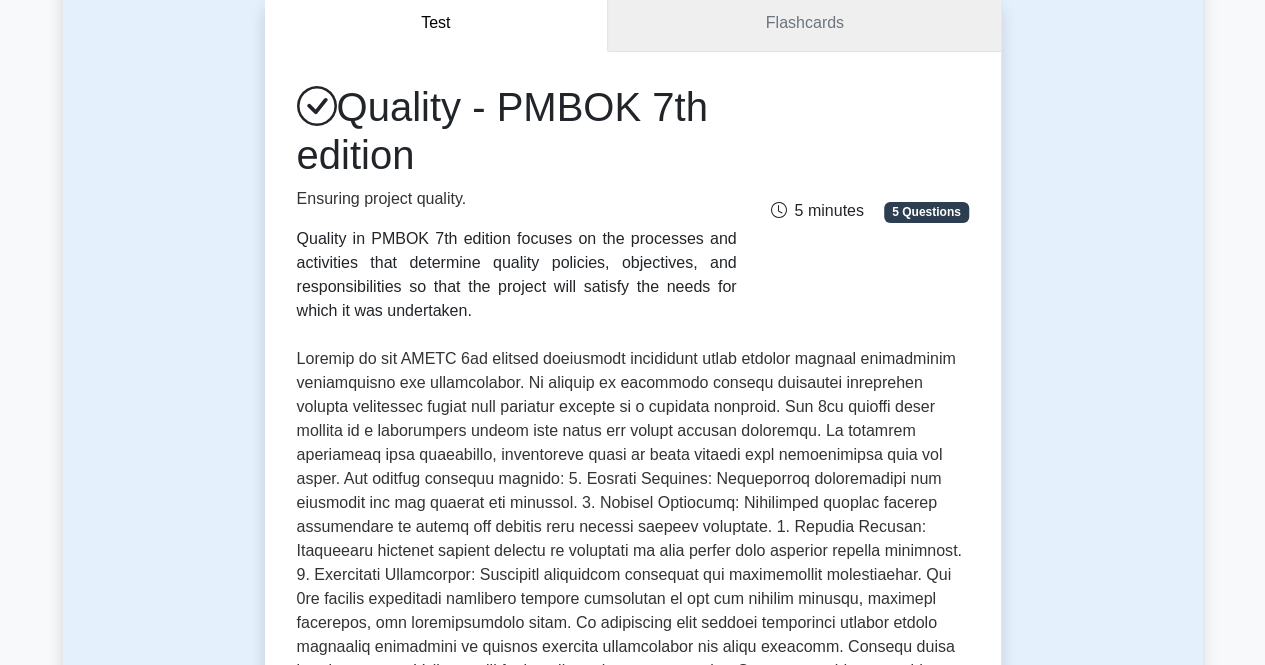 click on "Flashcards" at bounding box center (804, 23) 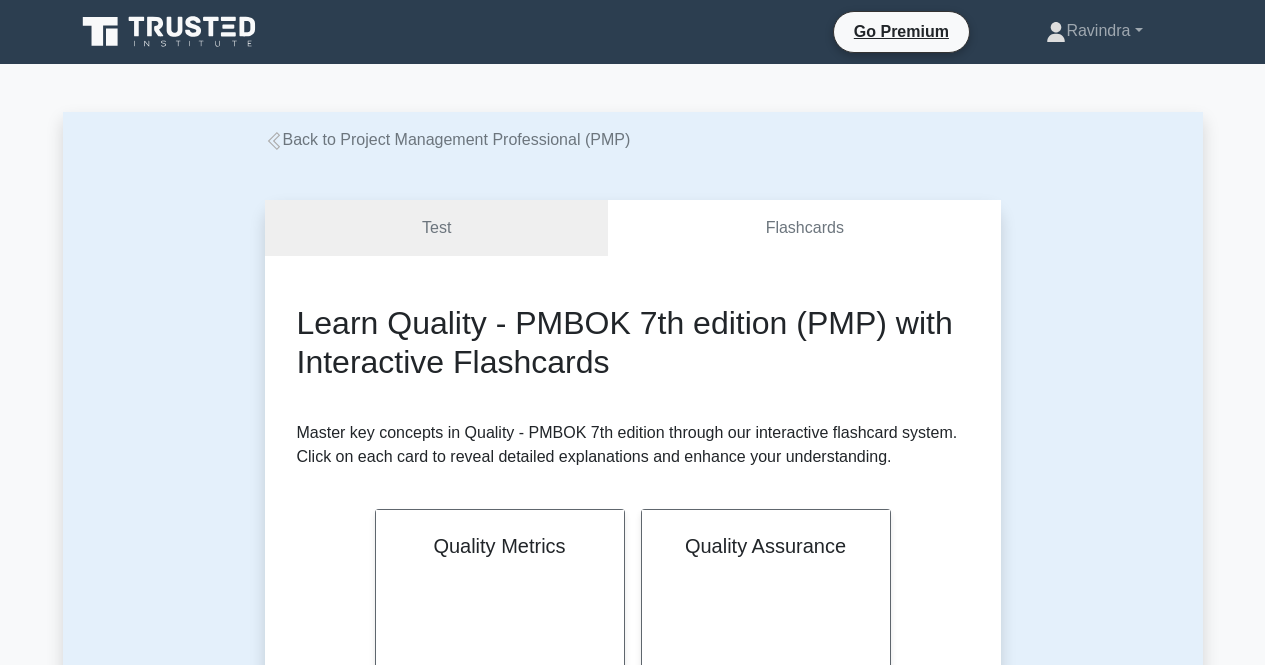 scroll, scrollTop: 0, scrollLeft: 0, axis: both 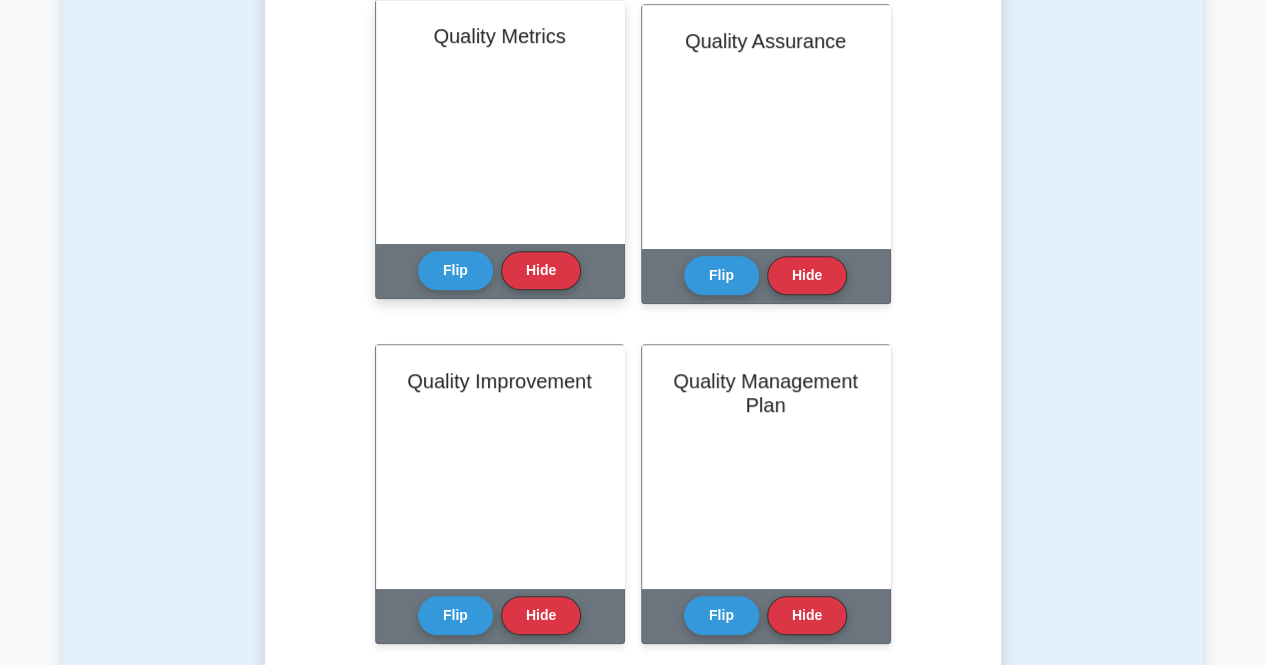 click on "Flip
Hide" at bounding box center [499, 270] 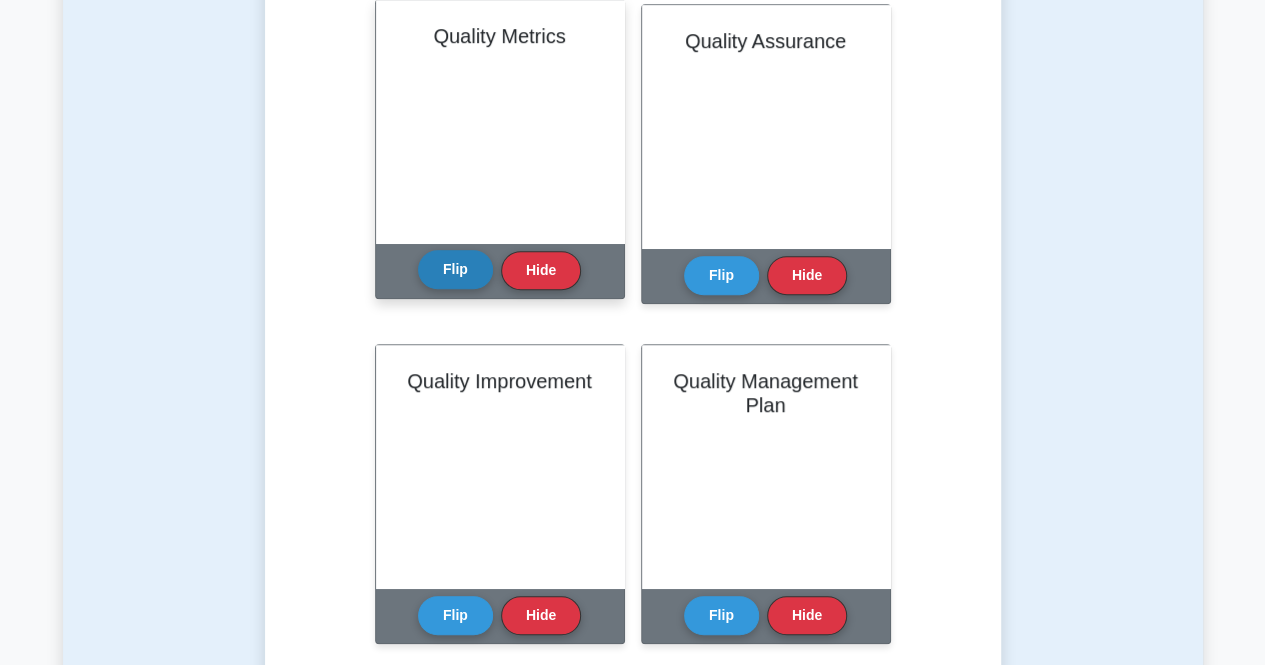 click on "Flip" at bounding box center (455, 269) 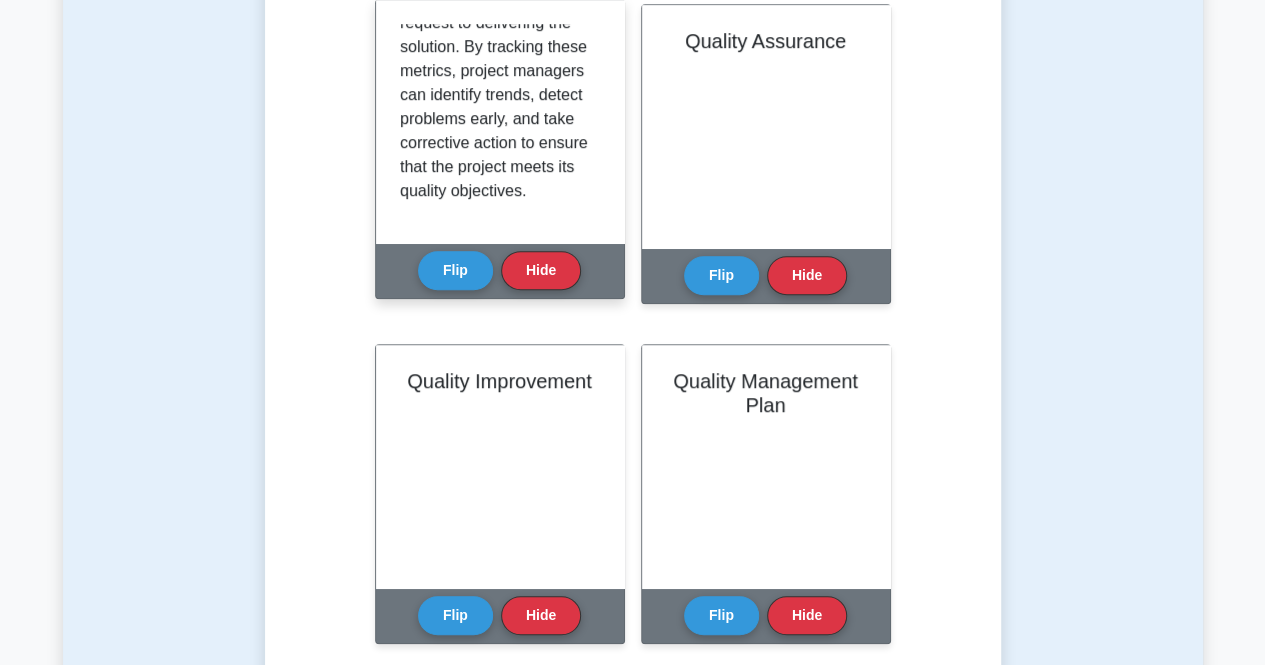 scroll, scrollTop: 779, scrollLeft: 0, axis: vertical 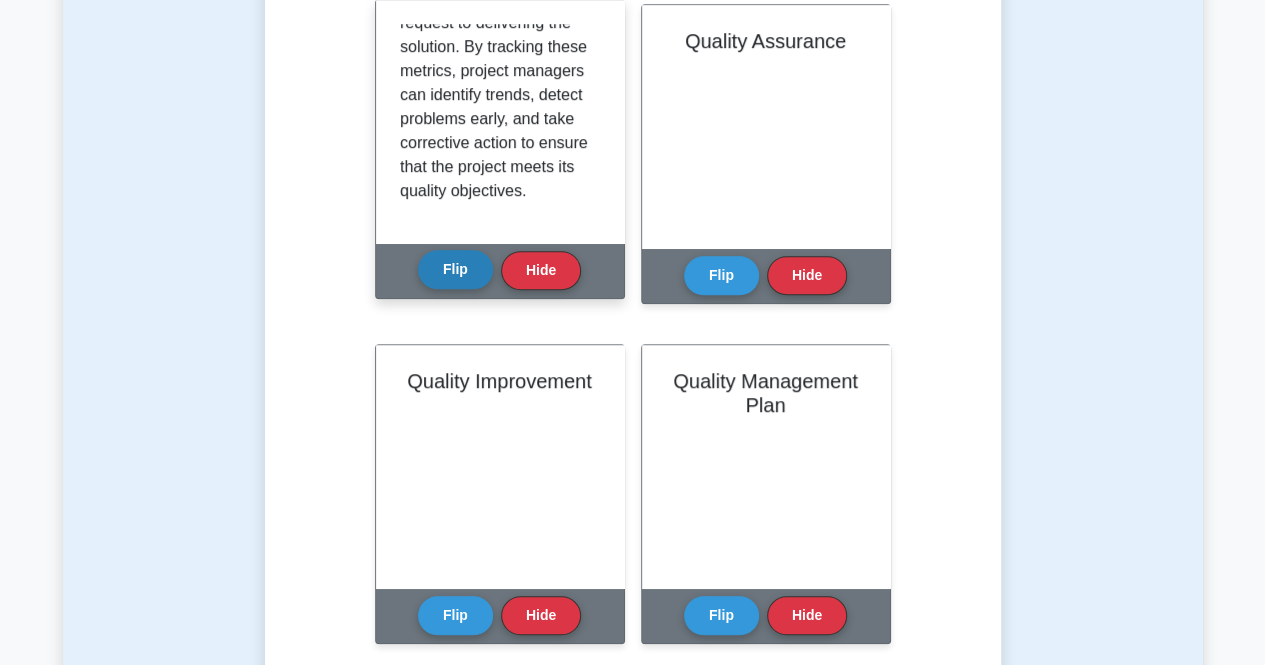 click on "Flip" at bounding box center (455, 269) 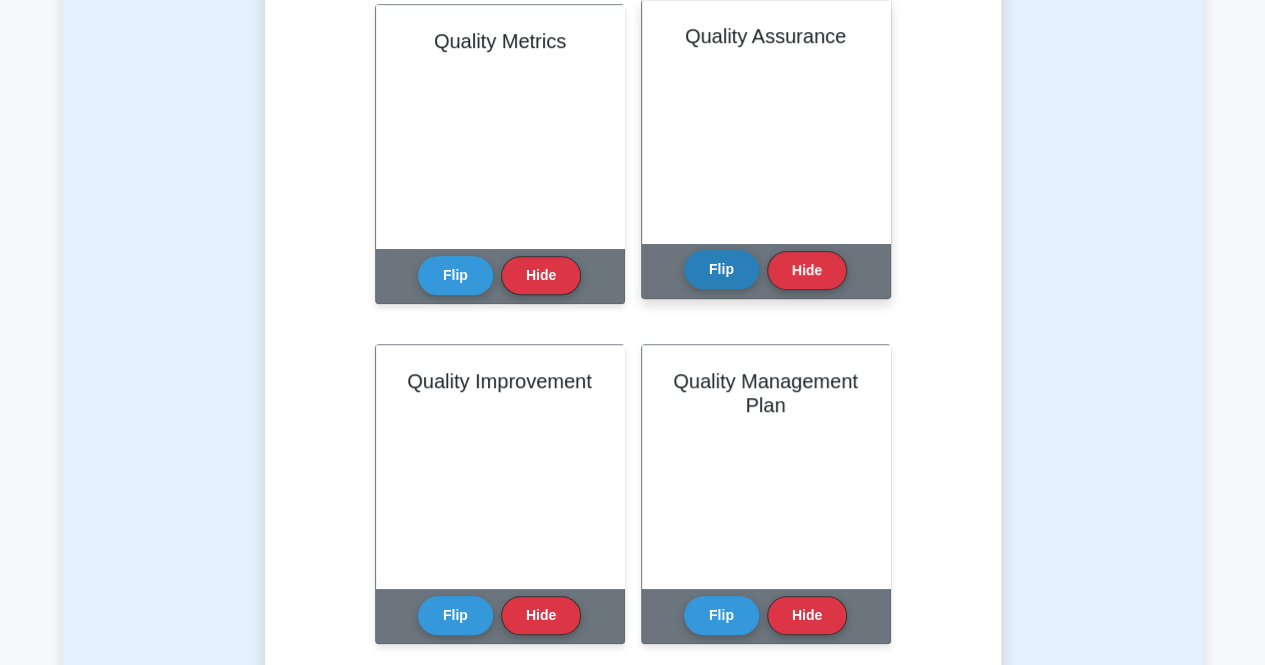 click on "Flip" at bounding box center [721, 269] 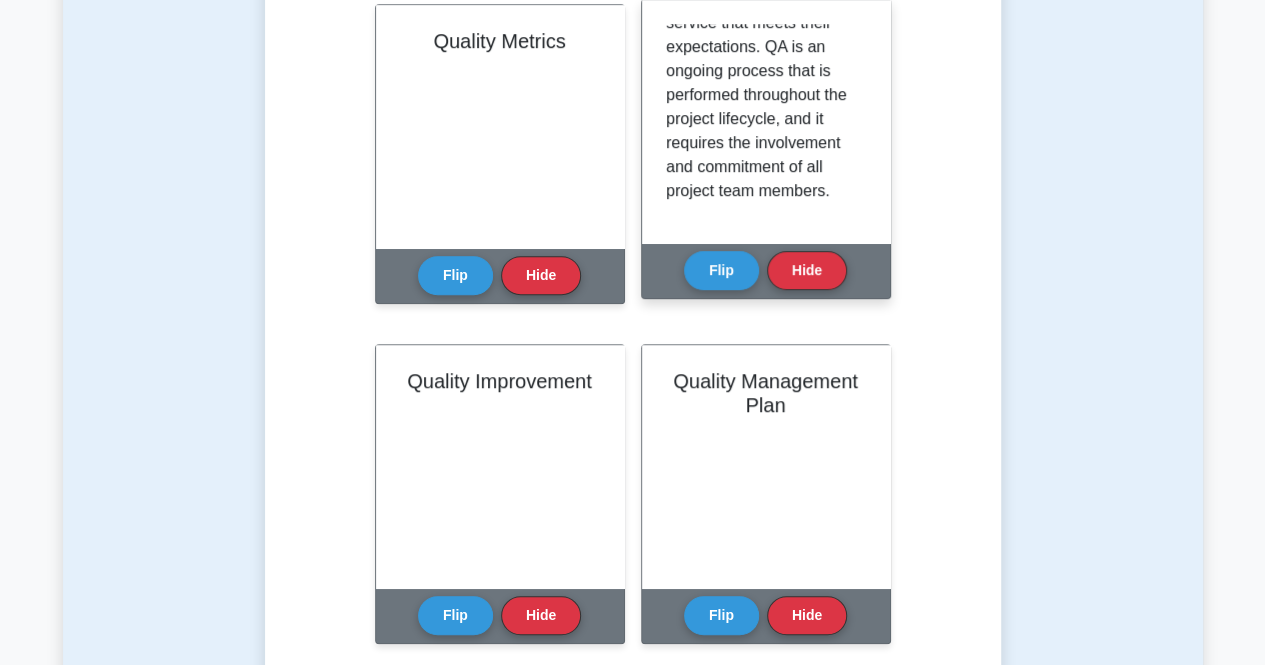 scroll, scrollTop: 683, scrollLeft: 0, axis: vertical 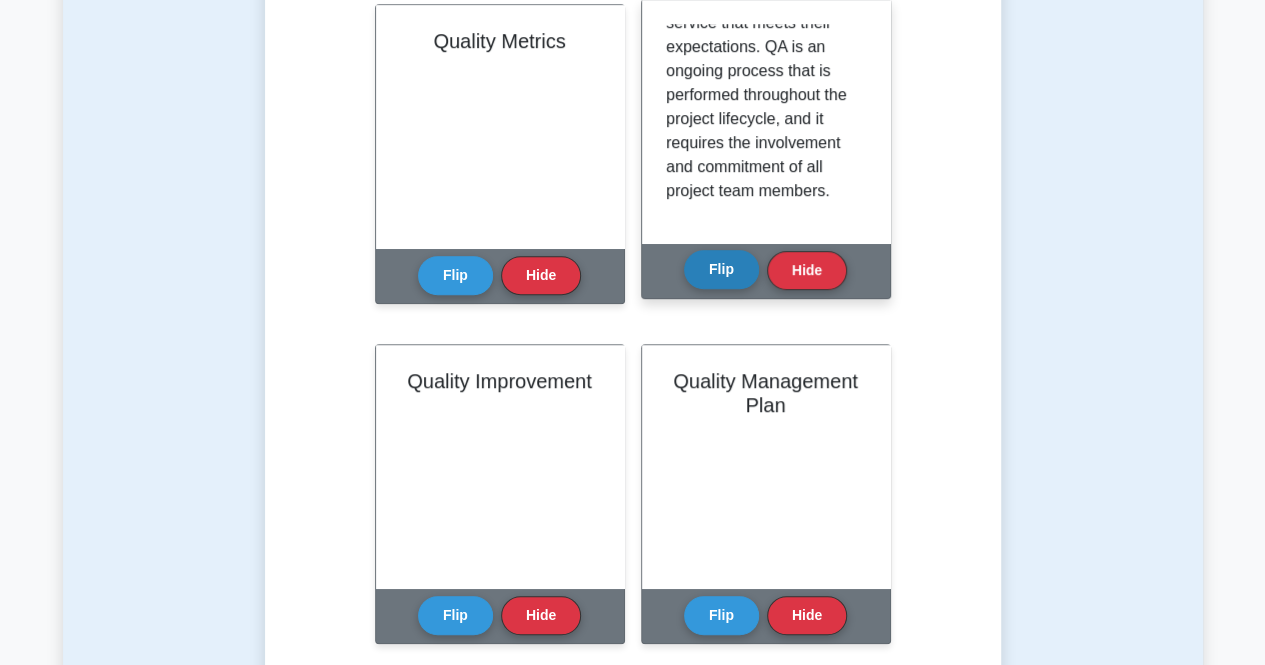 click on "Flip" at bounding box center [721, 269] 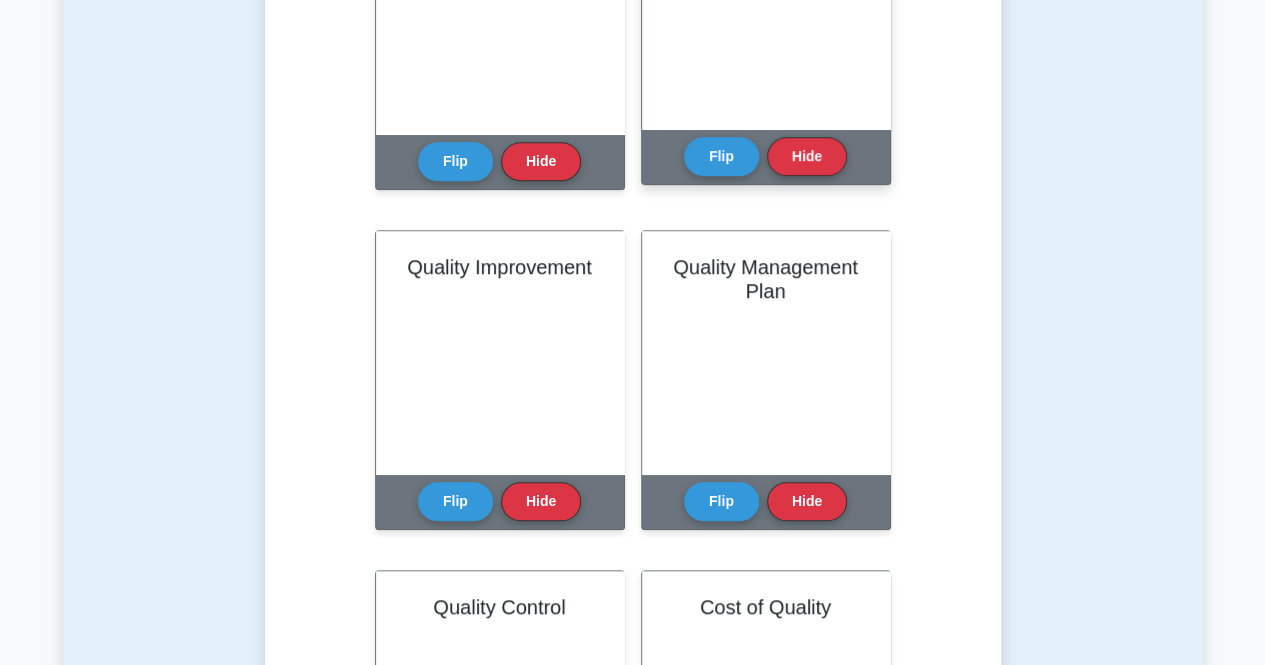 scroll, scrollTop: 700, scrollLeft: 0, axis: vertical 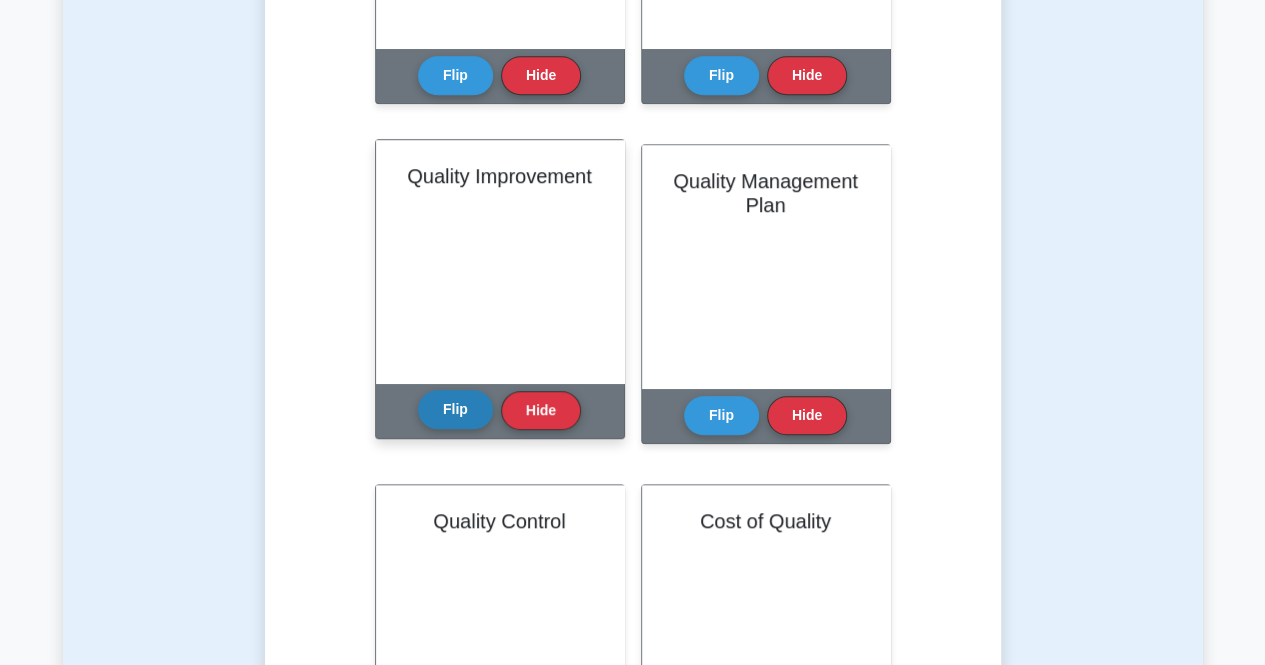 click on "Flip" at bounding box center [455, 409] 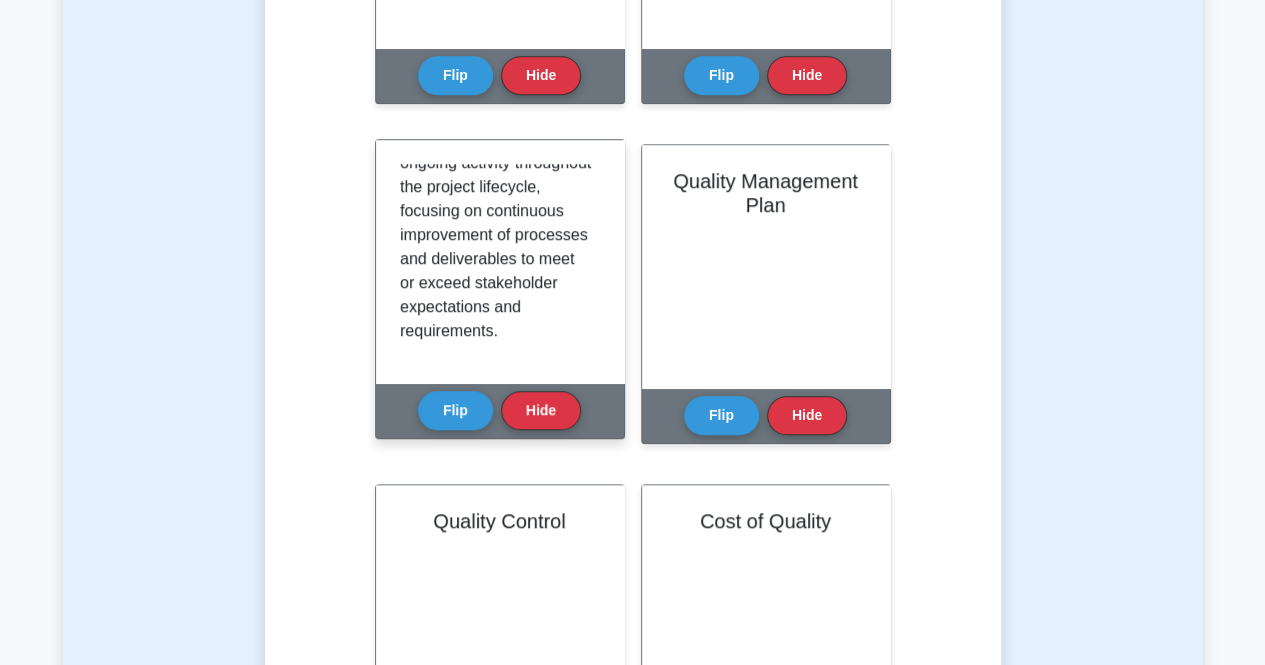 scroll, scrollTop: 947, scrollLeft: 0, axis: vertical 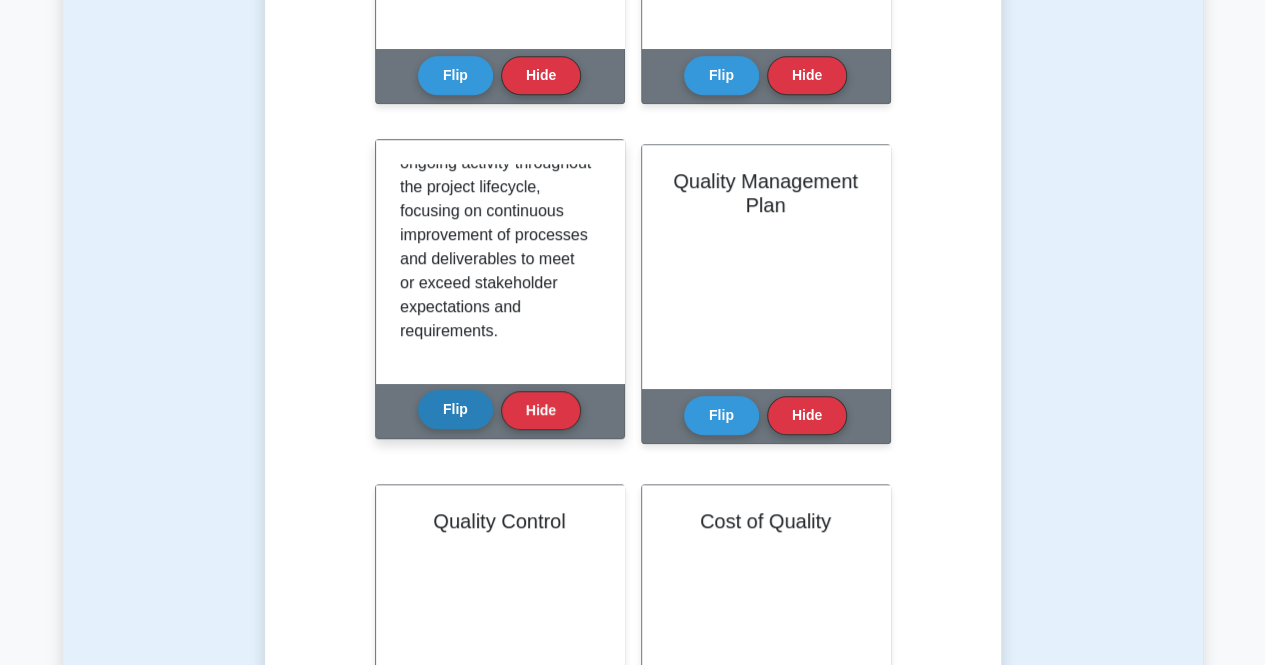 click on "Flip" at bounding box center [455, 409] 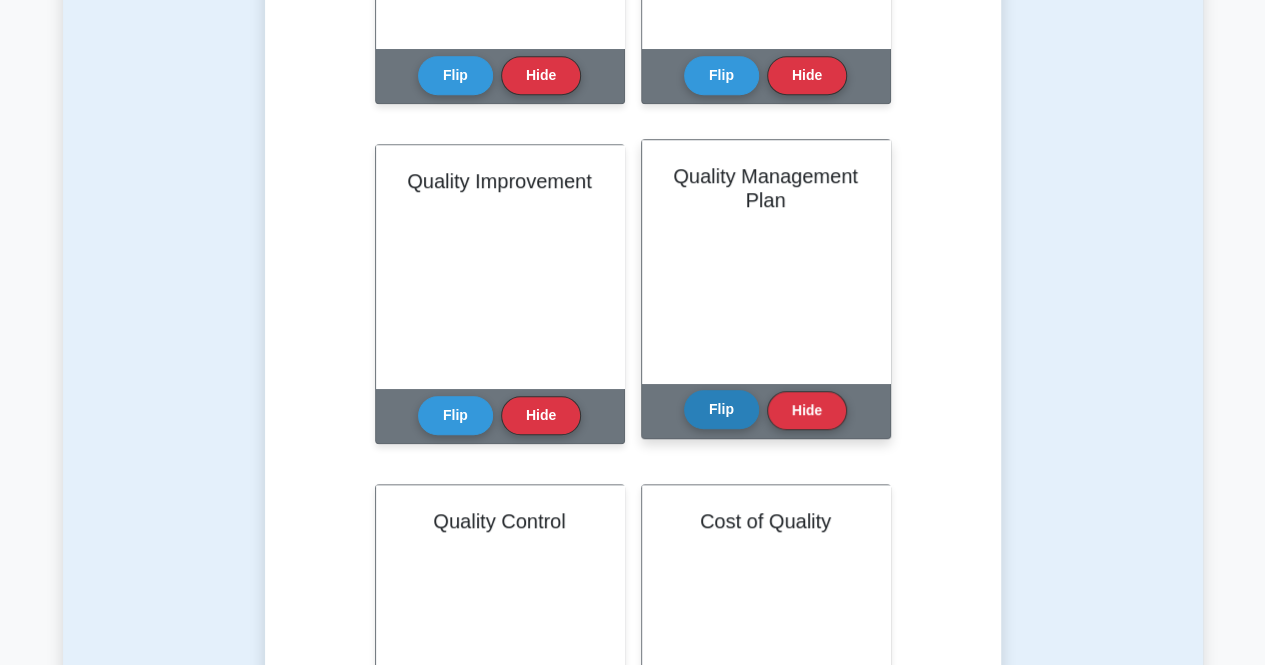 click on "Flip" at bounding box center [721, 409] 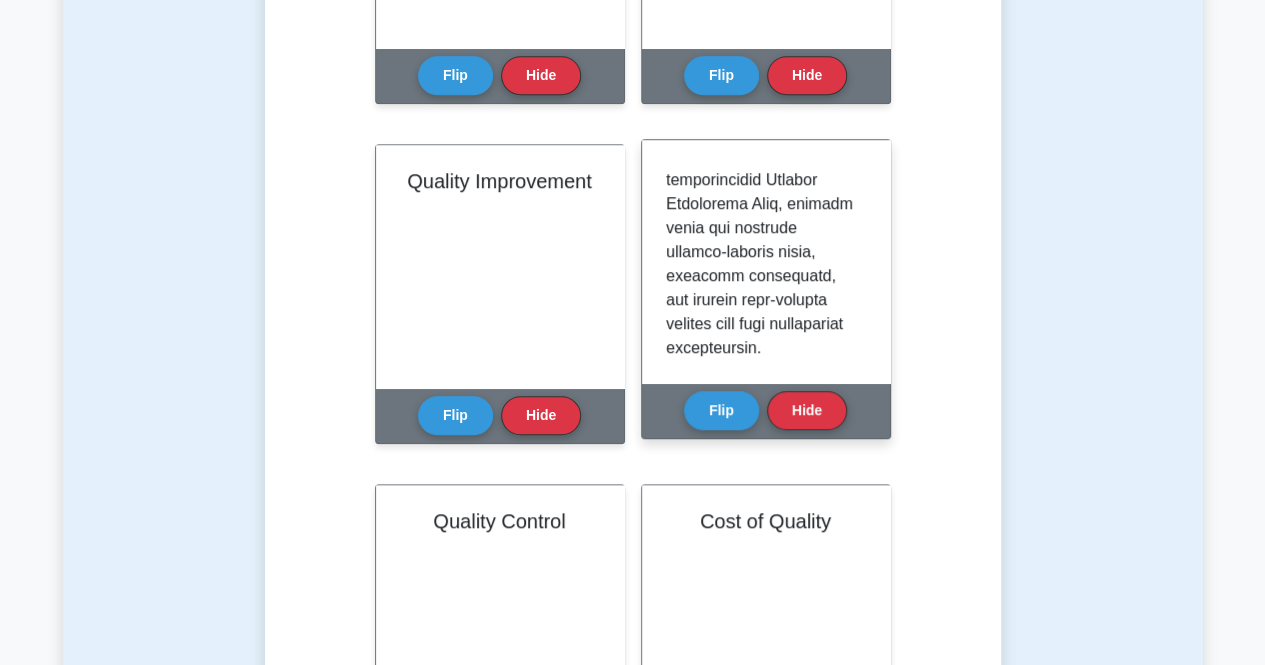 scroll, scrollTop: 1043, scrollLeft: 0, axis: vertical 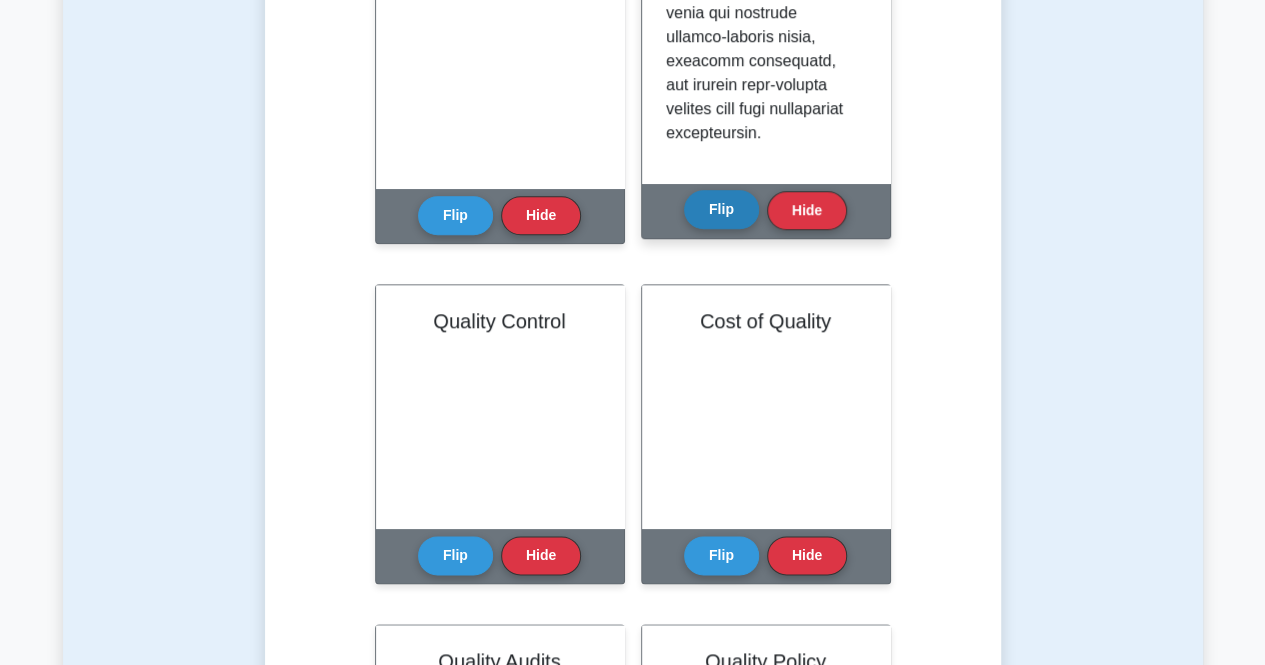 click on "Flip" at bounding box center (721, 209) 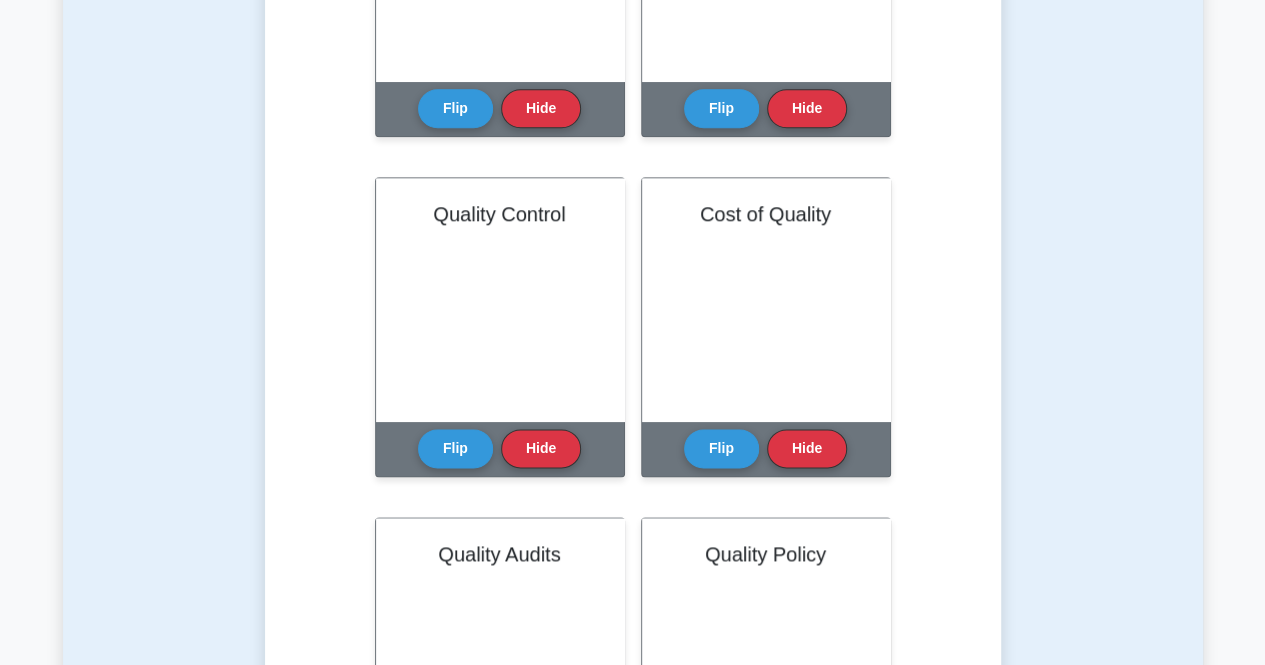 scroll, scrollTop: 1100, scrollLeft: 0, axis: vertical 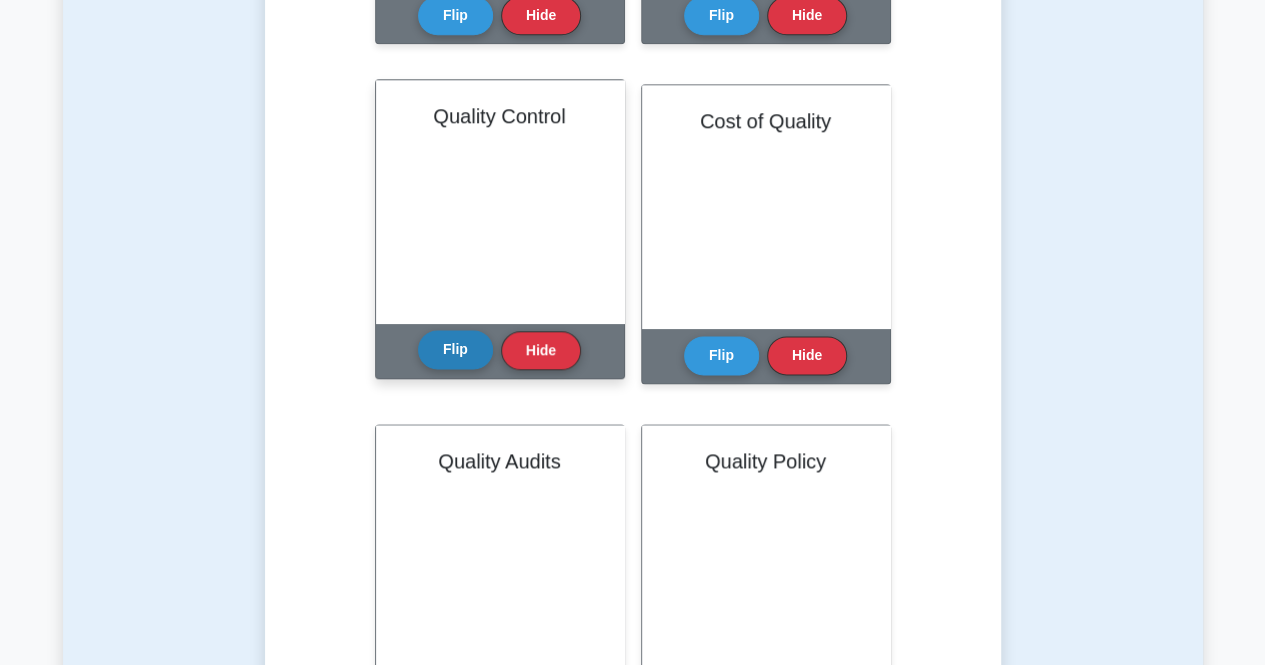 click on "Flip" at bounding box center (455, 349) 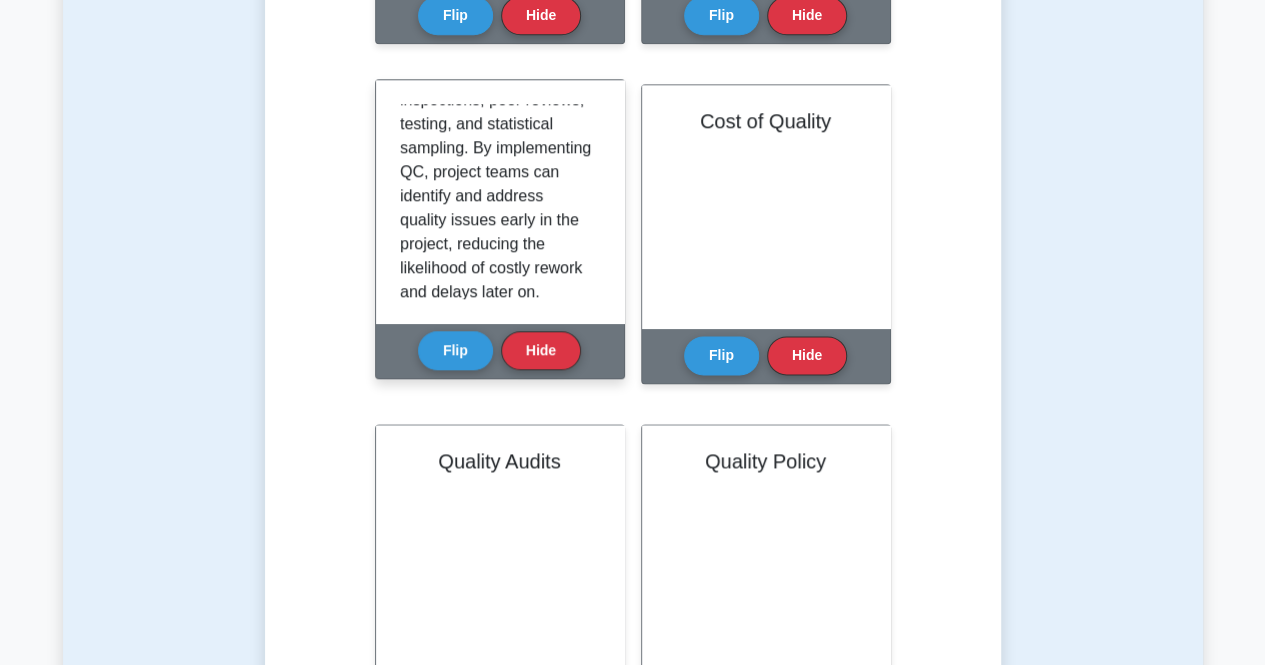 scroll, scrollTop: 635, scrollLeft: 0, axis: vertical 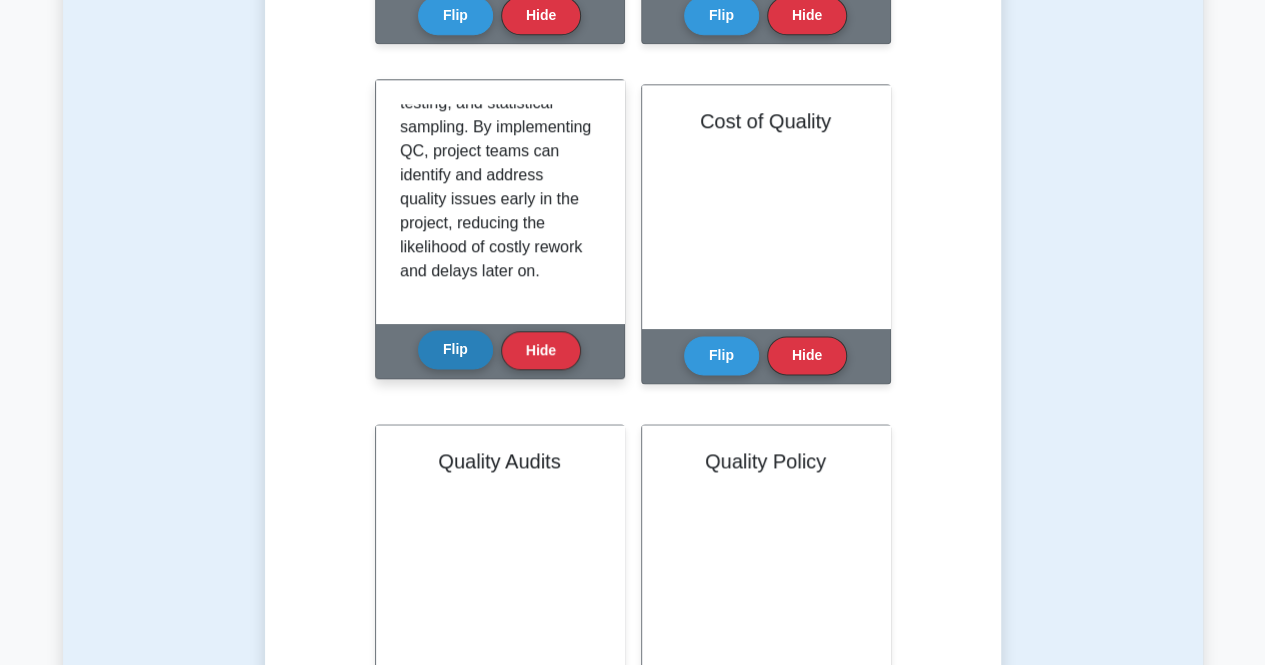 click on "Flip" at bounding box center [455, 349] 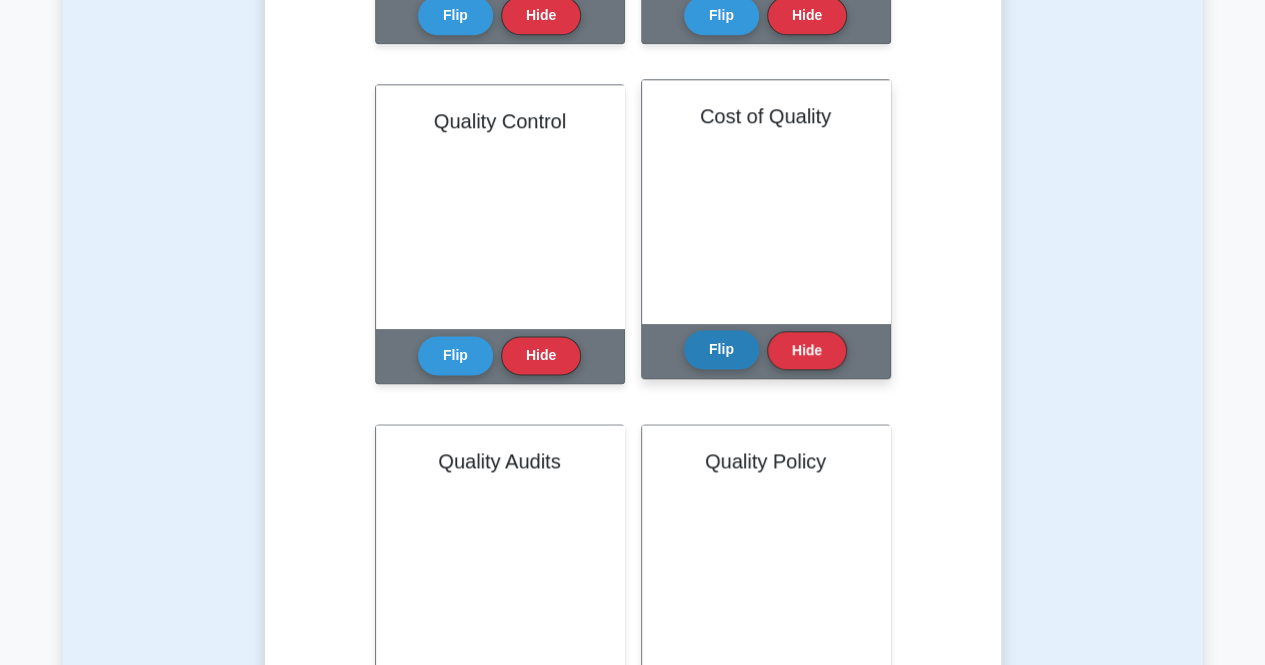 click on "Flip" at bounding box center (721, 349) 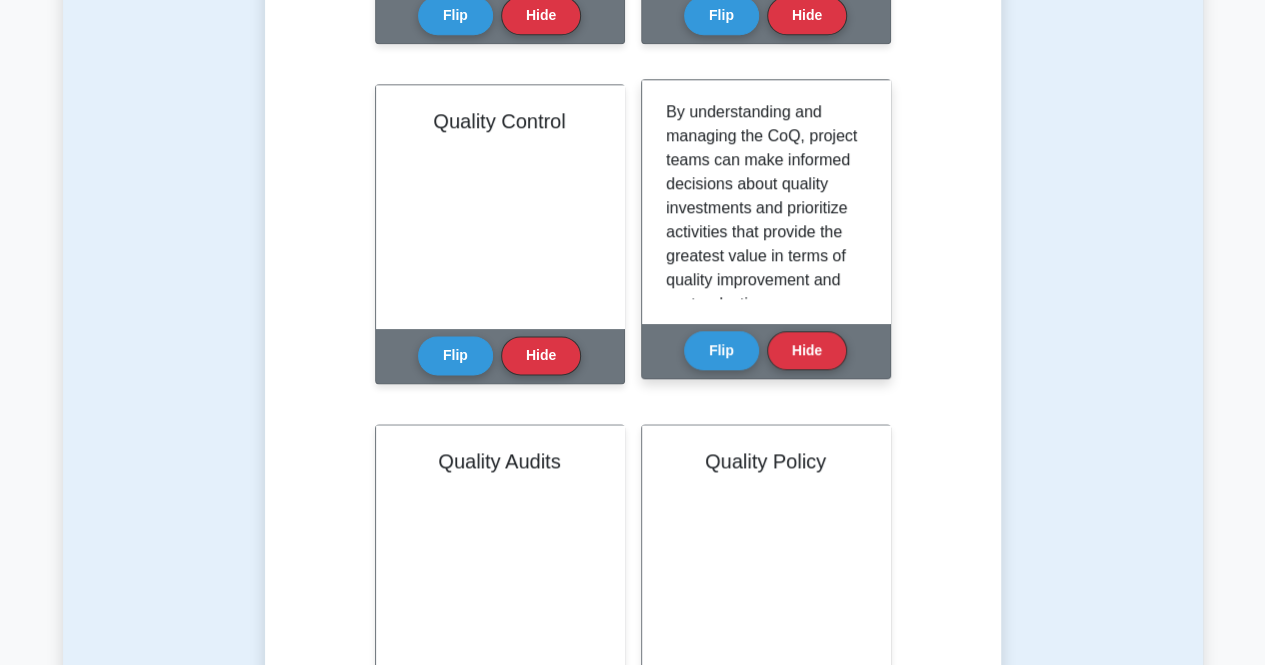 scroll, scrollTop: 803, scrollLeft: 0, axis: vertical 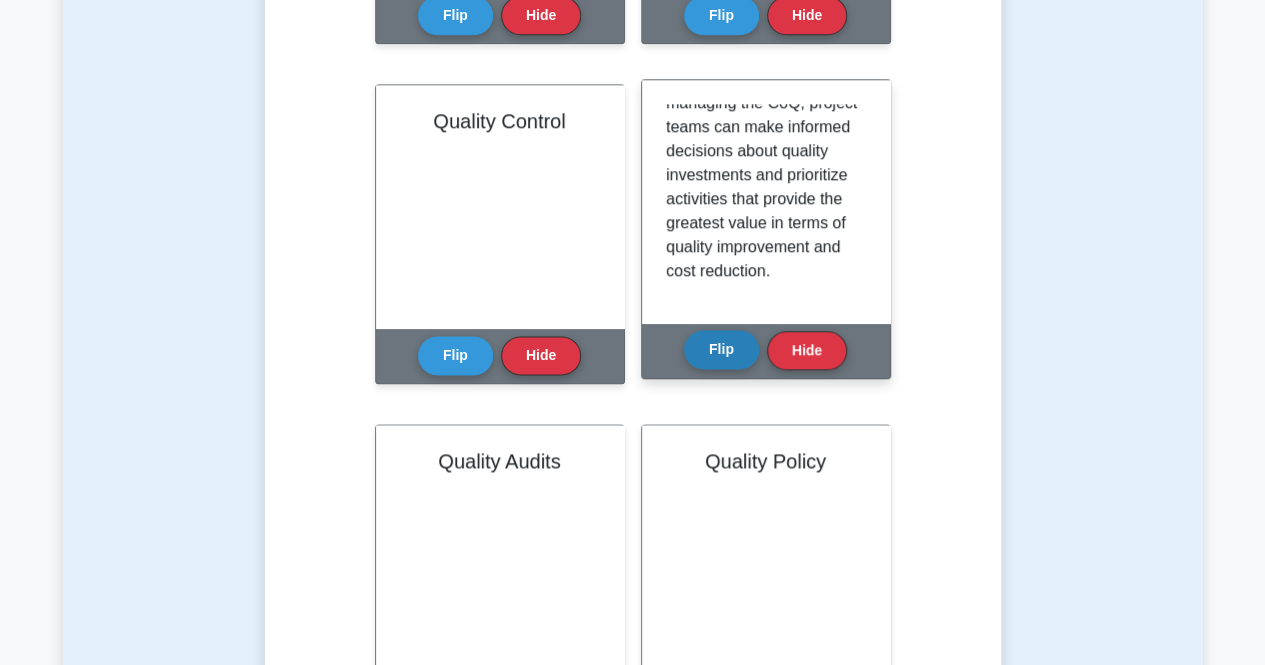 click on "Flip" at bounding box center (721, 349) 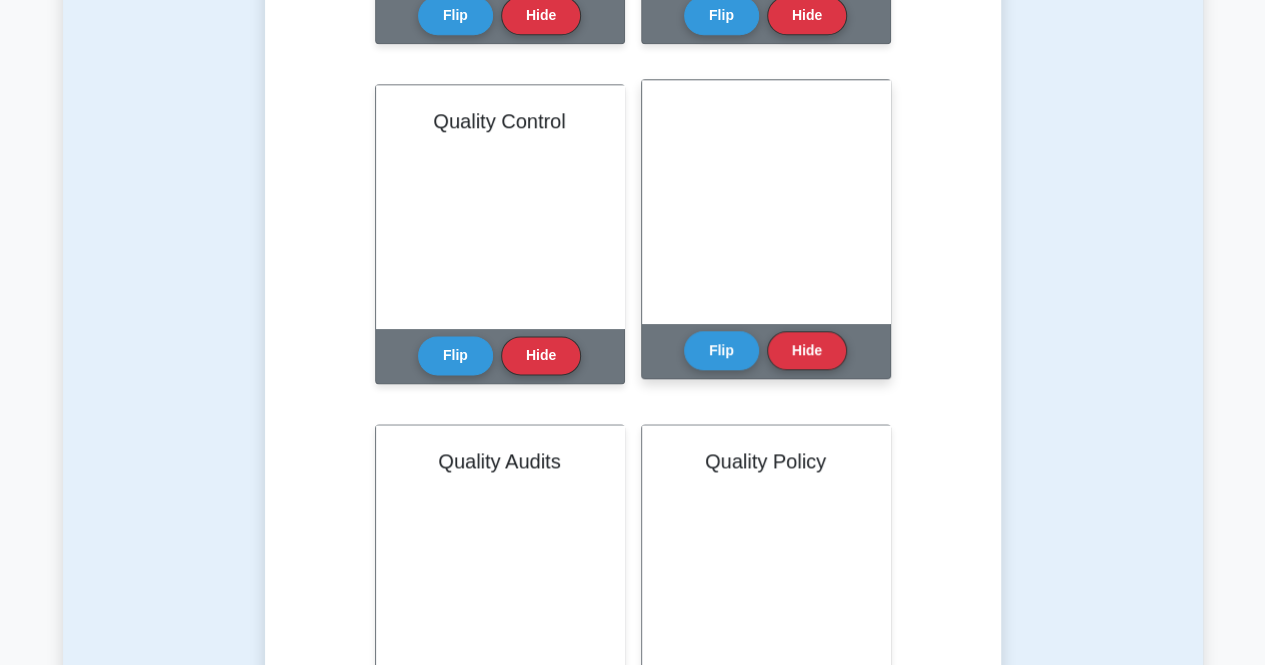 scroll, scrollTop: 1300, scrollLeft: 0, axis: vertical 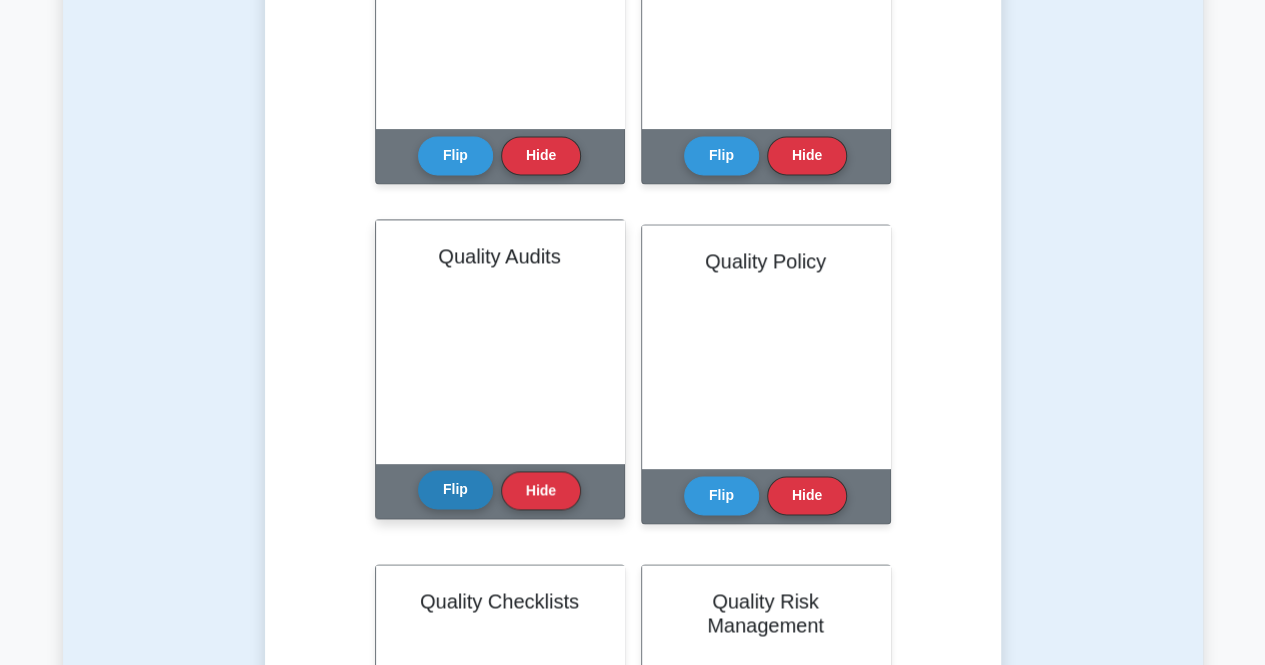 click on "Flip" at bounding box center (455, 489) 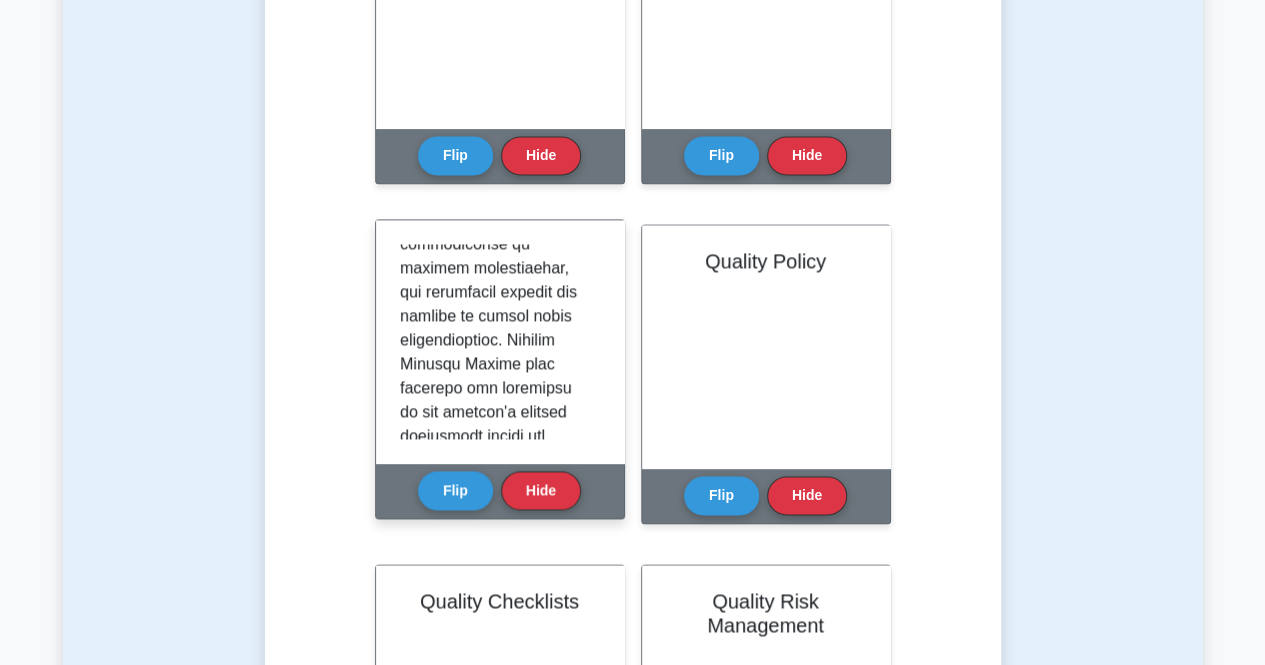 scroll, scrollTop: 995, scrollLeft: 0, axis: vertical 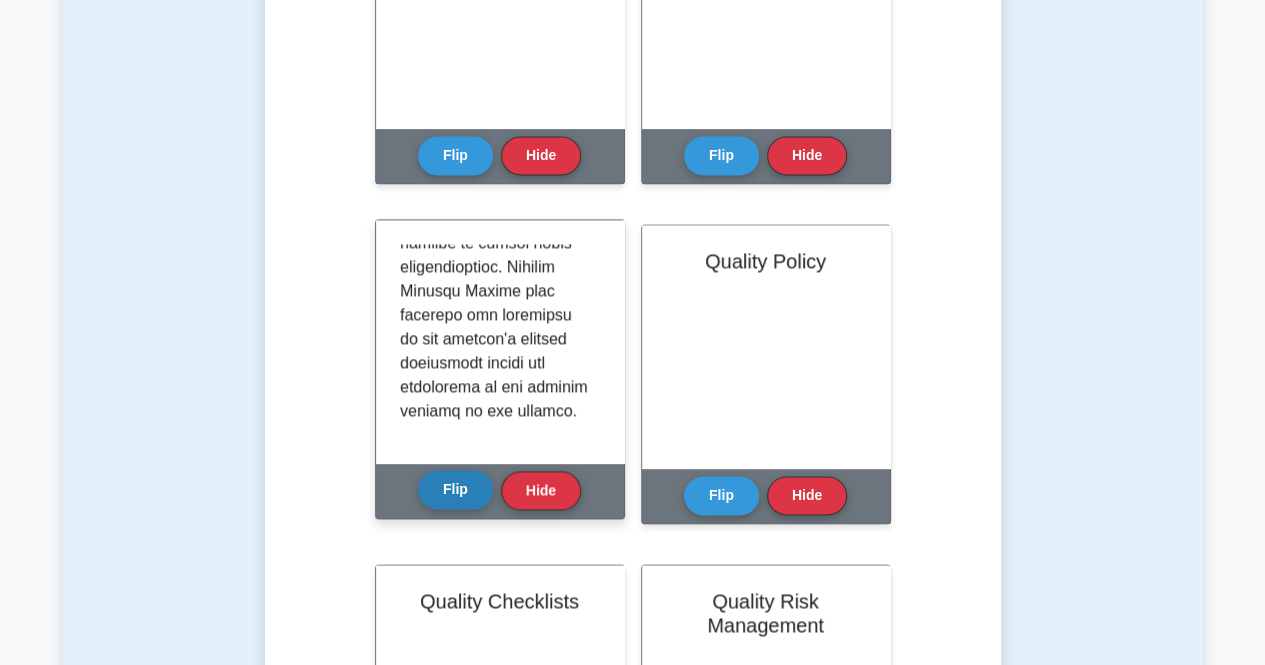 click on "Flip" at bounding box center (455, 489) 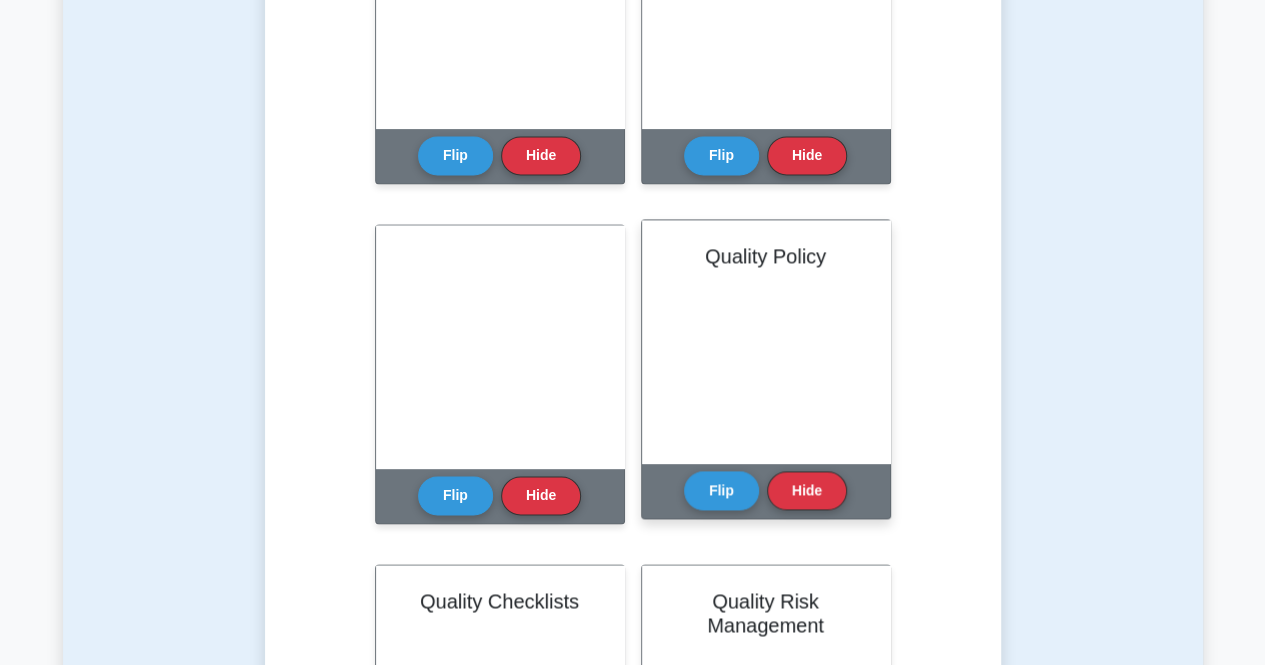 scroll, scrollTop: 500, scrollLeft: 0, axis: vertical 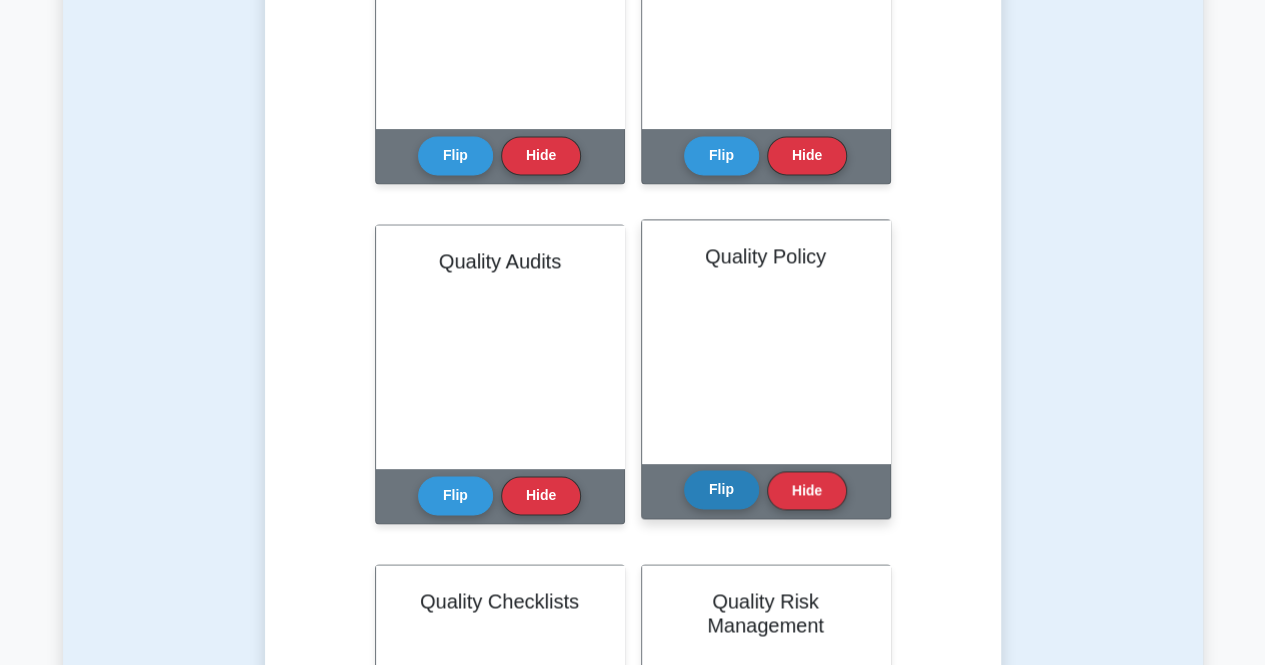 click on "Flip" at bounding box center [721, 489] 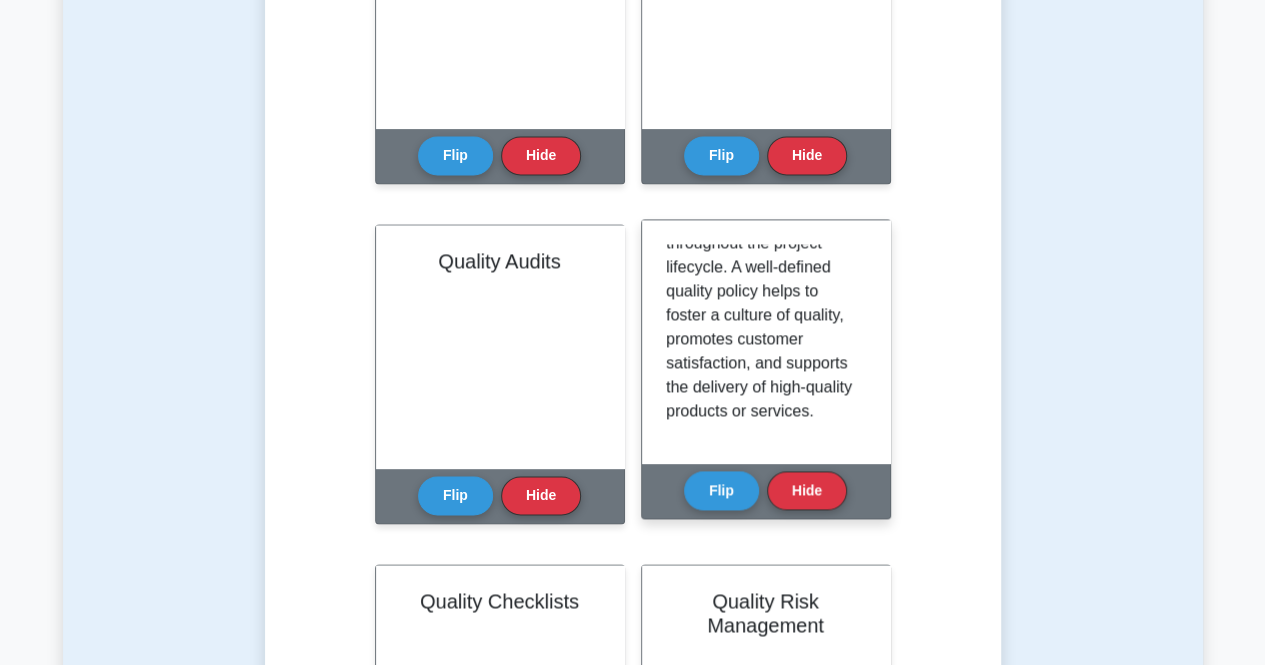 scroll, scrollTop: 851, scrollLeft: 0, axis: vertical 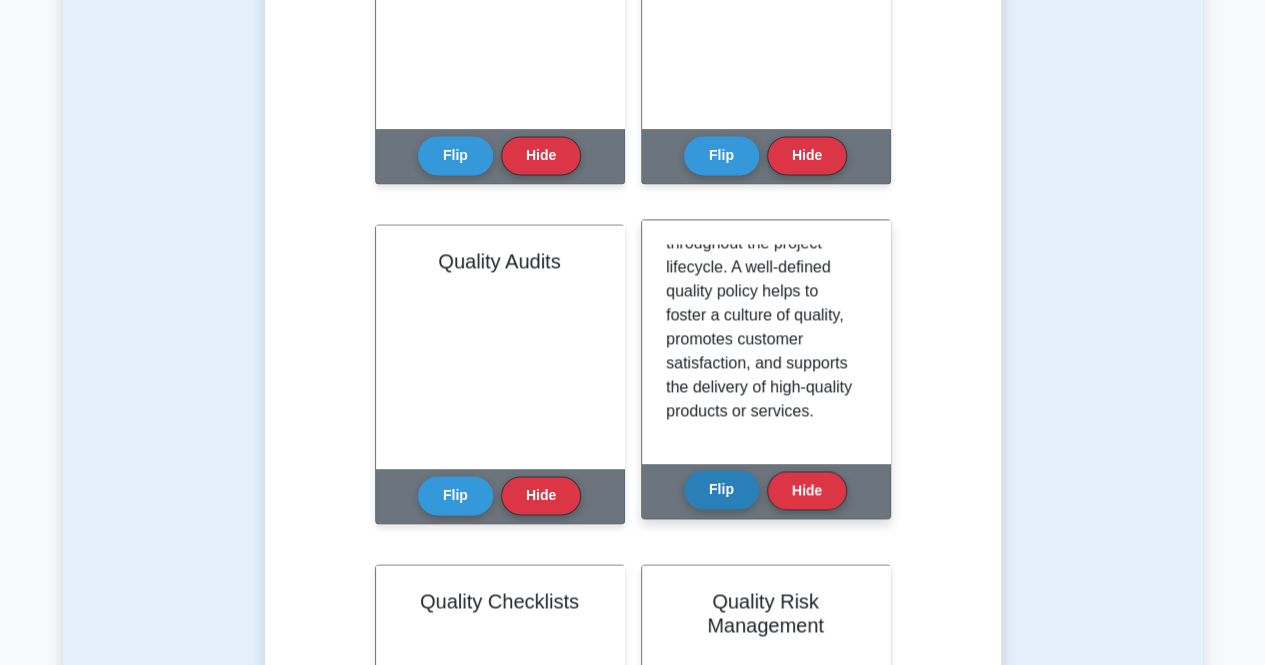 click on "Flip" at bounding box center [721, 489] 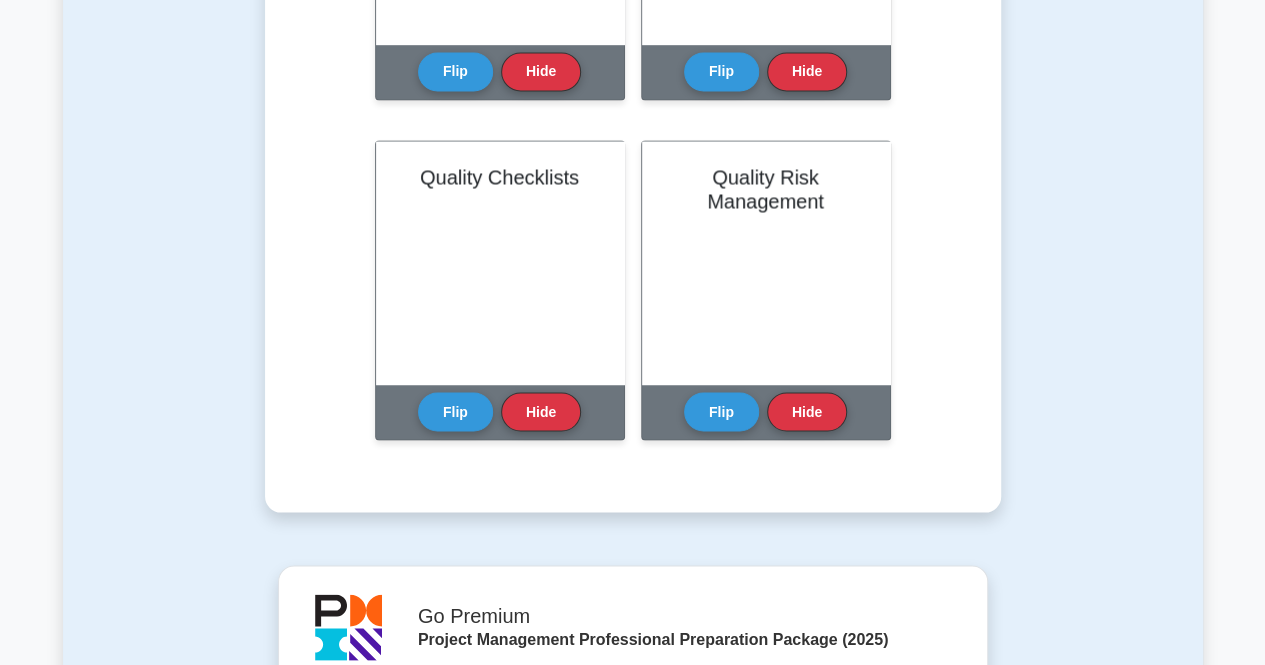 scroll, scrollTop: 1900, scrollLeft: 0, axis: vertical 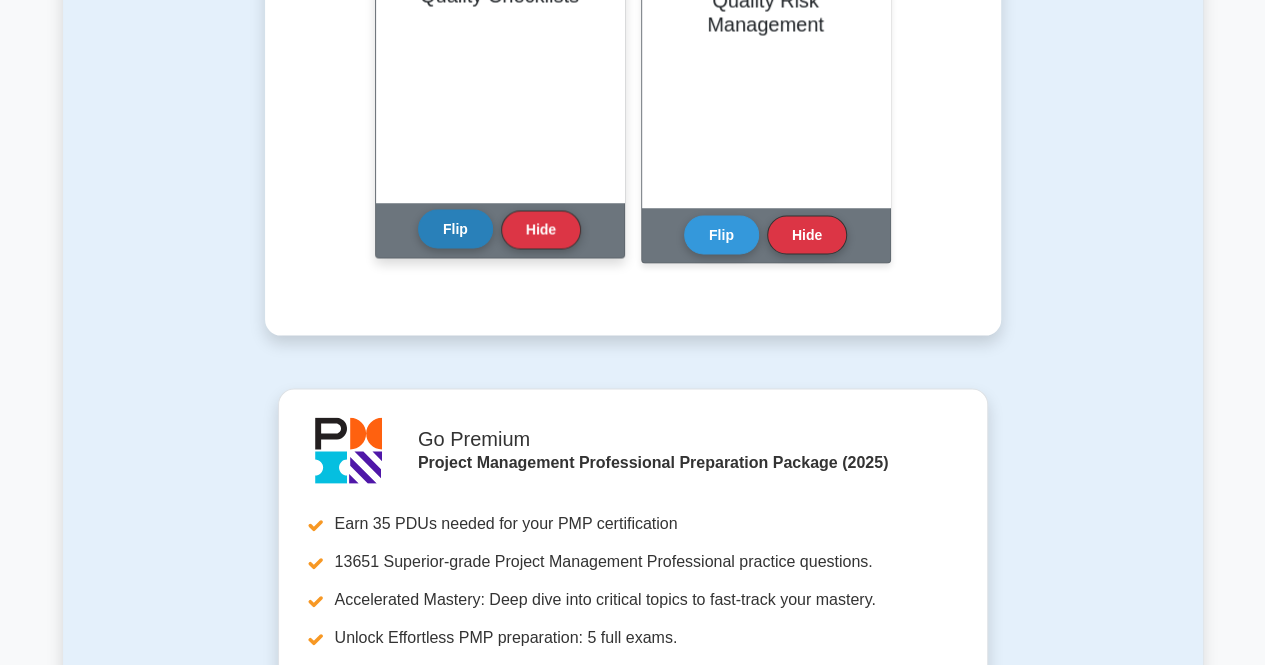 click on "Flip" at bounding box center [455, 229] 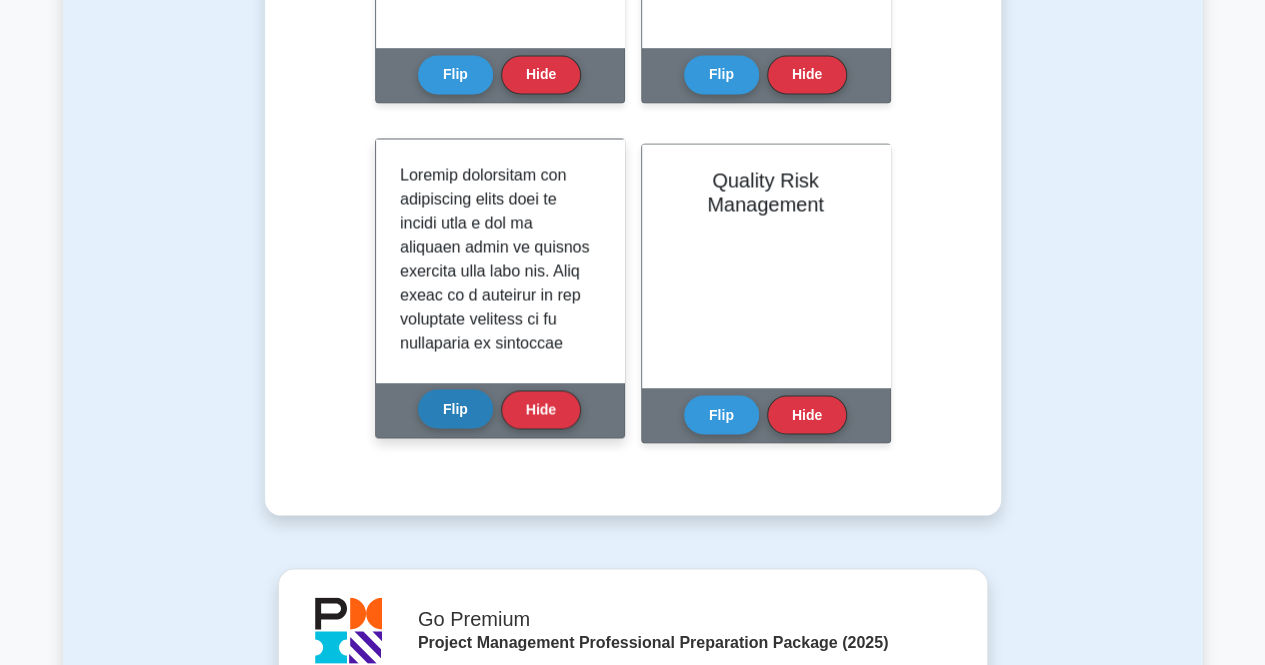 scroll, scrollTop: 1700, scrollLeft: 0, axis: vertical 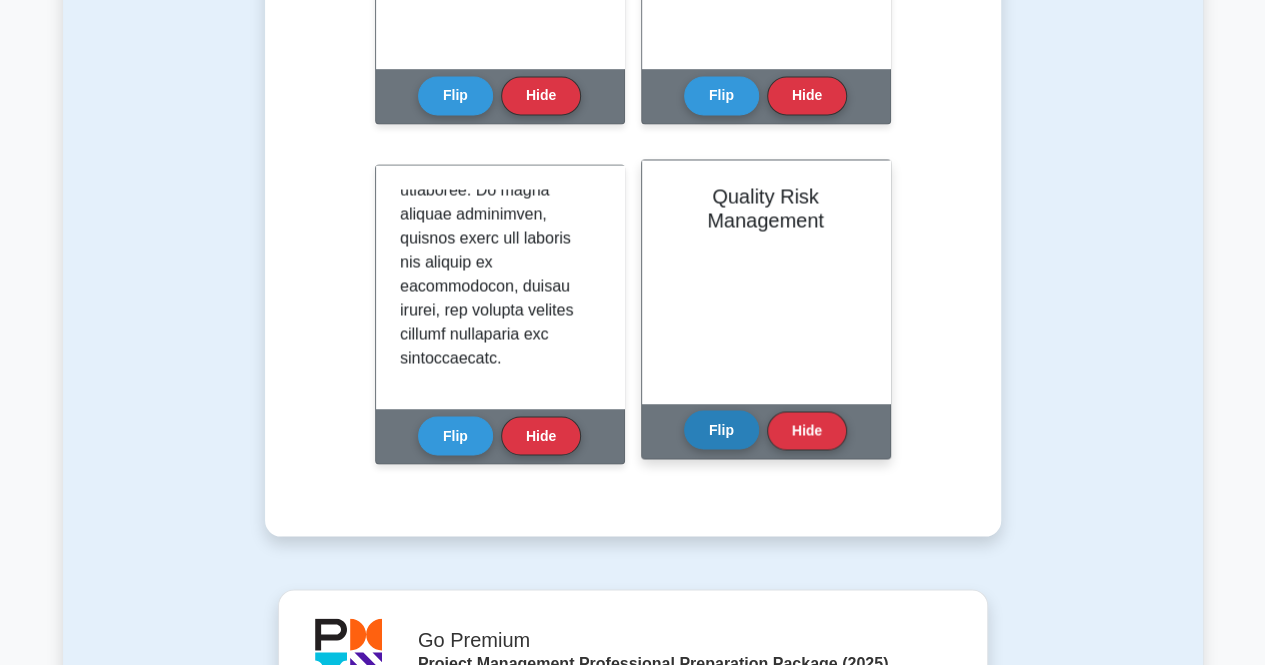 click on "Flip" at bounding box center [721, 429] 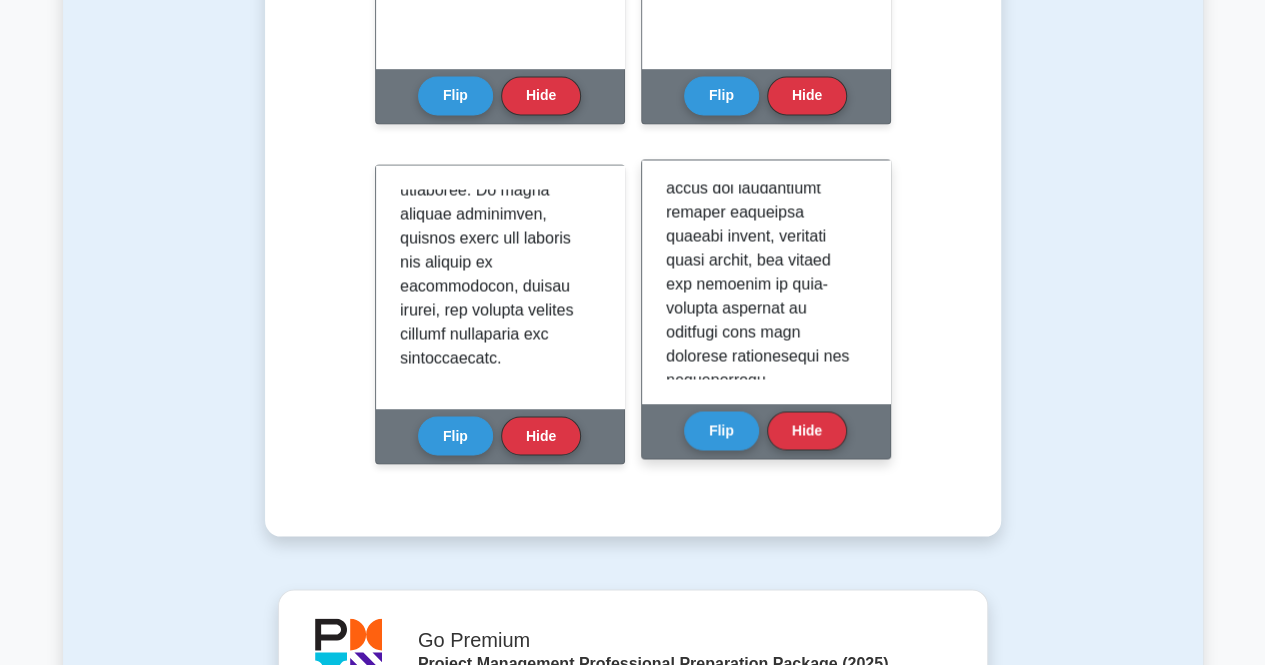scroll, scrollTop: 1379, scrollLeft: 0, axis: vertical 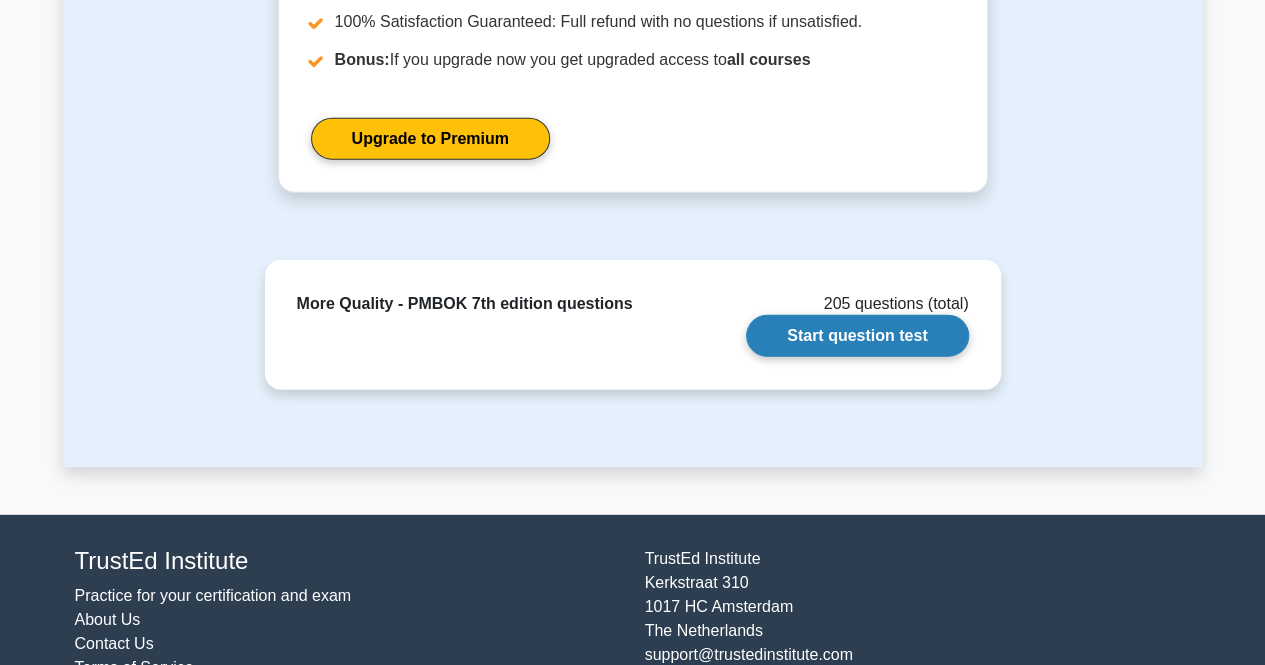 click on "Start  question test" at bounding box center (857, 336) 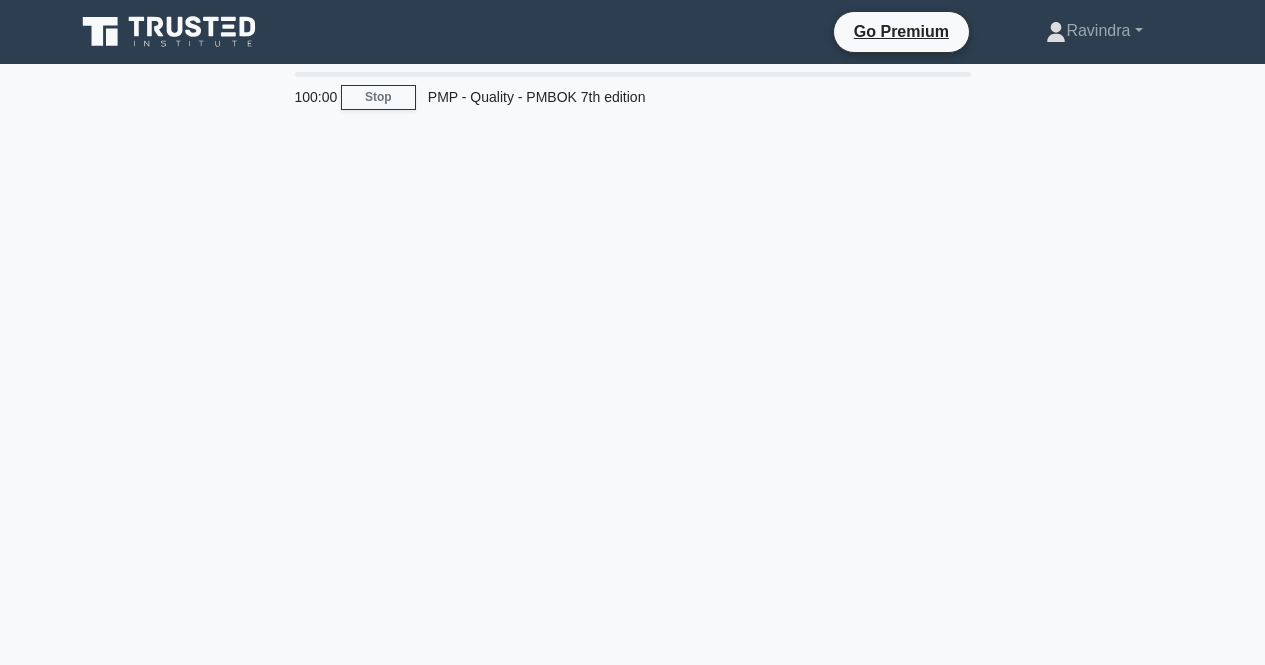 scroll, scrollTop: 0, scrollLeft: 0, axis: both 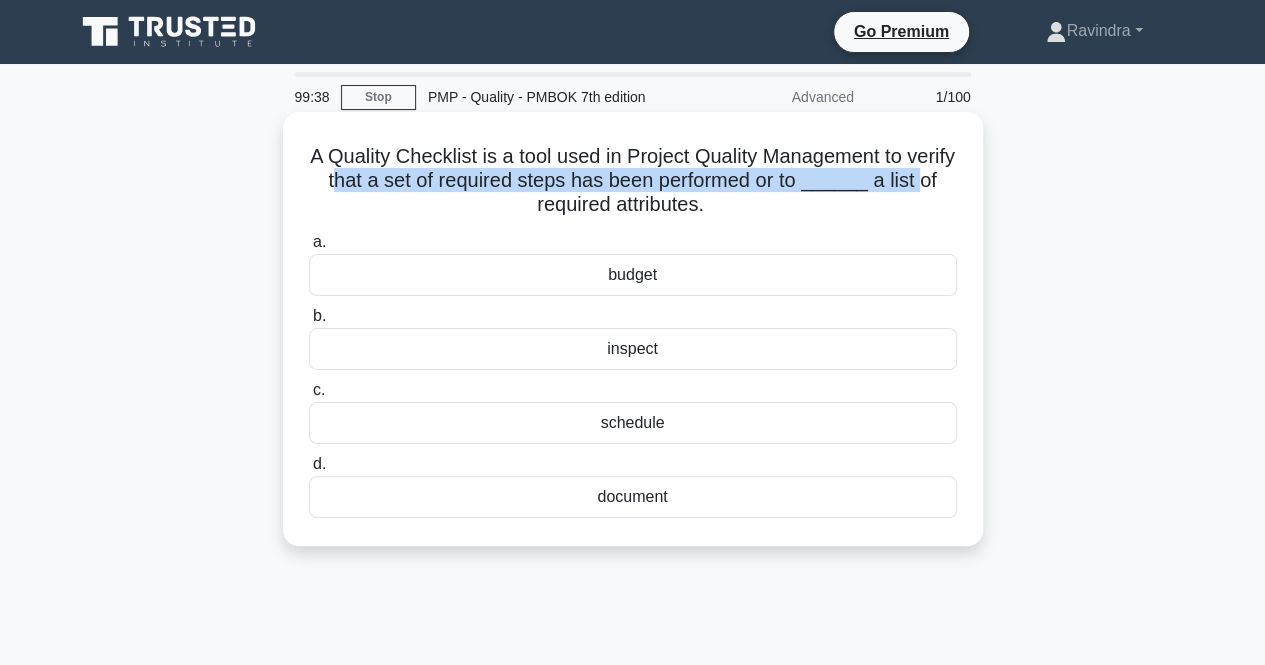 drag, startPoint x: 380, startPoint y: 183, endPoint x: 484, endPoint y: 211, distance: 107.70329 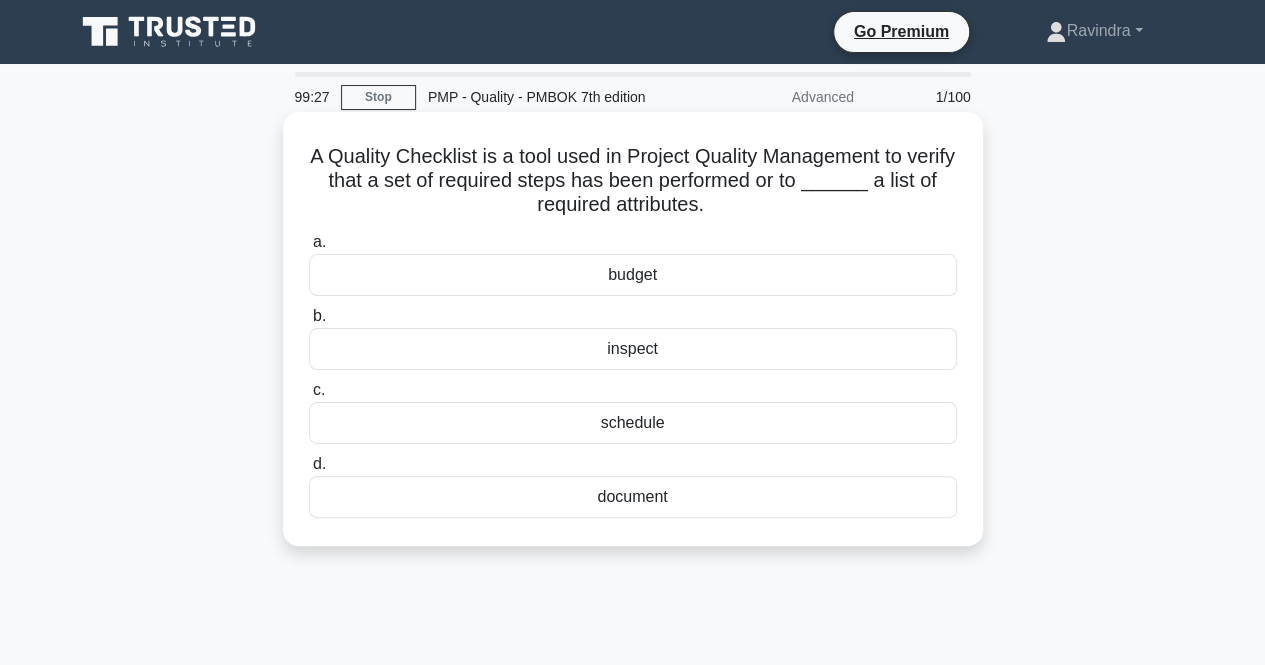 click on "inspect" at bounding box center [633, 349] 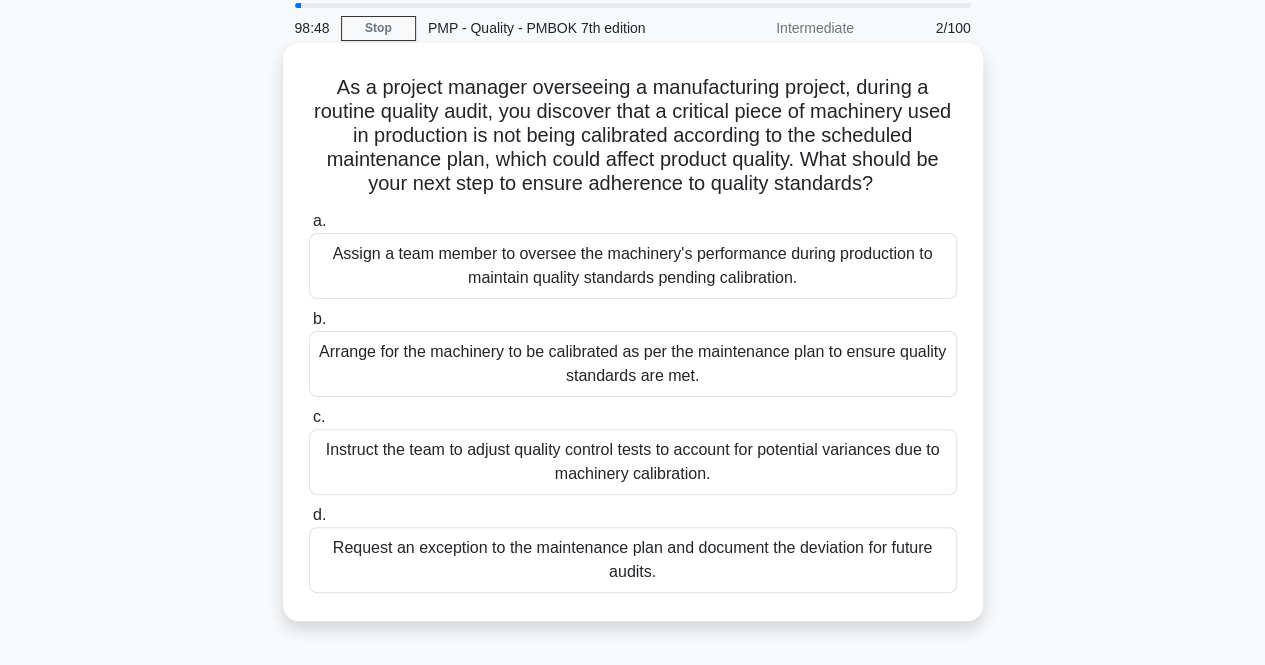 scroll, scrollTop: 100, scrollLeft: 0, axis: vertical 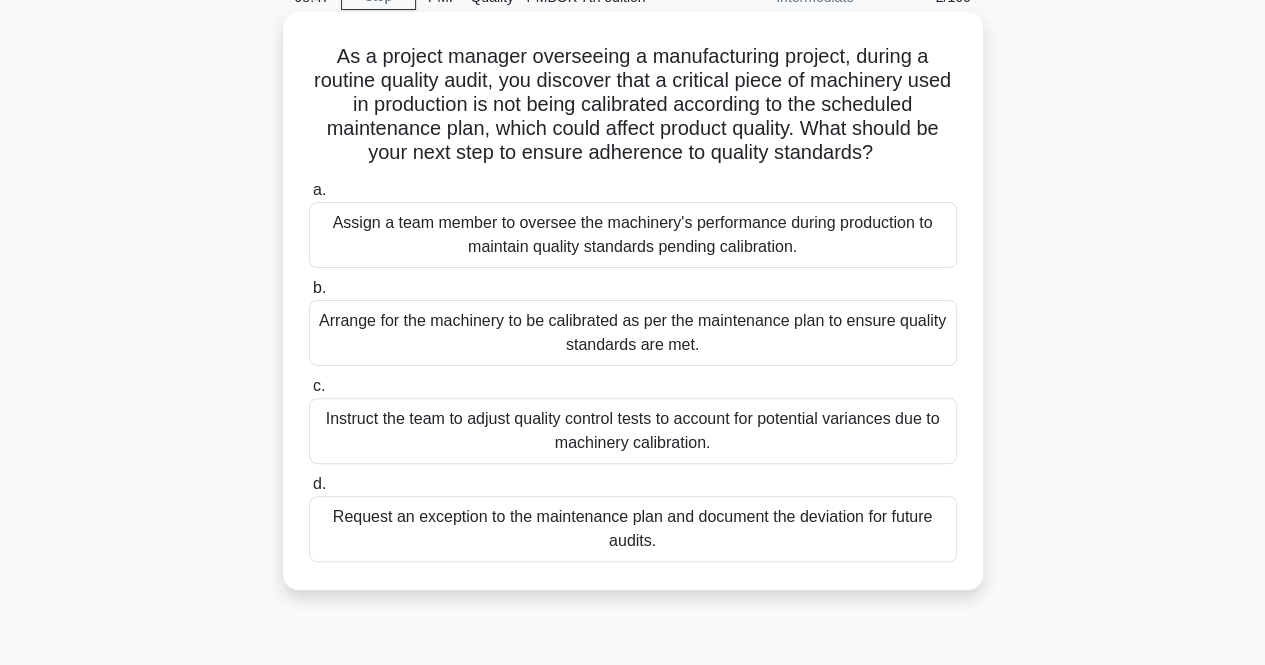 click on "Arrange for the machinery to be calibrated as per the maintenance plan to ensure quality standards are met." at bounding box center (633, 333) 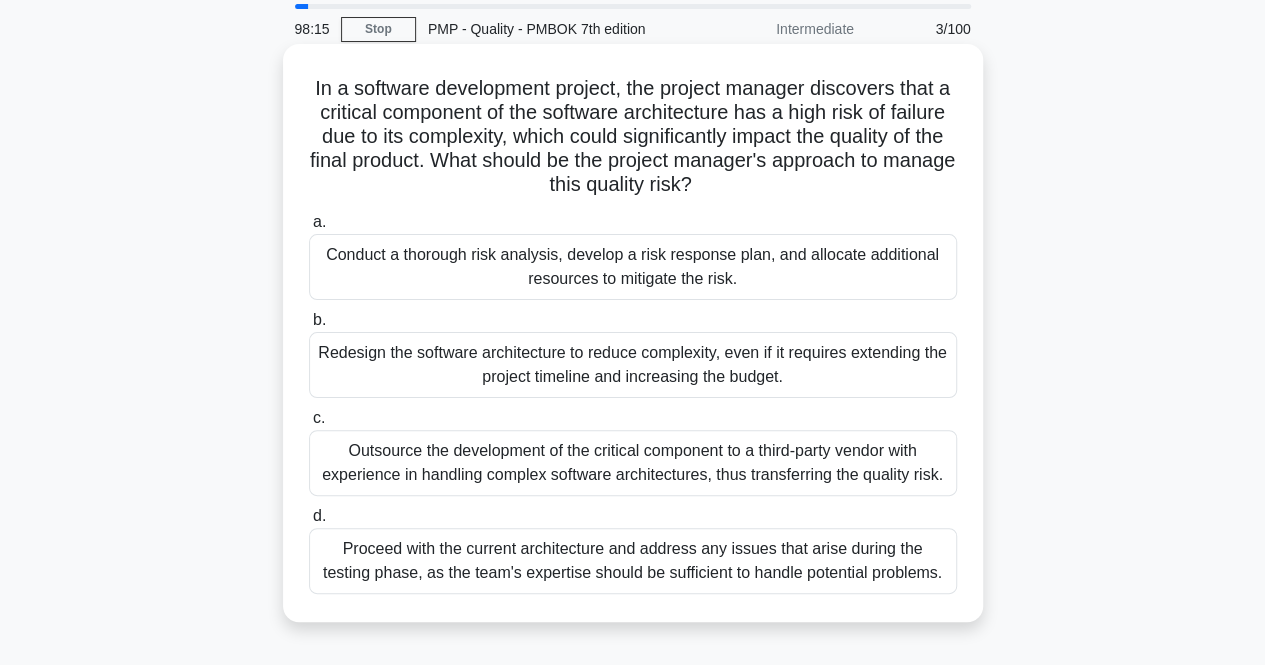scroll, scrollTop: 100, scrollLeft: 0, axis: vertical 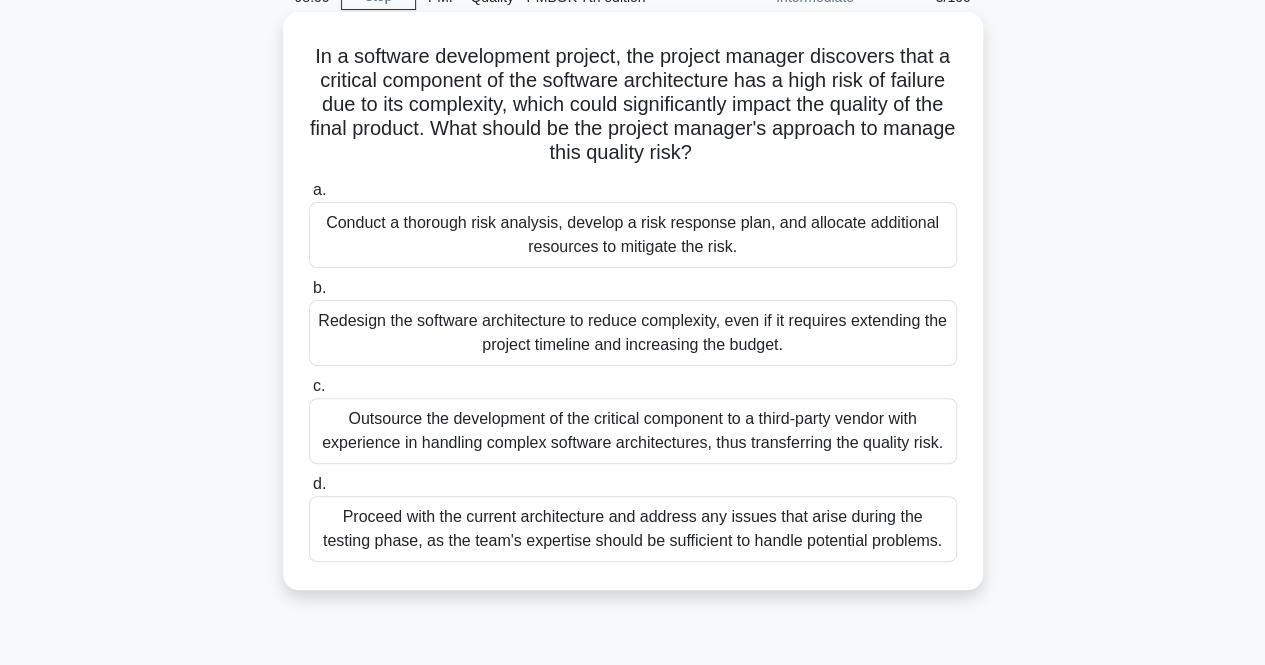 click on "a.
Conduct a thorough risk analysis, develop a risk response plan, and allocate additional resources to mitigate the risk.
b.
c.
d." at bounding box center (633, 370) 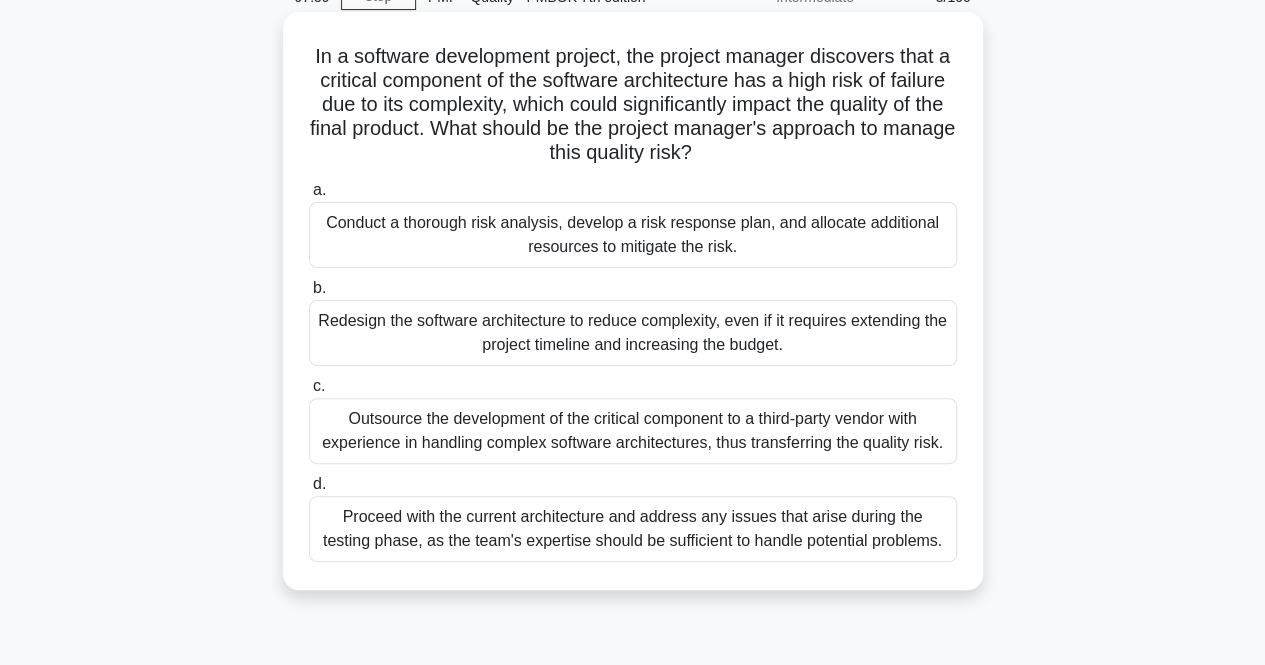 click on "Conduct a thorough risk analysis, develop a risk response plan, and allocate additional resources to mitigate the risk." at bounding box center (633, 235) 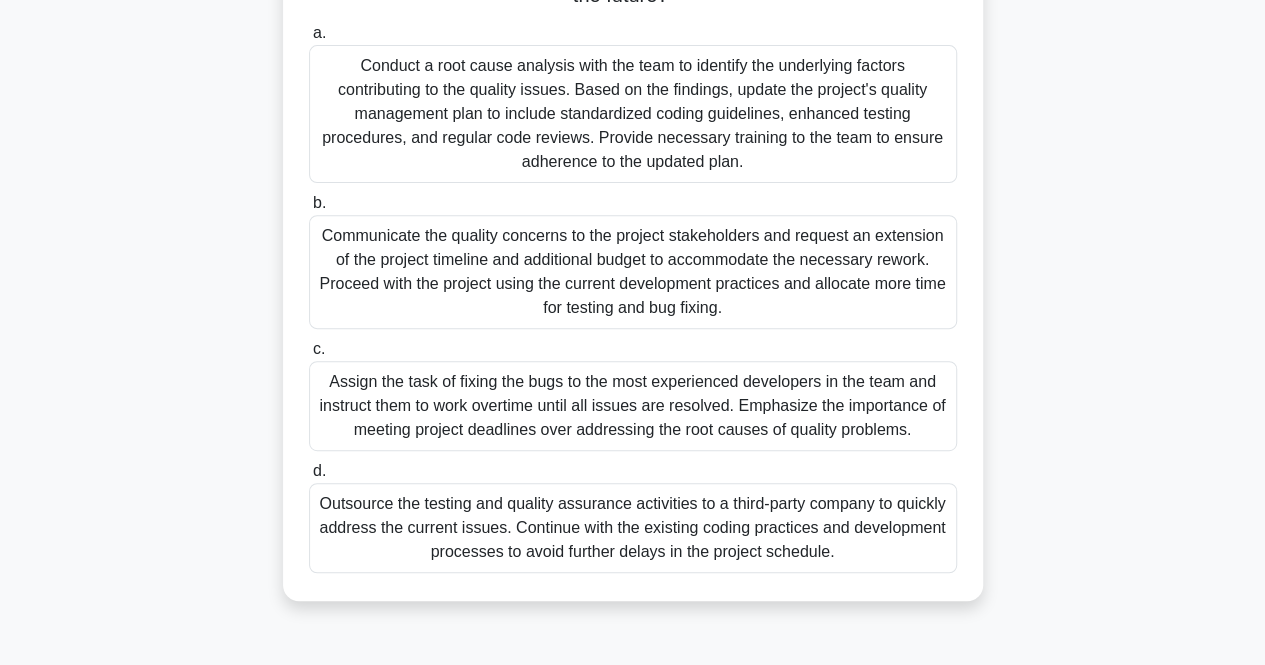 scroll, scrollTop: 300, scrollLeft: 0, axis: vertical 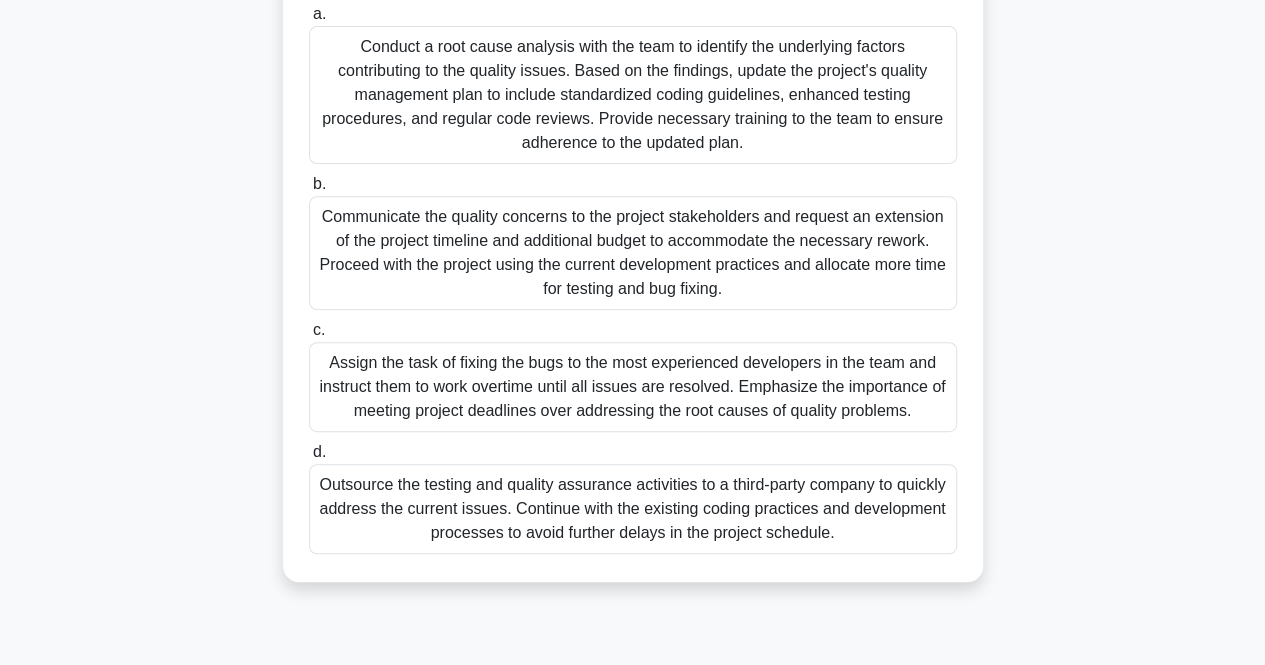 click on "Conduct a root cause analysis with the team to identify the underlying factors contributing to the quality issues. Based on the findings, update the project's quality management plan to include standardized coding guidelines, enhanced testing procedures, and regular code reviews. Provide necessary training to the team to ensure adherence to the updated plan." at bounding box center [633, 95] 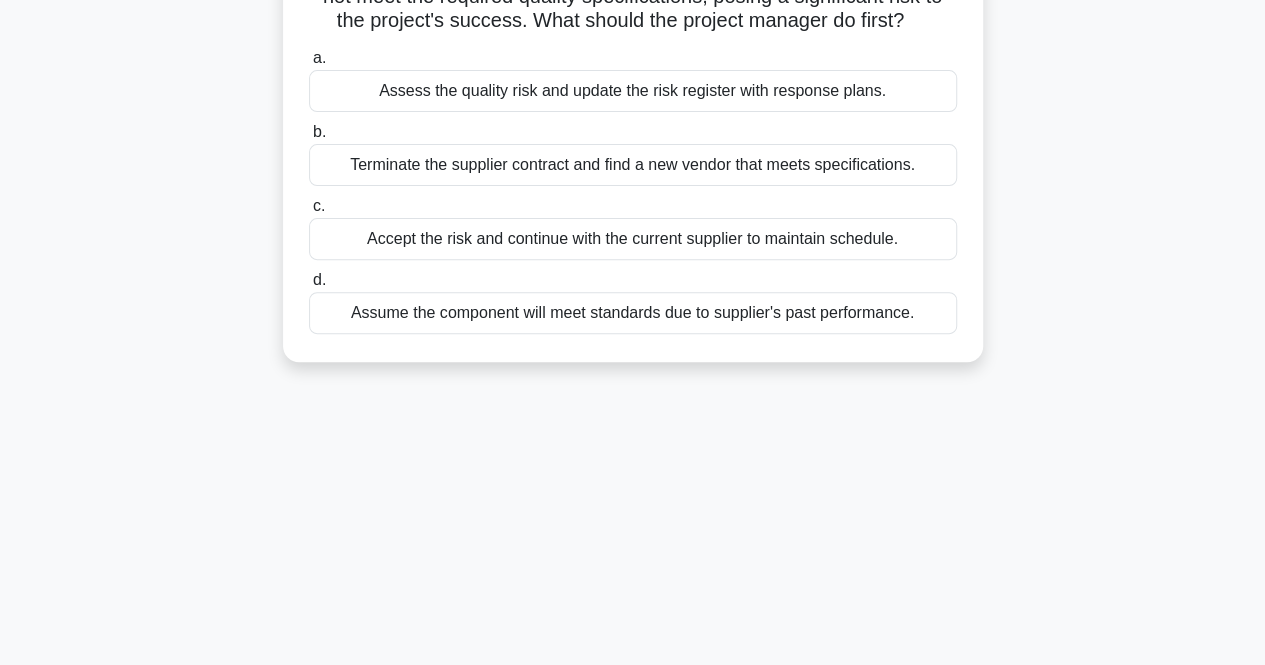 scroll, scrollTop: 0, scrollLeft: 0, axis: both 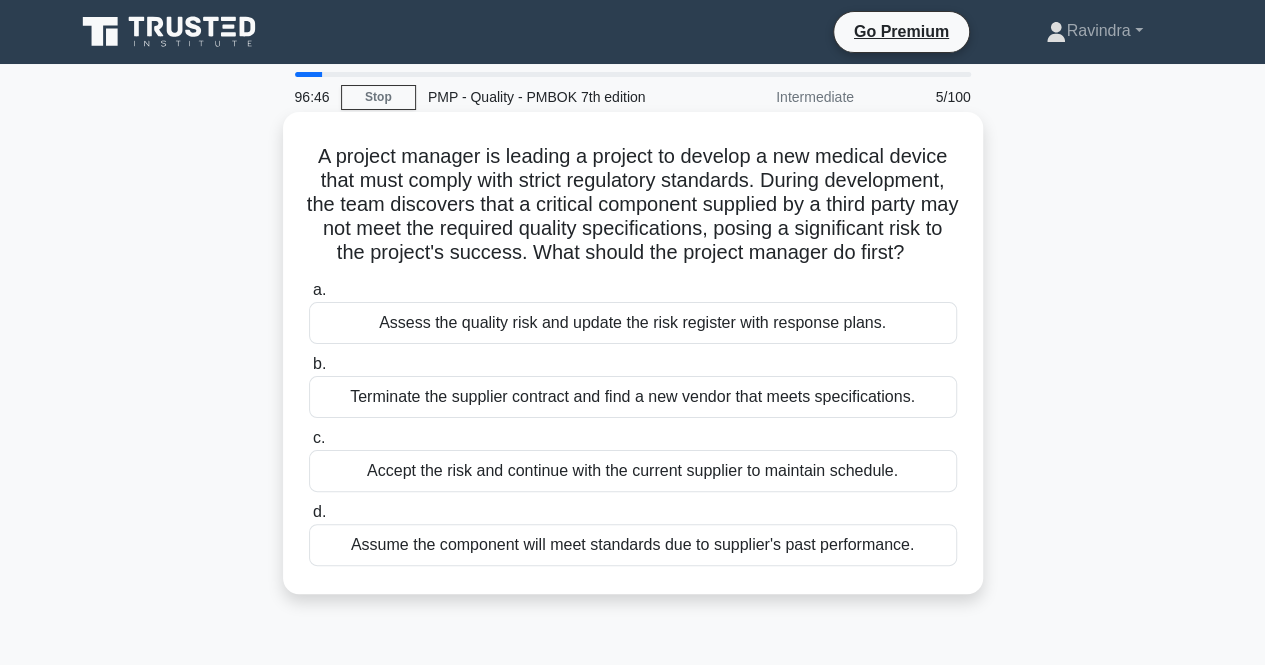 click on "Terminate the supplier contract and find a new vendor that meets specifications." at bounding box center (633, 397) 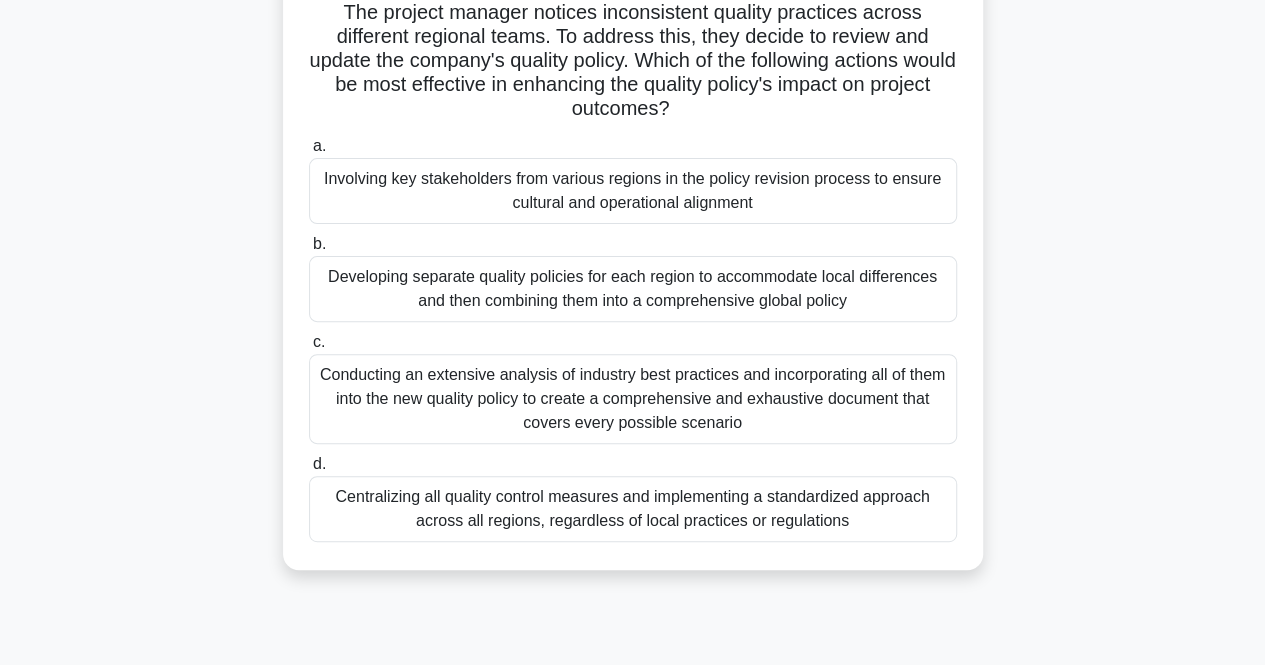 scroll, scrollTop: 200, scrollLeft: 0, axis: vertical 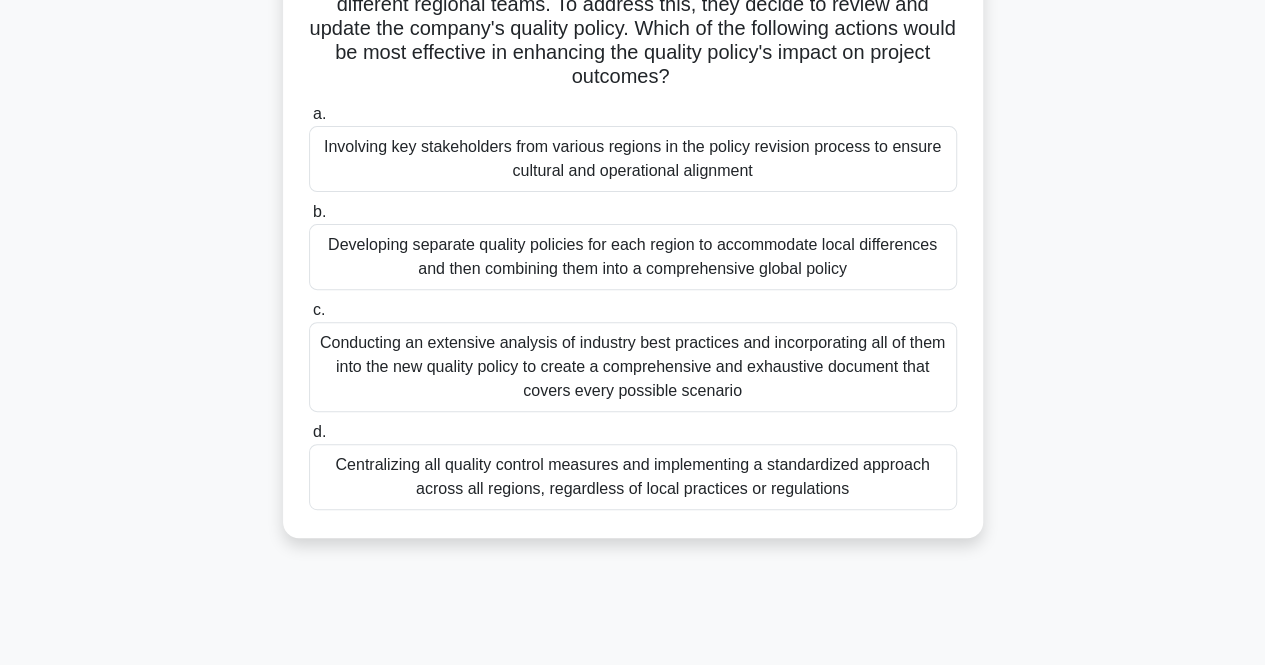 click on "Involving key stakeholders from various regions in the policy revision process to ensure cultural and operational alignment" at bounding box center (633, 159) 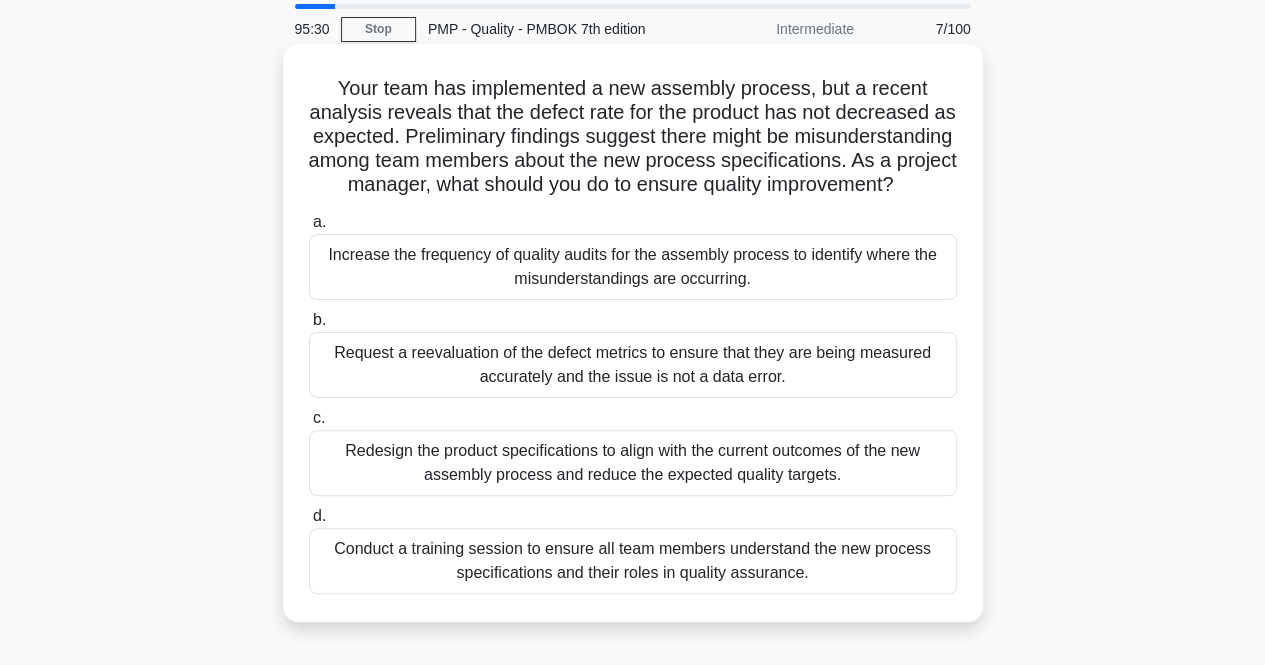 scroll, scrollTop: 100, scrollLeft: 0, axis: vertical 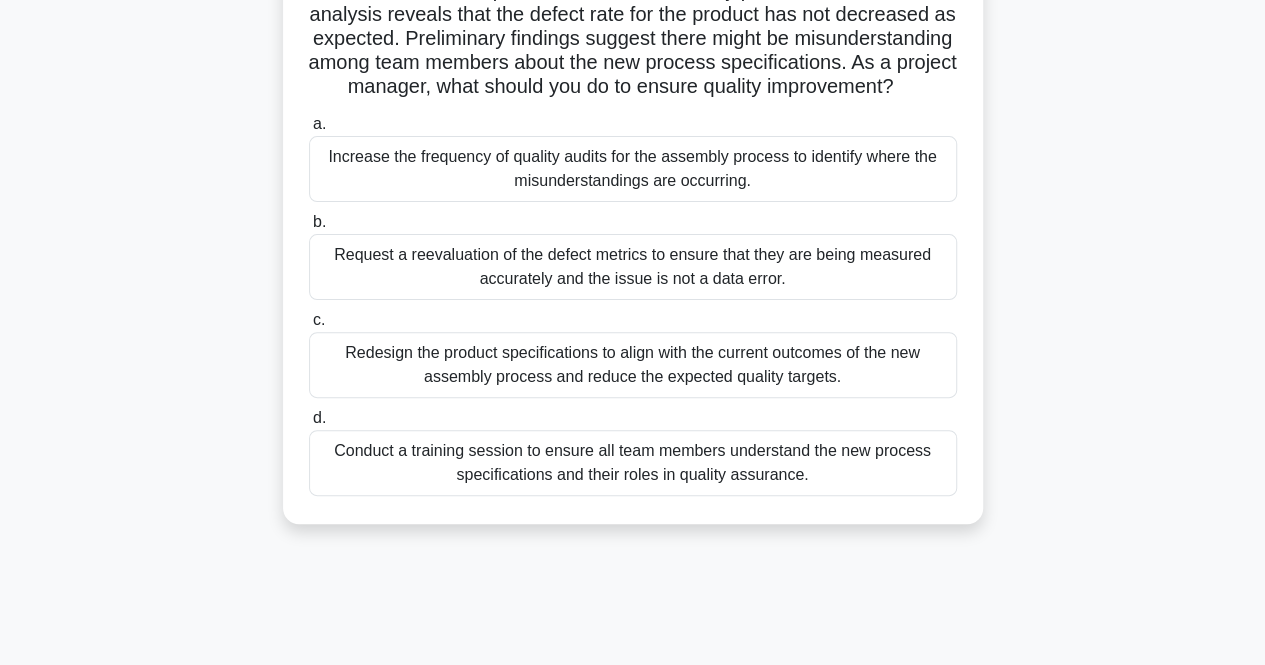 click on "Conduct a training session to ensure all team members understand the new process specifications and their roles in quality assurance." at bounding box center (633, 463) 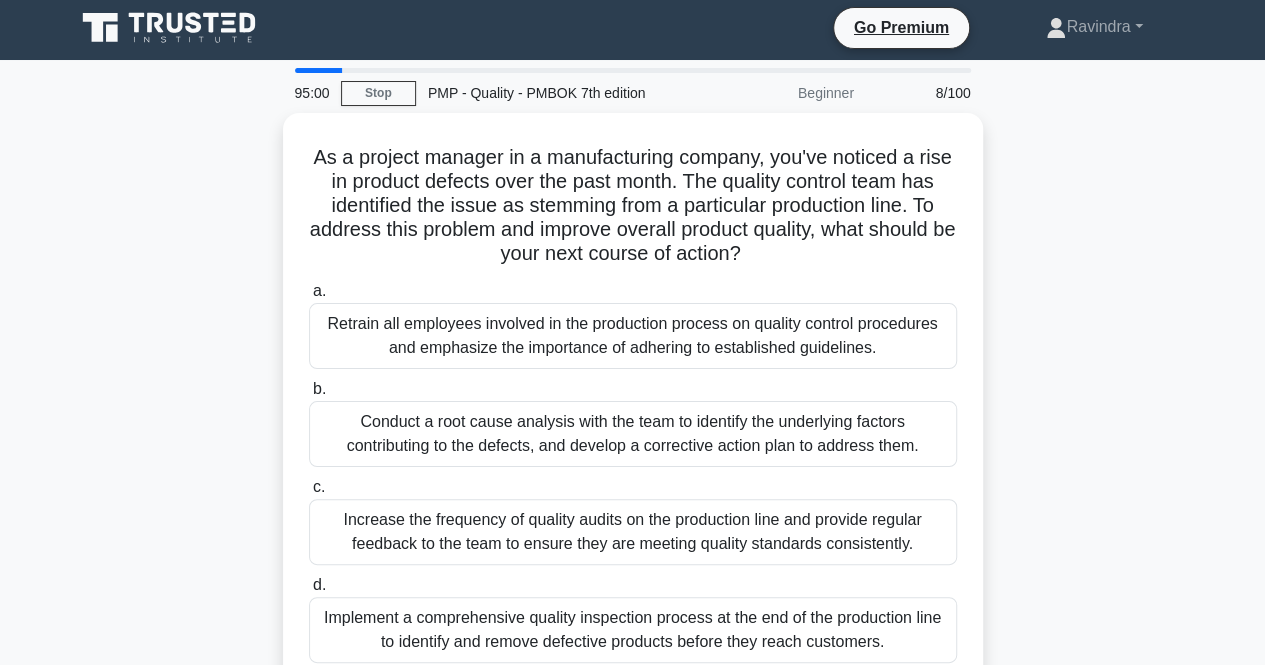 scroll, scrollTop: 0, scrollLeft: 0, axis: both 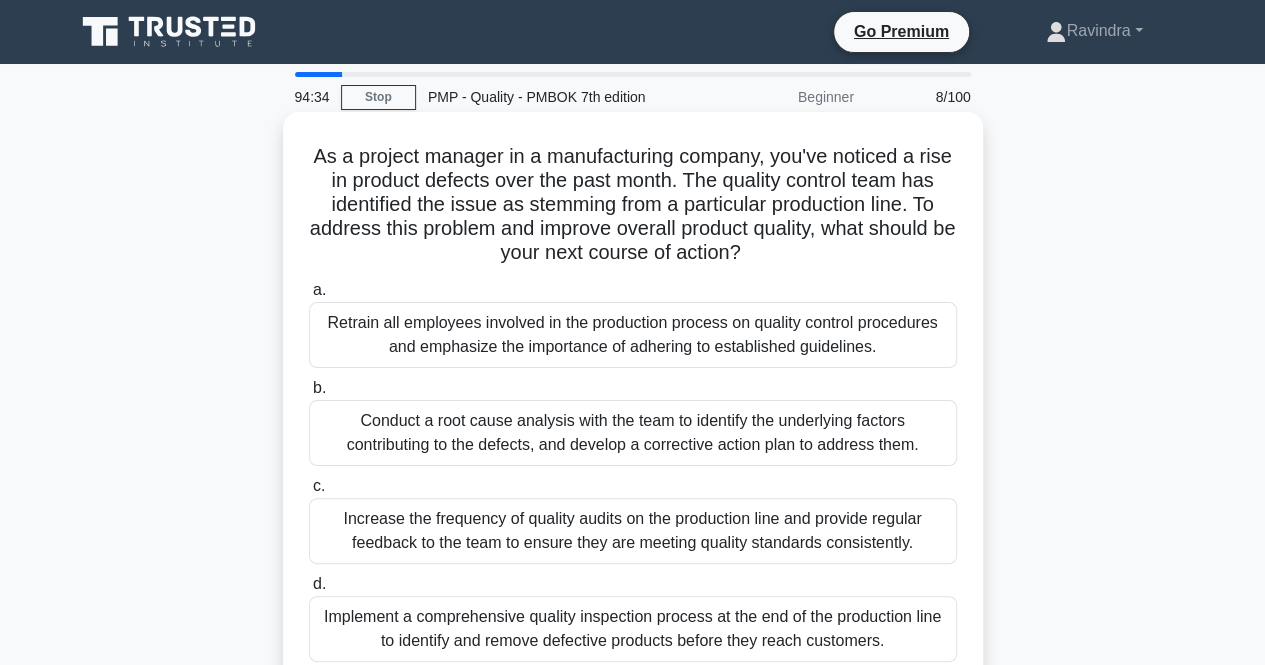 click on "As a project manager in a manufacturing company, you've noticed a rise in product defects over the past month. The quality control team has identified the issue as stemming from a particular production line. To address this problem and improve overall product quality, what should be your next course of action?
.spinner_0XTQ{transform-origin:center;animation:spinner_y6GP .75s linear infinite}@keyframes spinner_y6GP{100%{transform:rotate(360deg)}}" at bounding box center (633, 205) 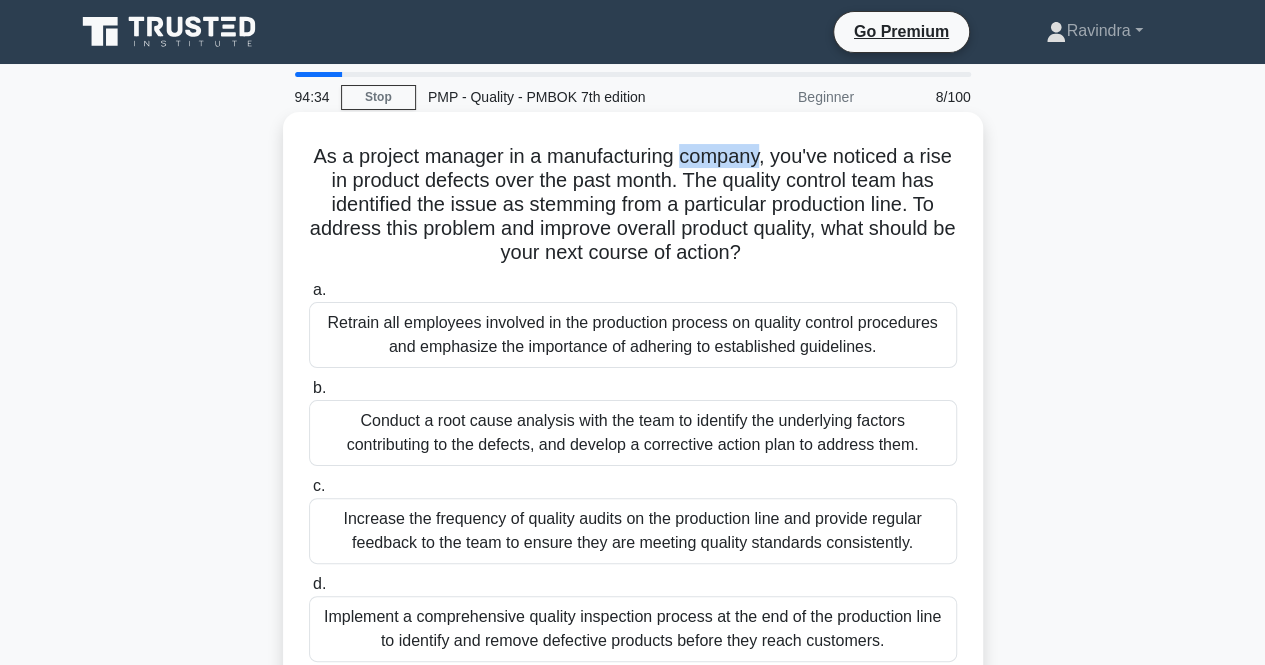 click on "As a project manager in a manufacturing company, you've noticed a rise in product defects over the past month. The quality control team has identified the issue as stemming from a particular production line. To address this problem and improve overall product quality, what should be your next course of action?
.spinner_0XTQ{transform-origin:center;animation:spinner_y6GP .75s linear infinite}@keyframes spinner_y6GP{100%{transform:rotate(360deg)}}" at bounding box center [633, 205] 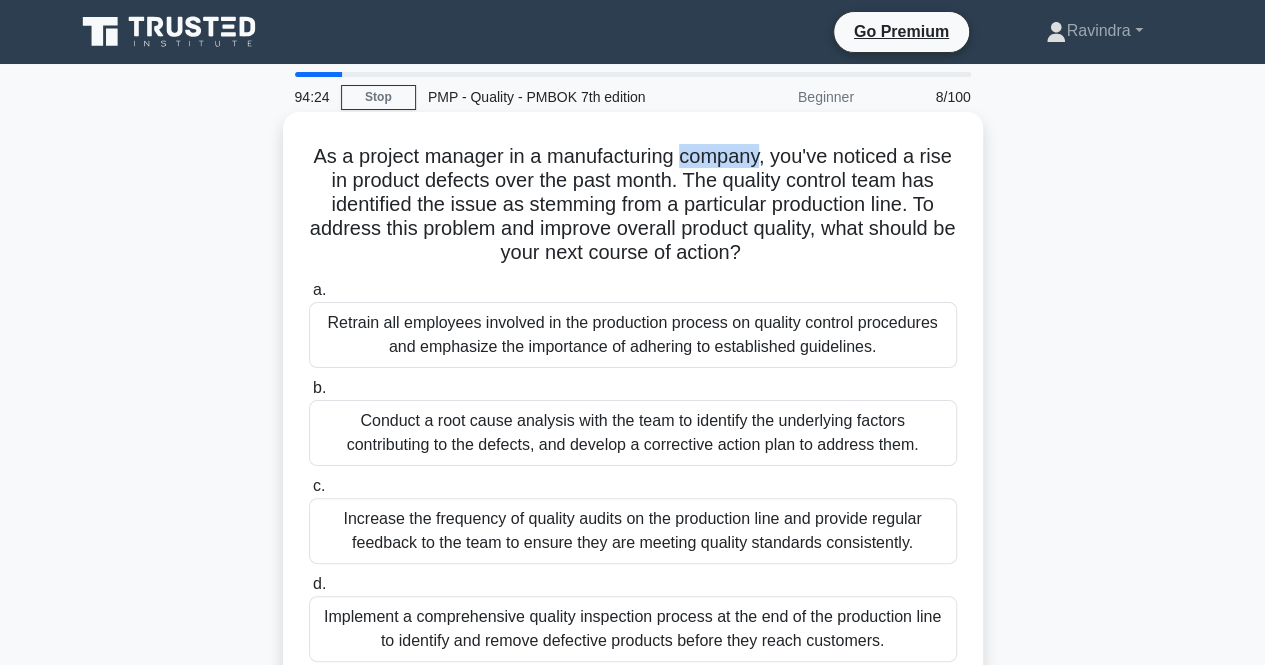 drag, startPoint x: 823, startPoint y: 151, endPoint x: 852, endPoint y: 259, distance: 111.82576 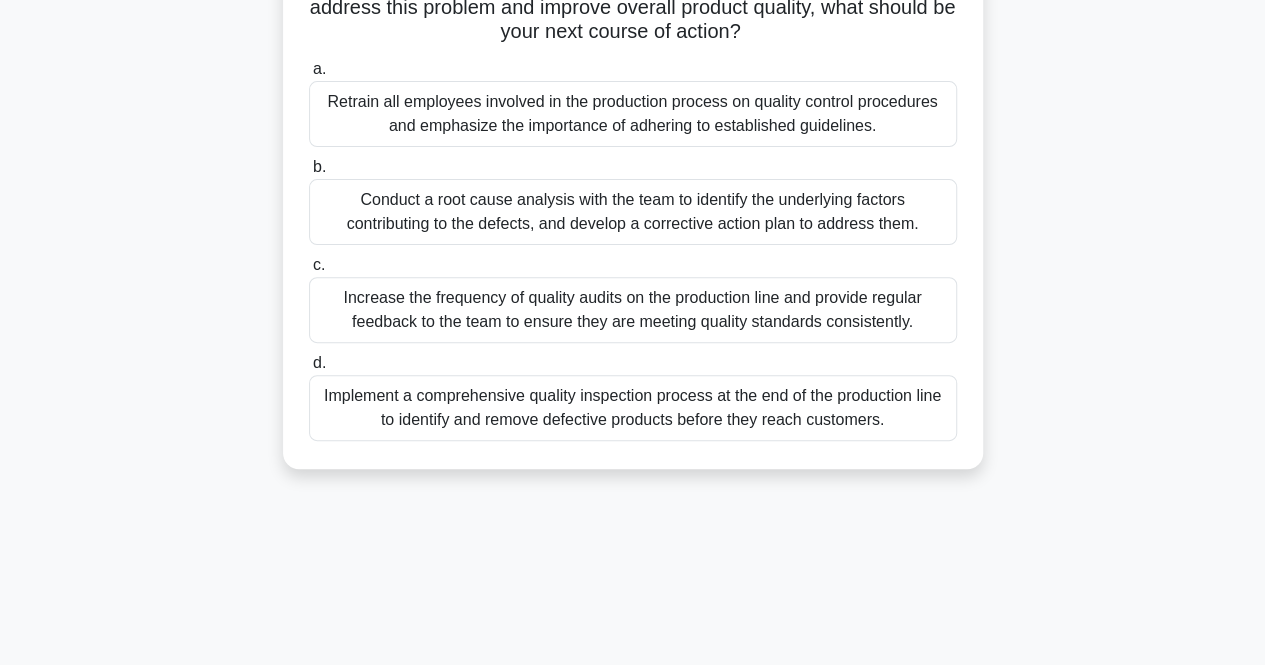 scroll, scrollTop: 227, scrollLeft: 0, axis: vertical 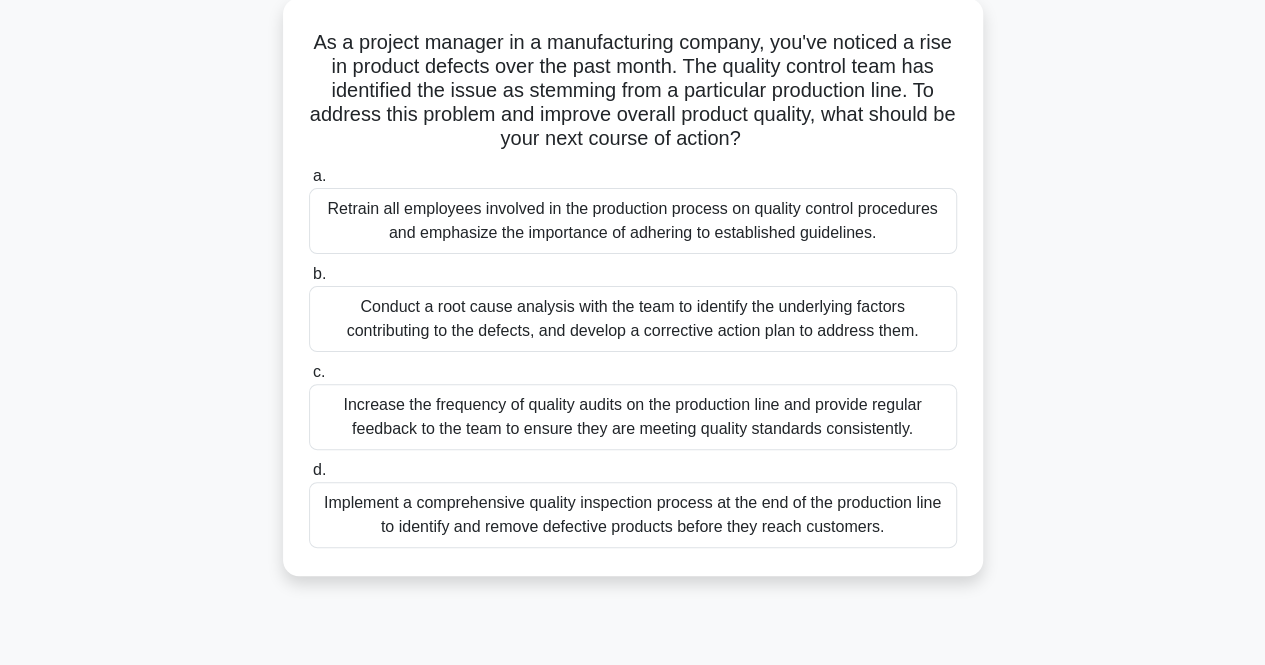 click on "Conduct a root cause analysis with the team to identify the underlying factors contributing to the defects, and develop a corrective action plan to address them." at bounding box center (633, 319) 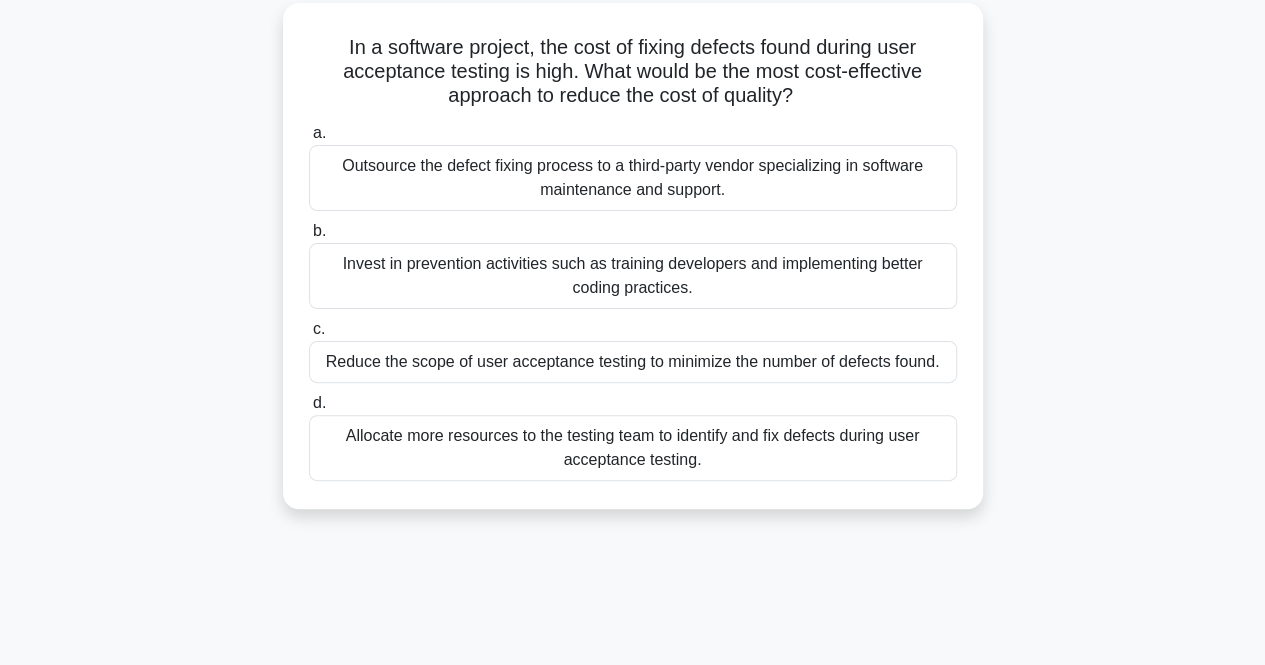 scroll, scrollTop: 0, scrollLeft: 0, axis: both 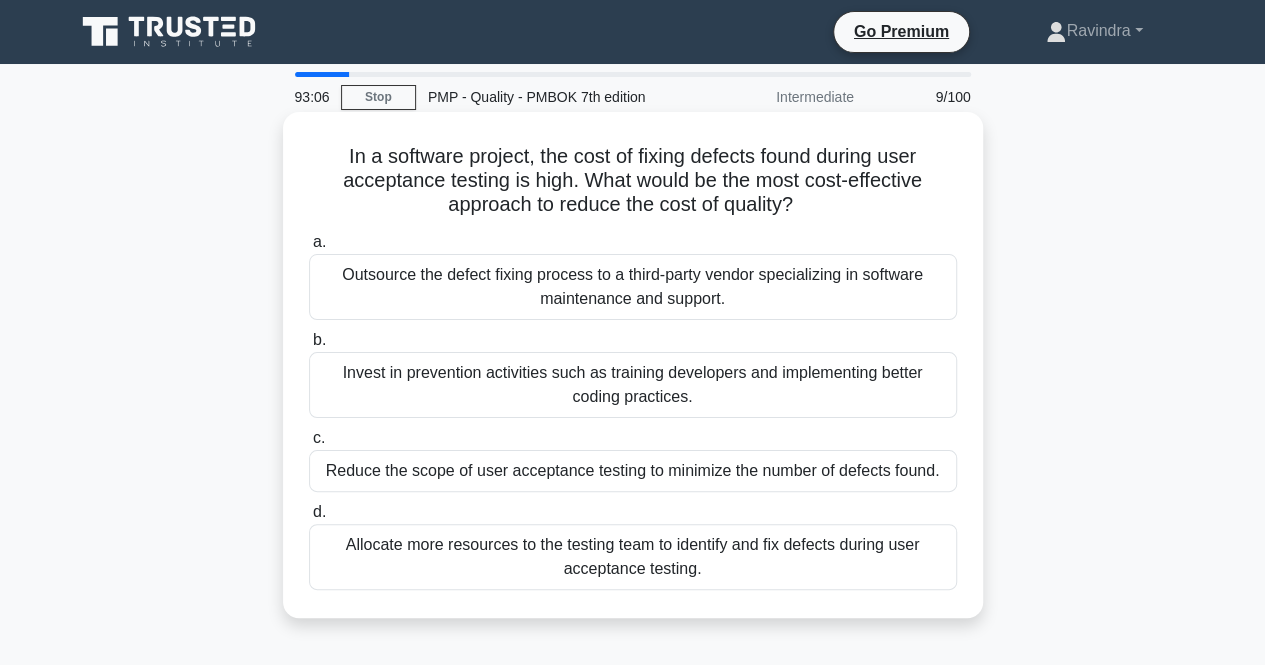 click on "Invest in prevention activities such as training developers and implementing better coding practices." at bounding box center [633, 385] 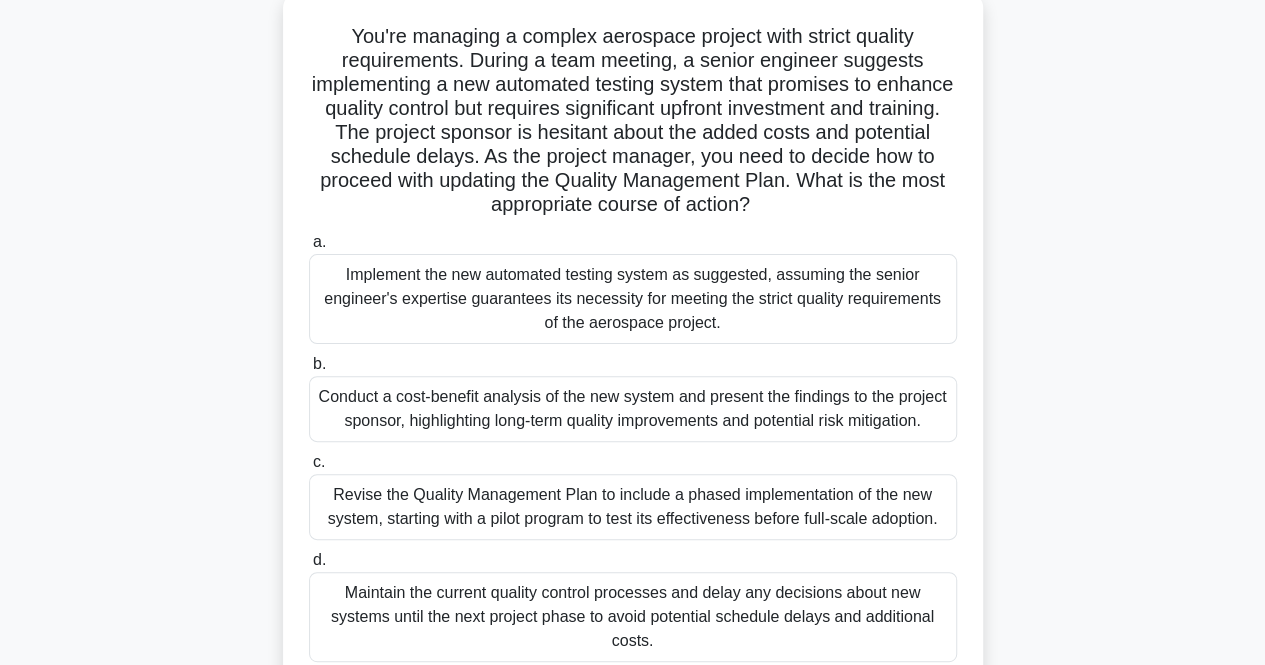 scroll, scrollTop: 133, scrollLeft: 0, axis: vertical 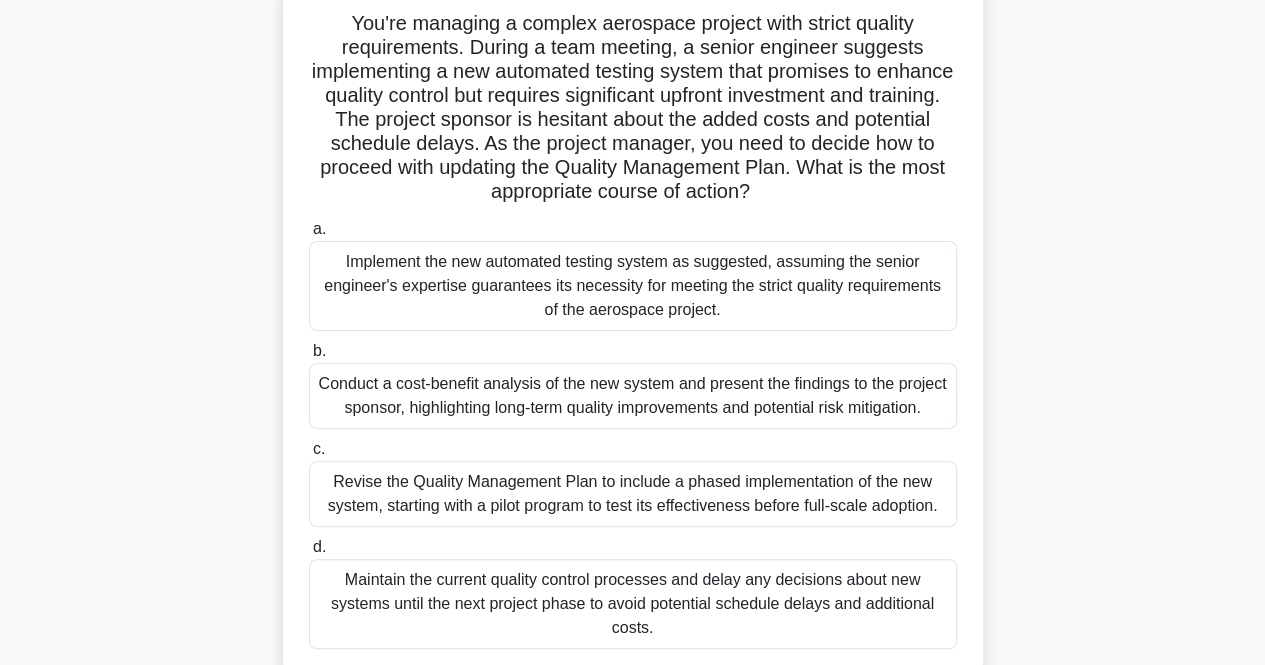 click on "Conduct a cost-benefit analysis of the new system and present the findings to the project sponsor, highlighting long-term quality improvements and potential risk mitigation." at bounding box center (633, 396) 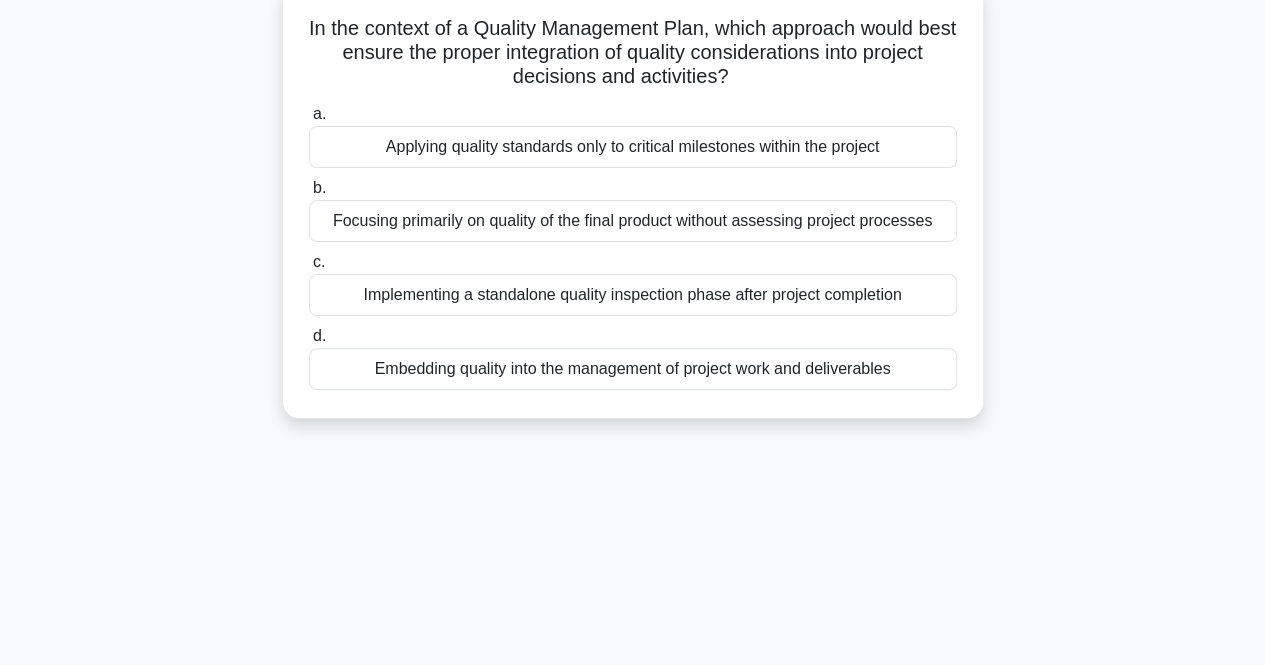 scroll, scrollTop: 0, scrollLeft: 0, axis: both 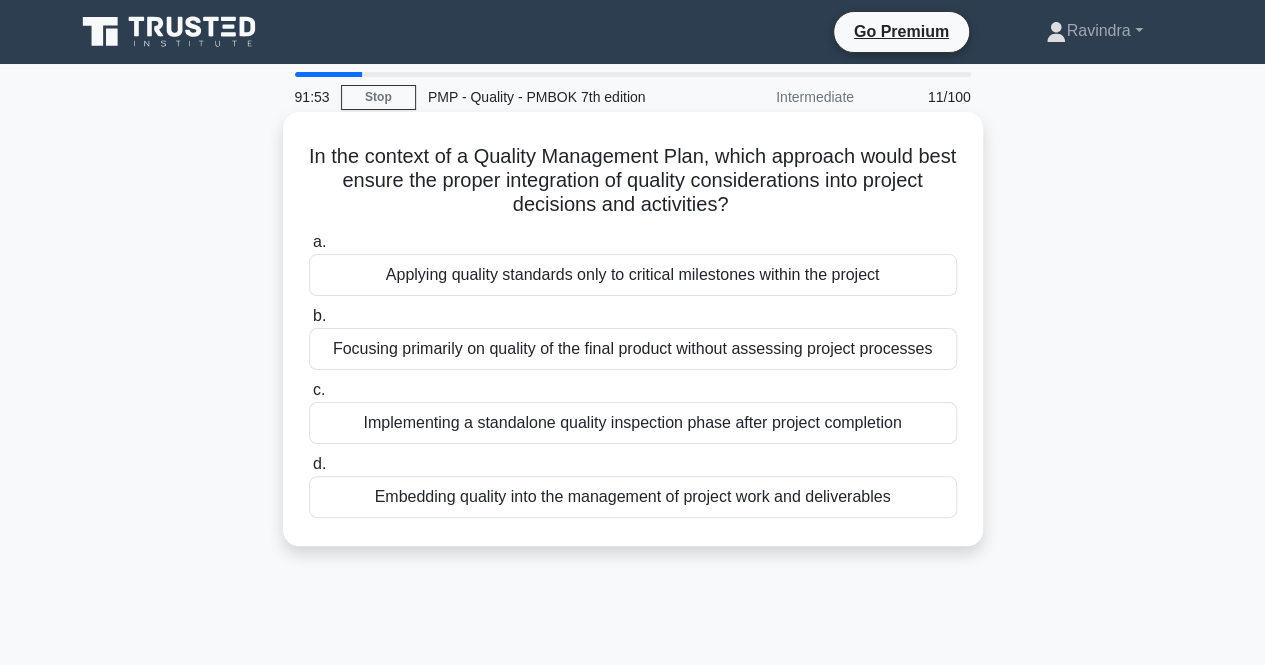 click on "In the context of a Quality Management Plan, which approach would best ensure the proper integration of quality considerations into project decisions and activities?
.spinner_0XTQ{transform-origin:center;animation:spinner_y6GP .75s linear infinite}@keyframes spinner_y6GP{100%{transform:rotate(360deg)}}" at bounding box center [633, 181] 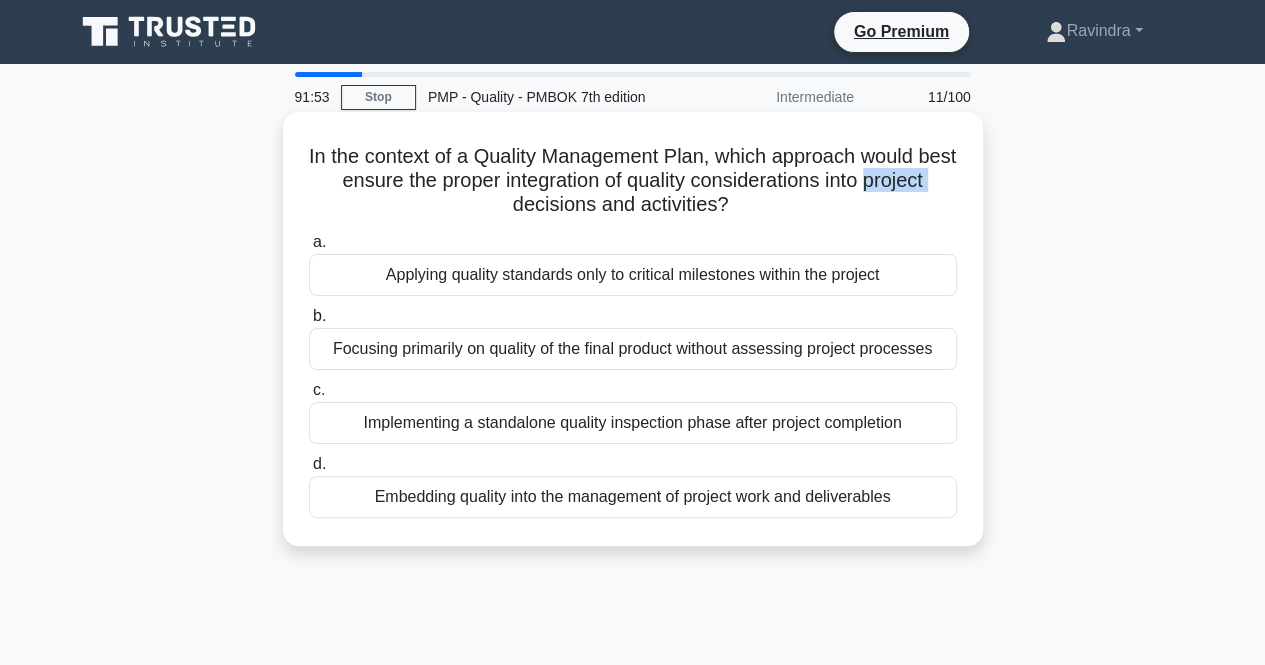 click on "In the context of a Quality Management Plan, which approach would best ensure the proper integration of quality considerations into project decisions and activities?
.spinner_0XTQ{transform-origin:center;animation:spinner_y6GP .75s linear infinite}@keyframes spinner_y6GP{100%{transform:rotate(360deg)}}" at bounding box center (633, 181) 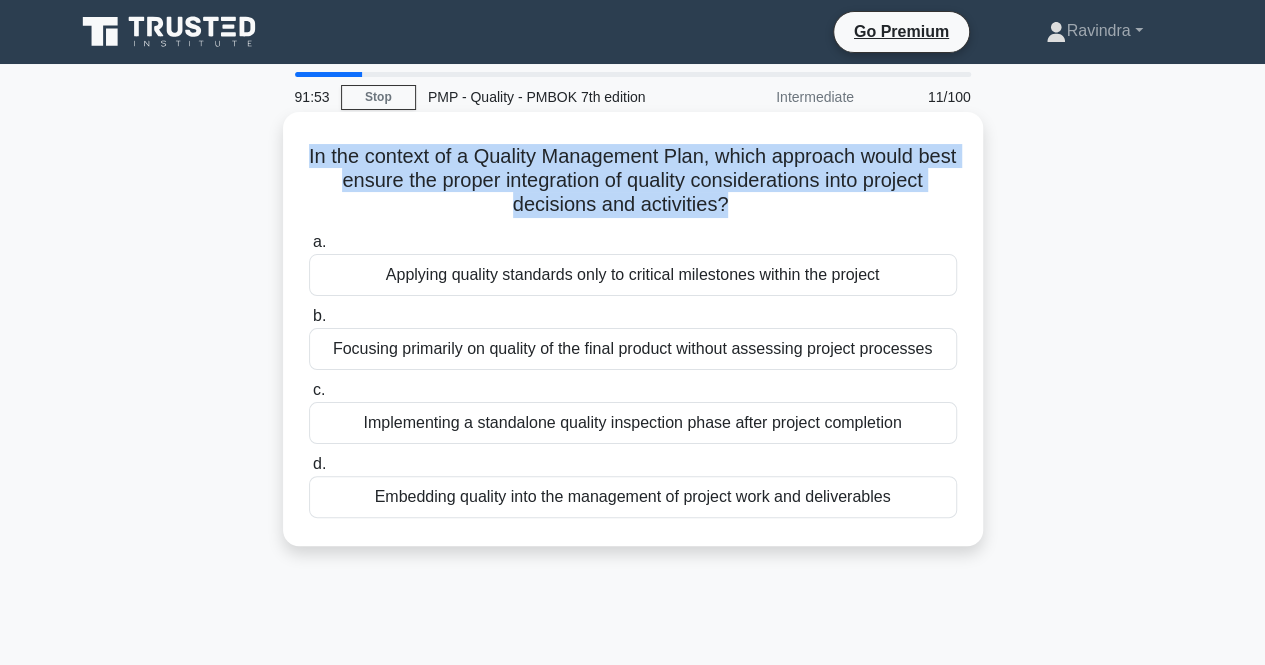 click on "In the context of a Quality Management Plan, which approach would best ensure the proper integration of quality considerations into project decisions and activities?
.spinner_0XTQ{transform-origin:center;animation:spinner_y6GP .75s linear infinite}@keyframes spinner_y6GP{100%{transform:rotate(360deg)}}" at bounding box center (633, 181) 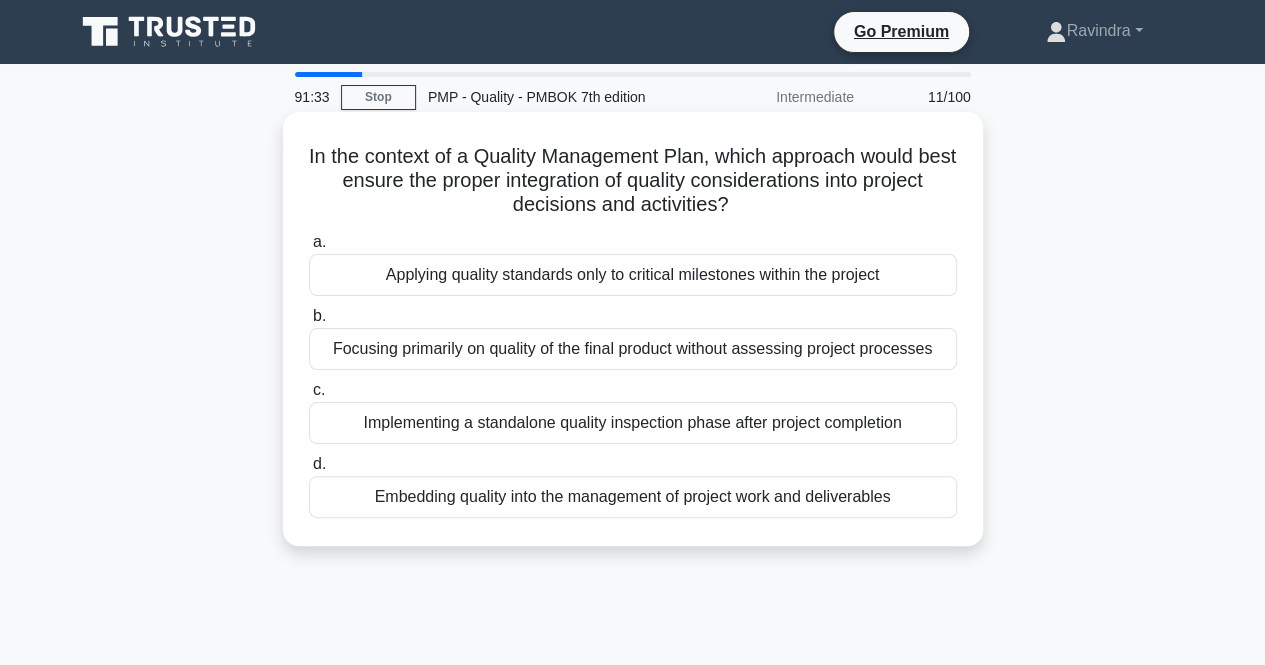 click on "Embedding quality into the management of project work and deliverables" at bounding box center [633, 497] 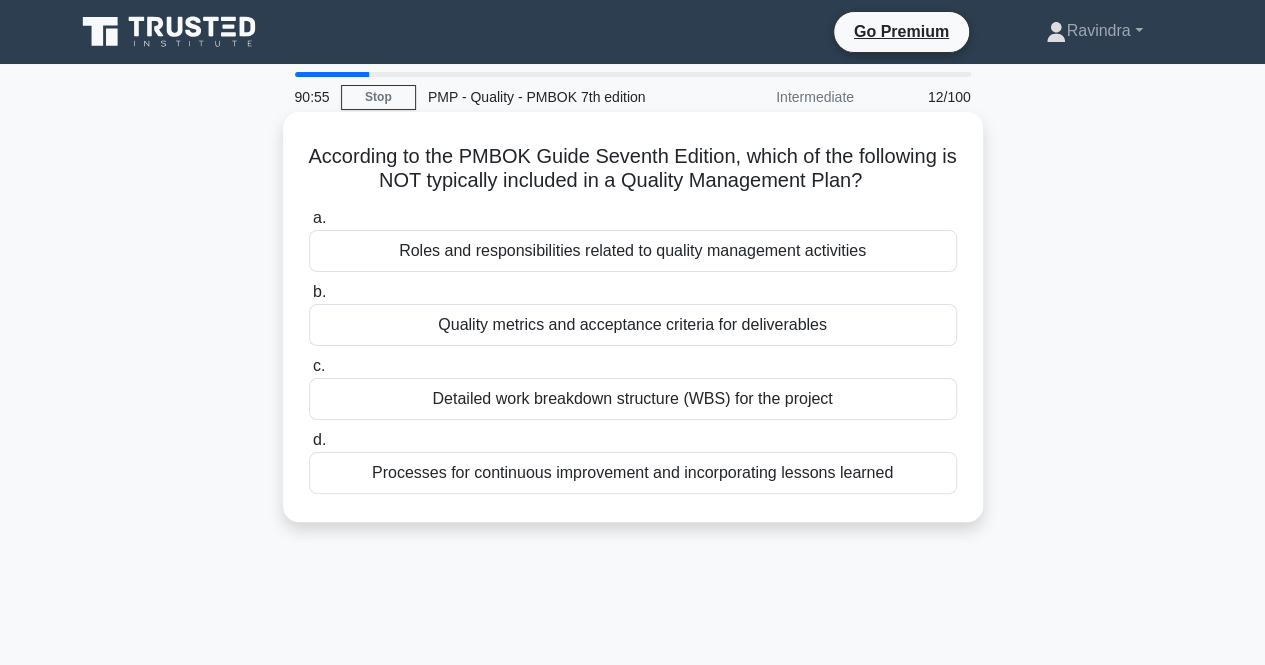 click on "a.
Roles and responsibilities related to quality management activities
b.
Quality metrics and acceptance criteria for deliverables
c." at bounding box center [633, 350] 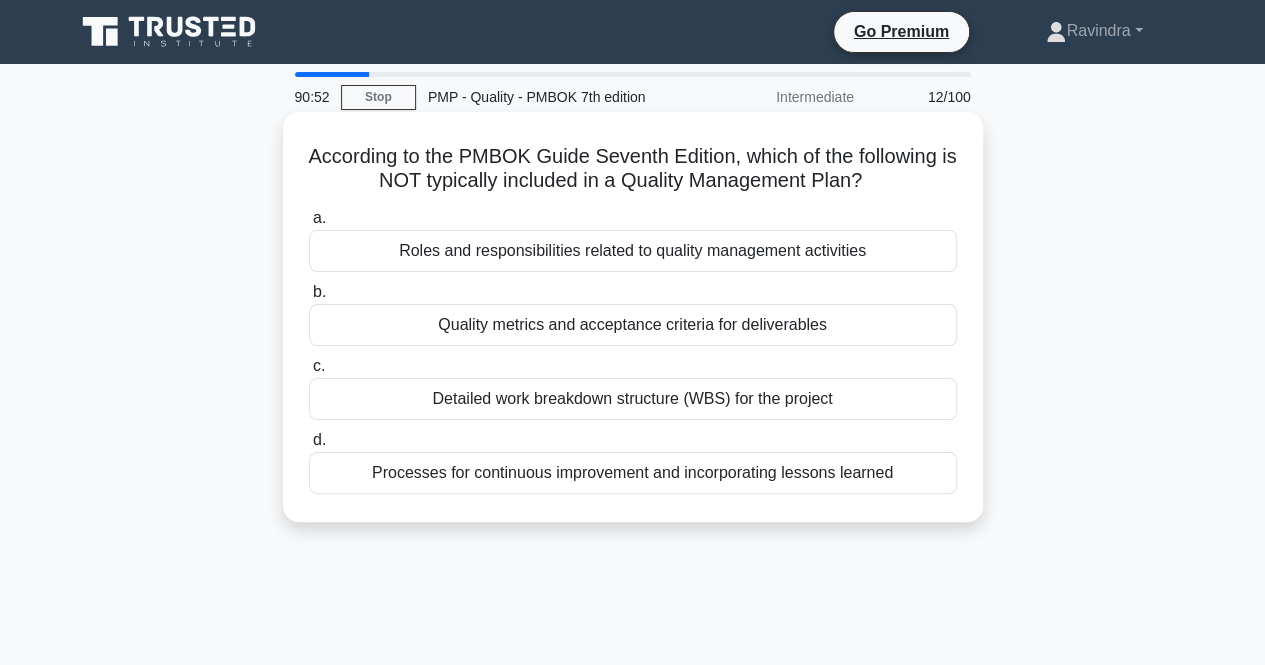 click on "Detailed work breakdown structure (WBS) for the project" at bounding box center (633, 399) 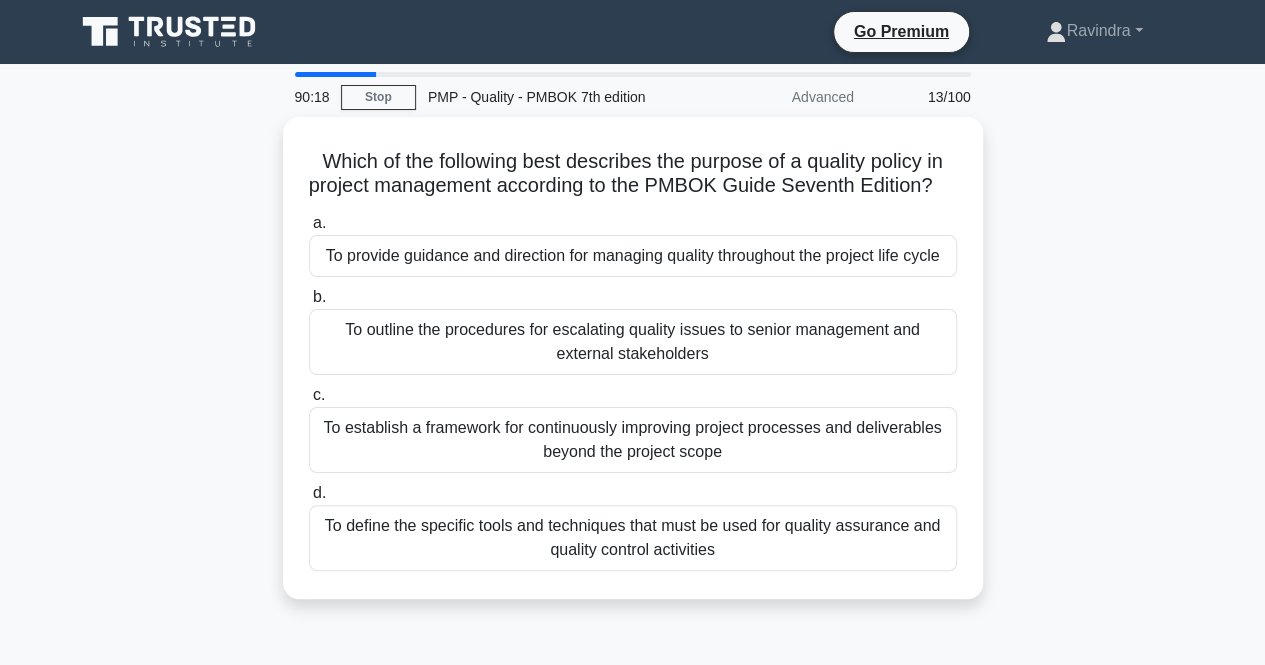 click on "a.
To provide guidance and direction for managing quality throughout the project life cycle
b.
c.
d." at bounding box center (633, 391) 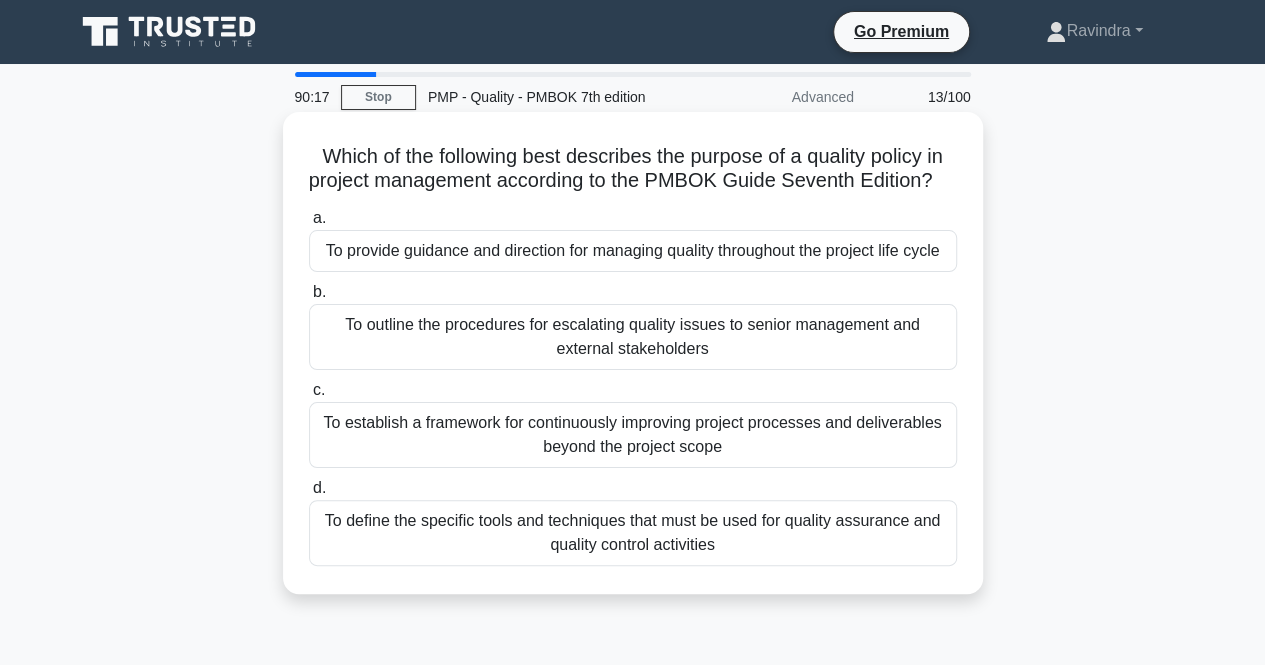 click on "To provide guidance and direction for managing quality throughout the project life cycle" at bounding box center [633, 251] 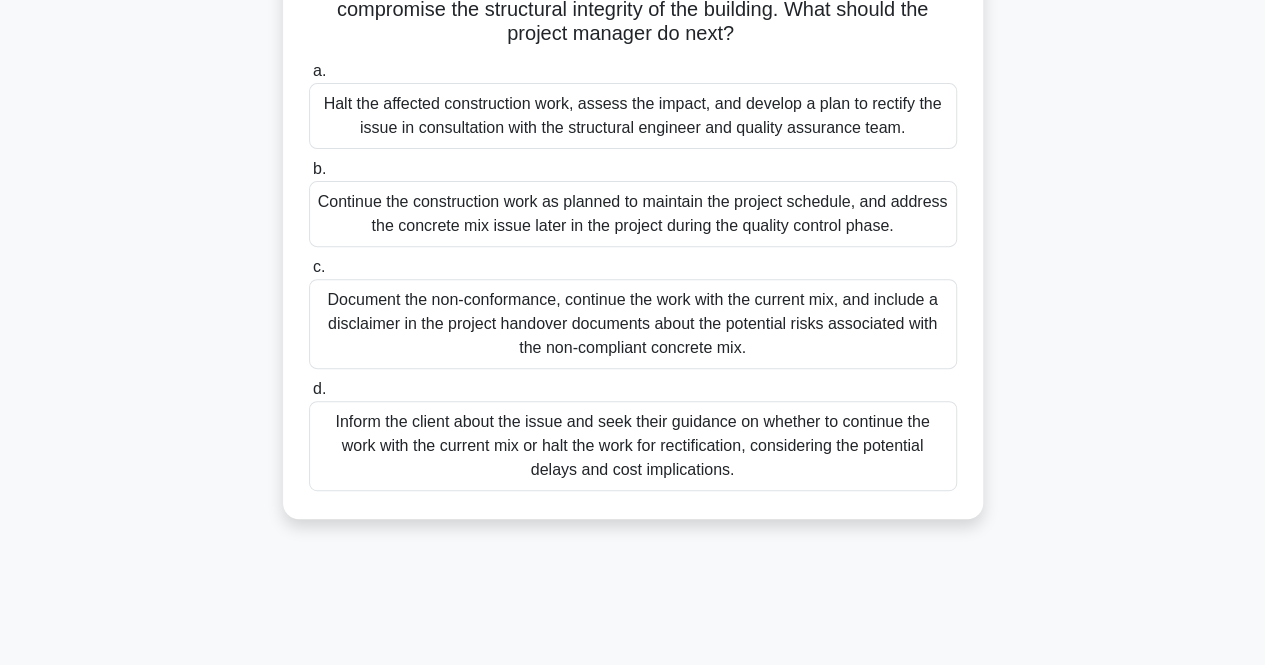 scroll, scrollTop: 248, scrollLeft: 0, axis: vertical 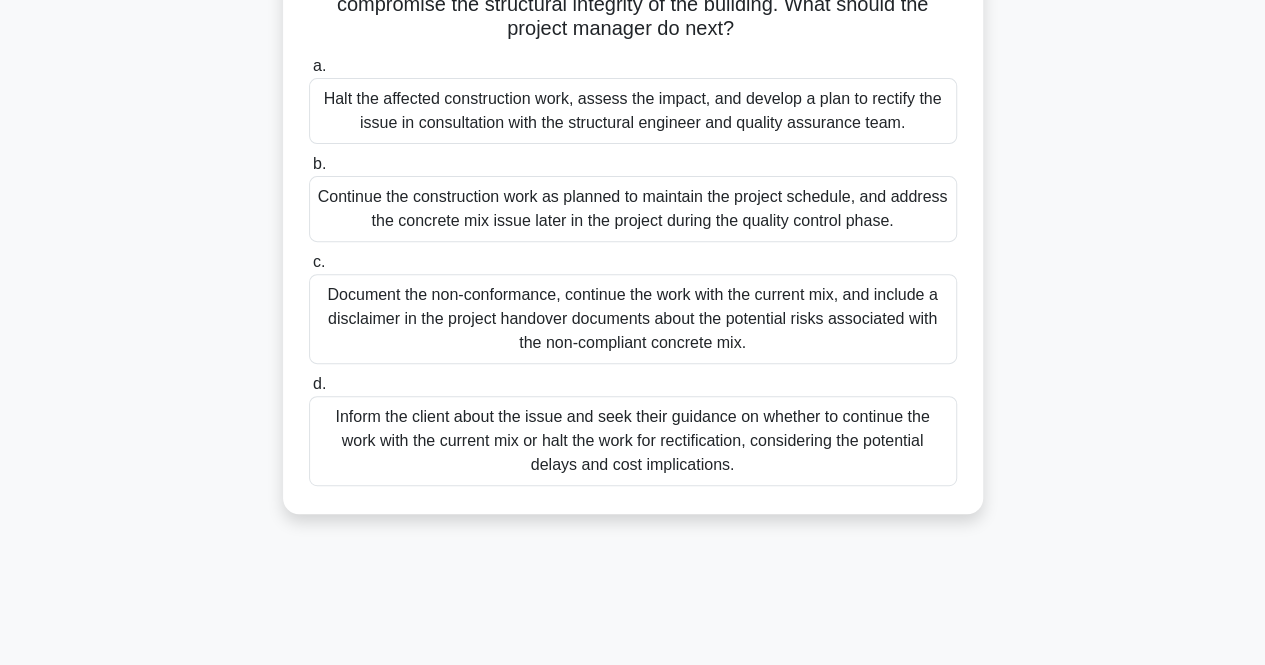 click on "Halt the affected construction work, assess the impact, and develop a plan to rectify the issue in consultation with the structural engineer and quality assurance team." at bounding box center (633, 111) 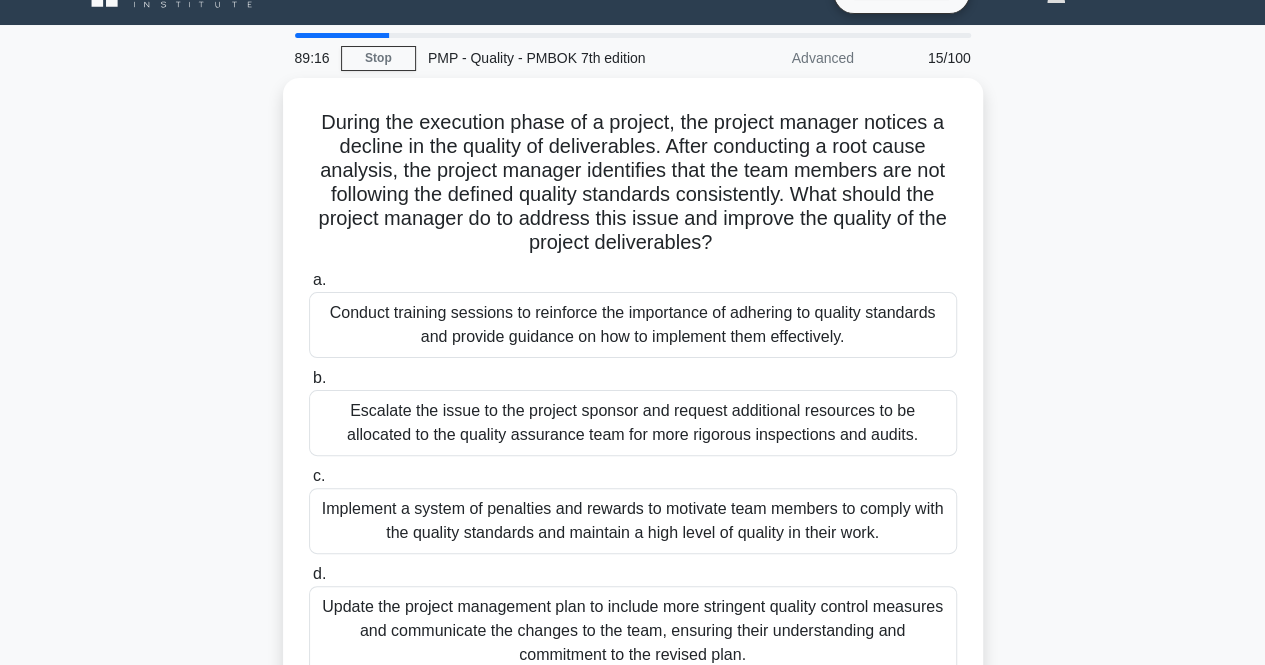 scroll, scrollTop: 0, scrollLeft: 0, axis: both 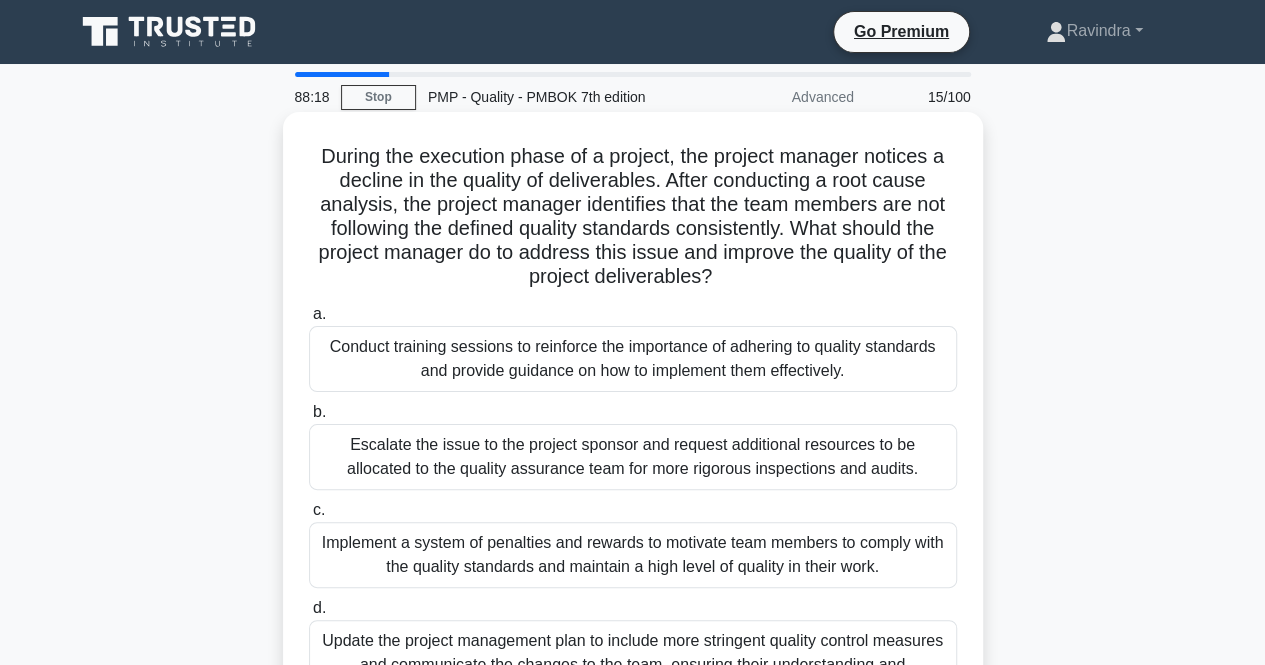 click on "Conduct training sessions to reinforce the importance of adhering to quality standards and provide guidance on how to implement them effectively." at bounding box center [633, 359] 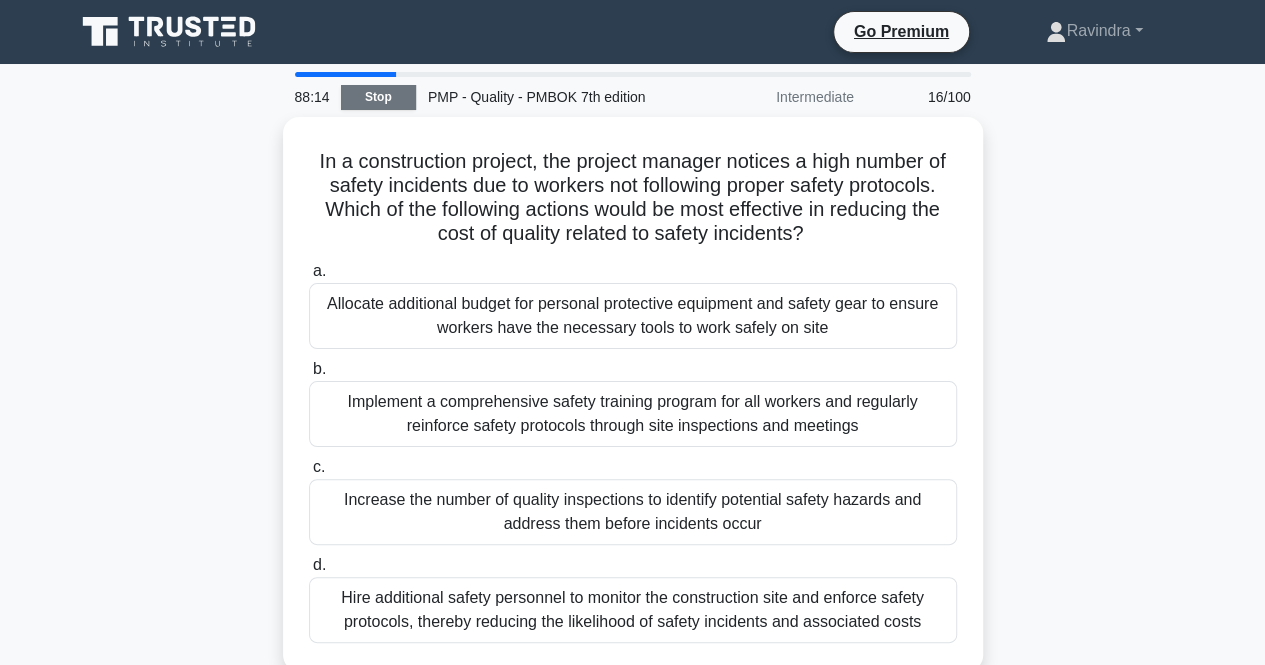 click on "Stop" at bounding box center (378, 97) 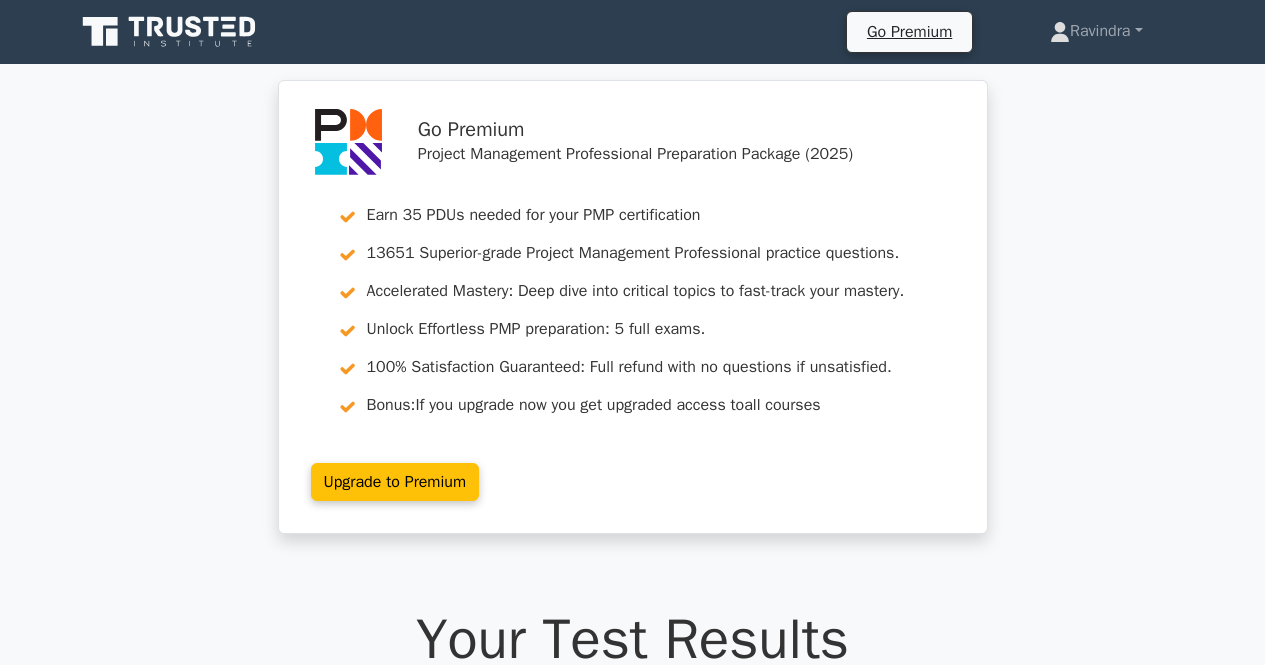 scroll, scrollTop: 0, scrollLeft: 0, axis: both 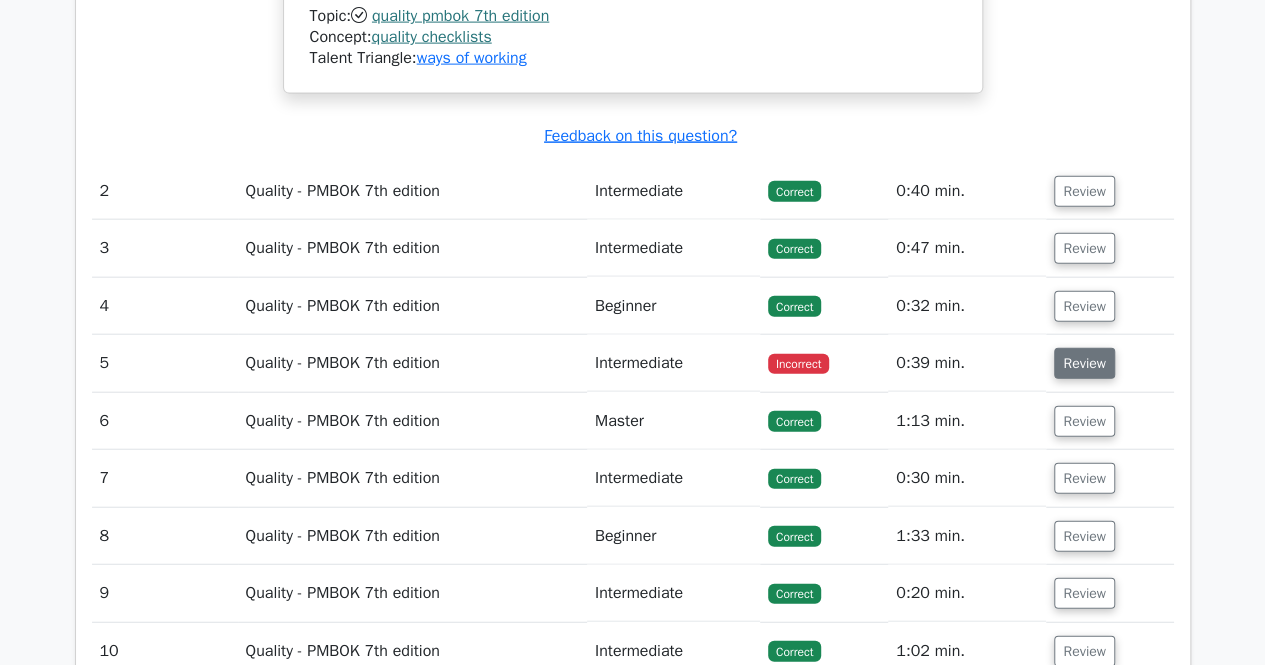 click on "Review" at bounding box center [1084, 363] 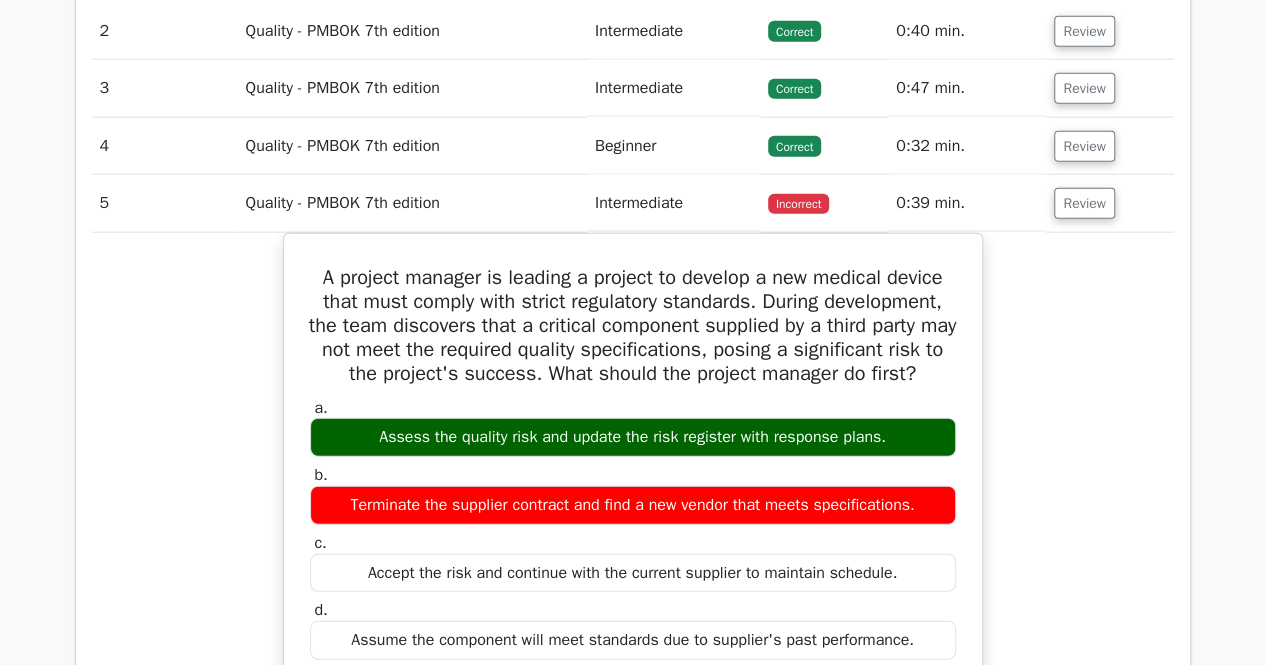 scroll, scrollTop: 2423, scrollLeft: 0, axis: vertical 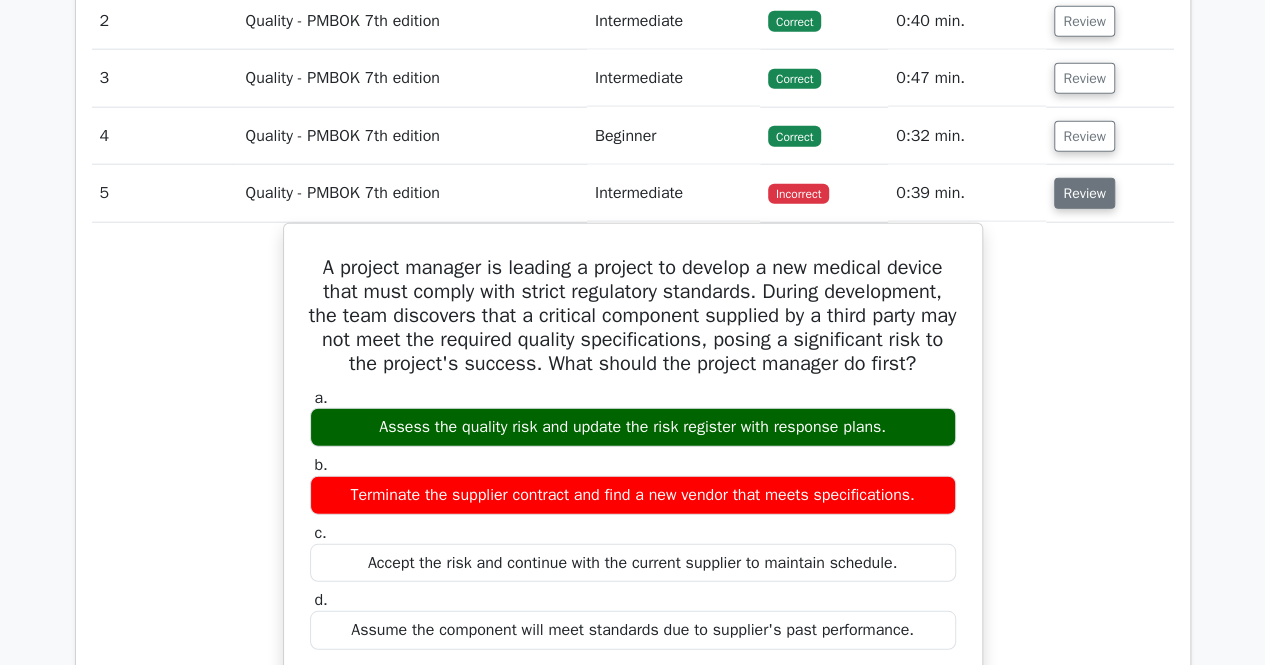 click on "Review" at bounding box center (1084, 193) 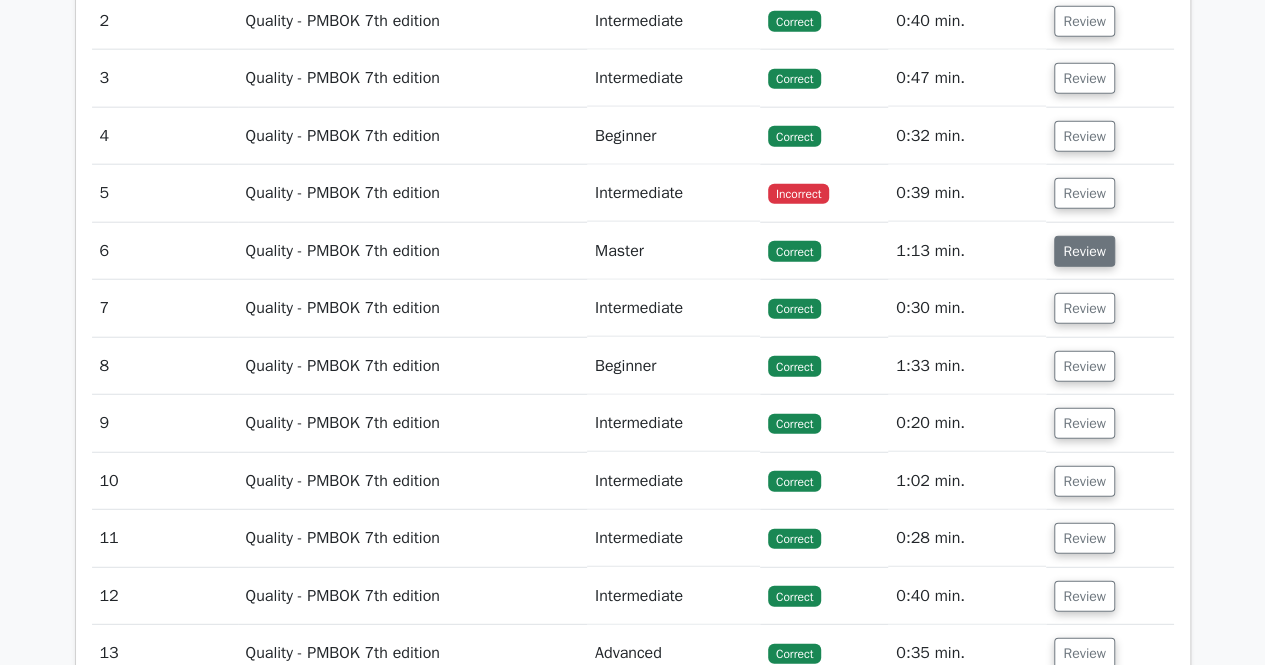 click on "Review" at bounding box center [1084, 251] 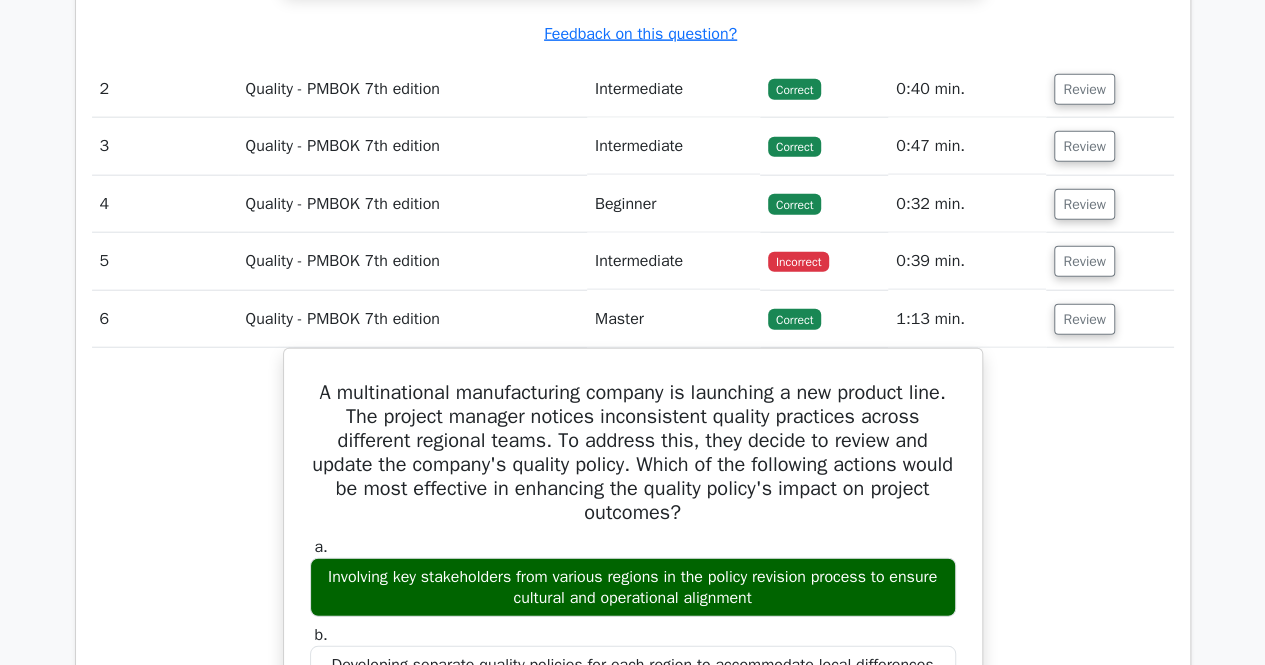 scroll, scrollTop: 2354, scrollLeft: 0, axis: vertical 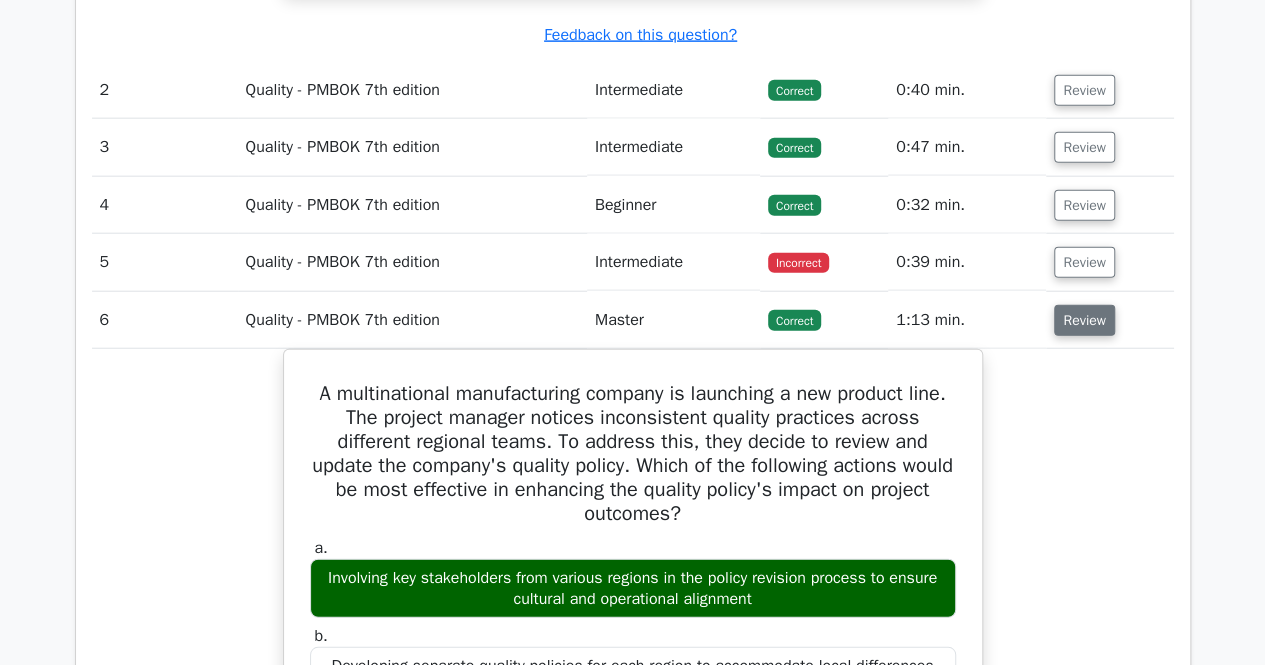 click on "Review" at bounding box center [1084, 320] 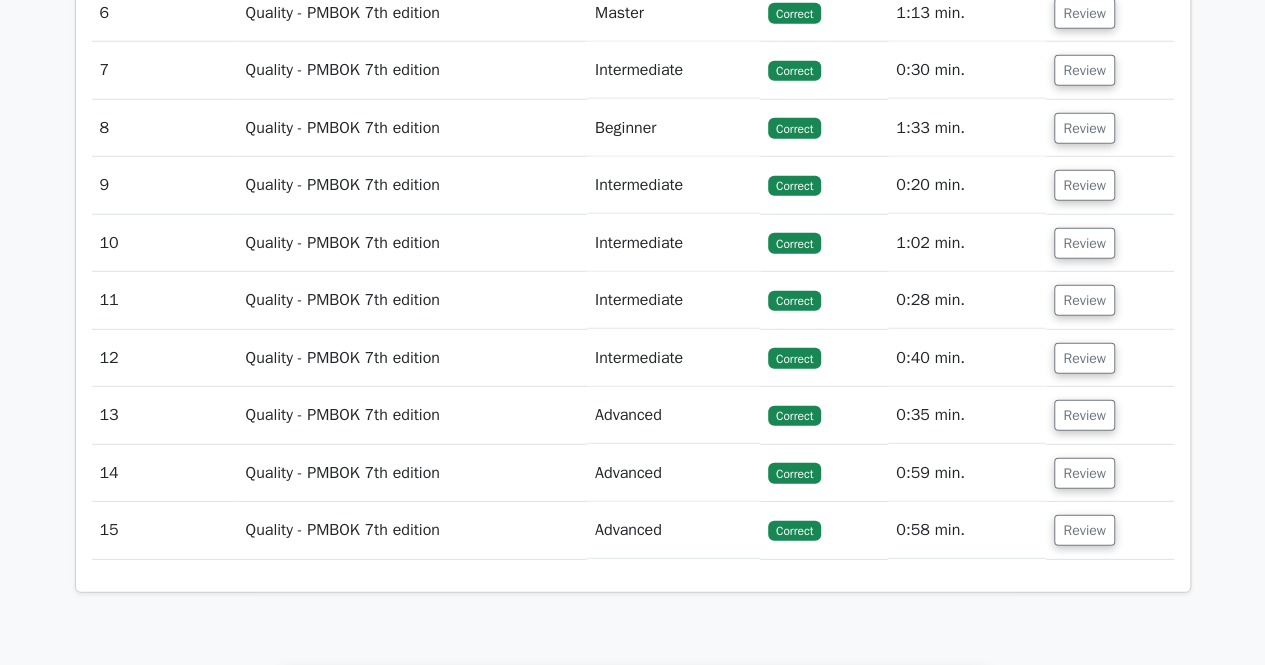 scroll, scrollTop: 2697, scrollLeft: 0, axis: vertical 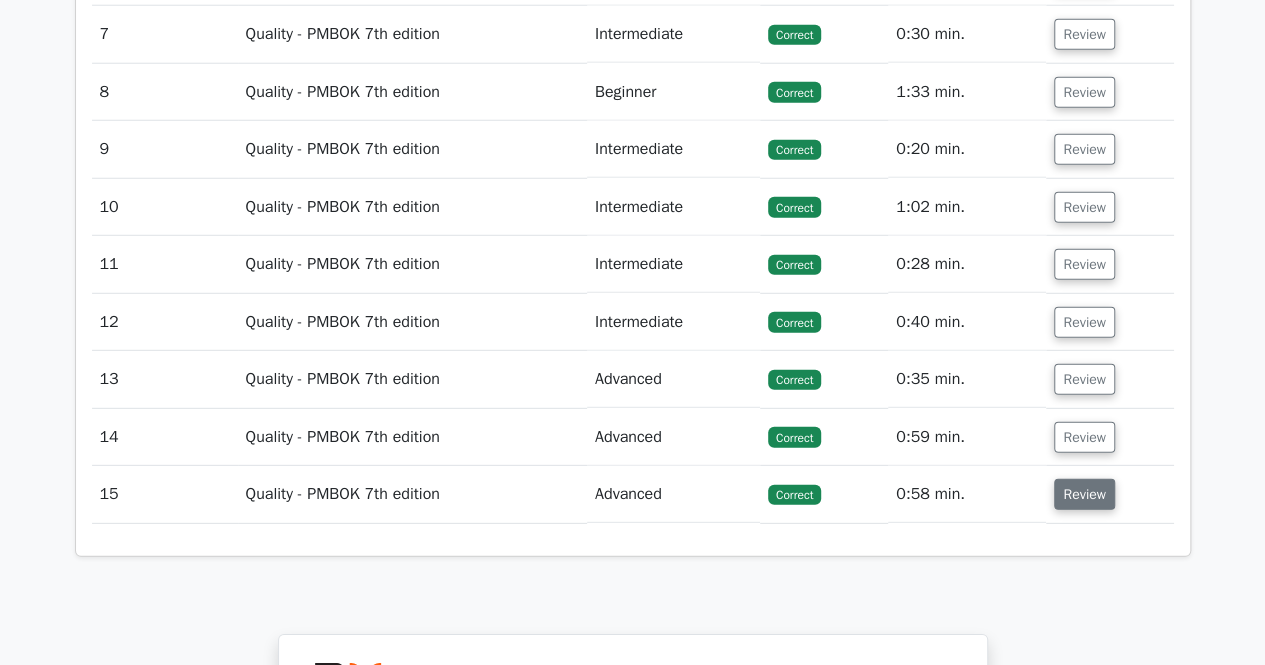 click on "Review" at bounding box center [1084, 494] 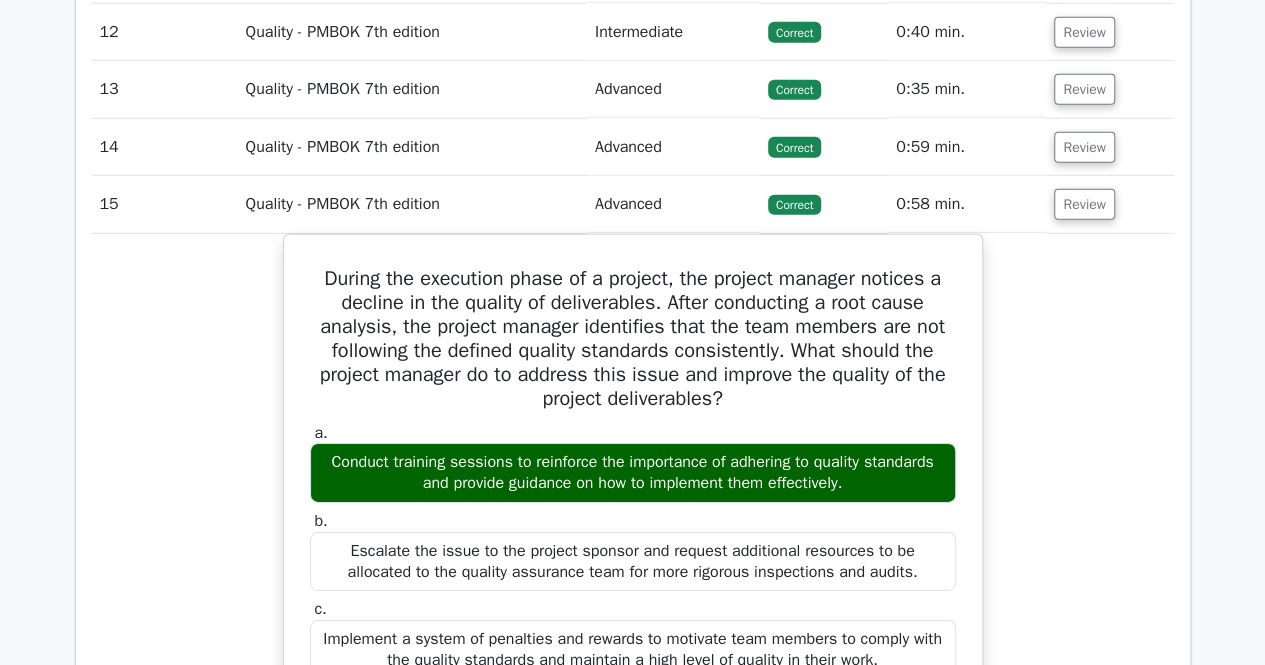 scroll, scrollTop: 3003, scrollLeft: 0, axis: vertical 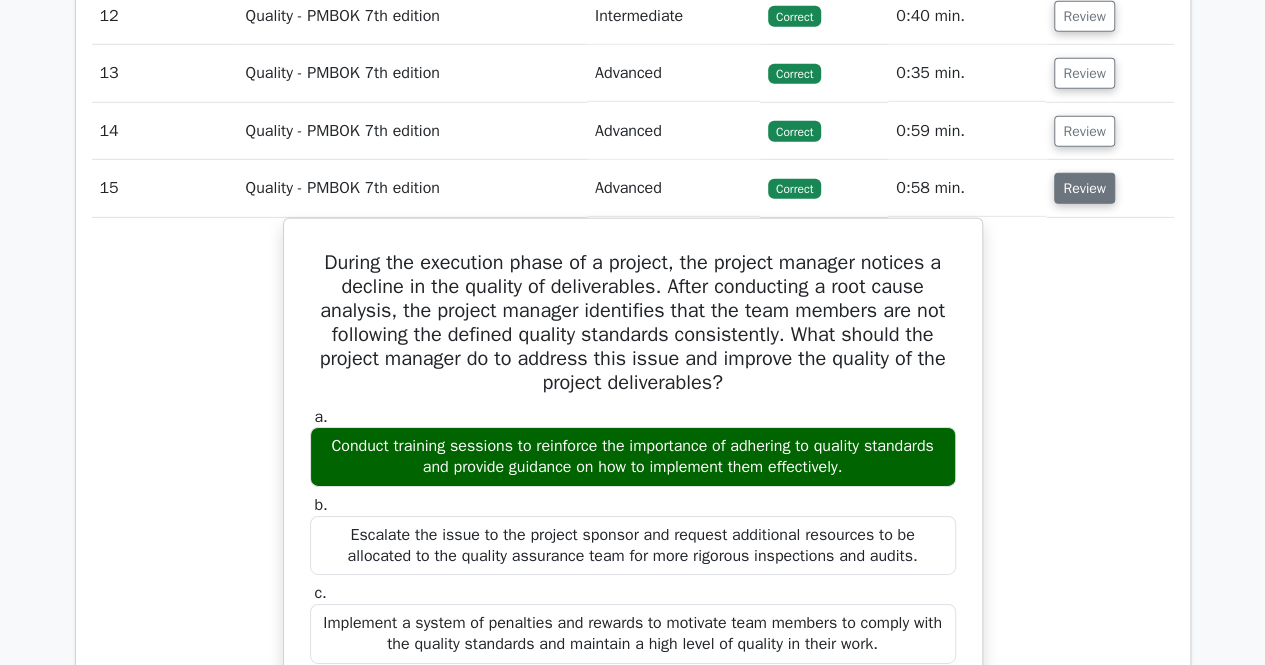 click on "Review" at bounding box center [1084, 188] 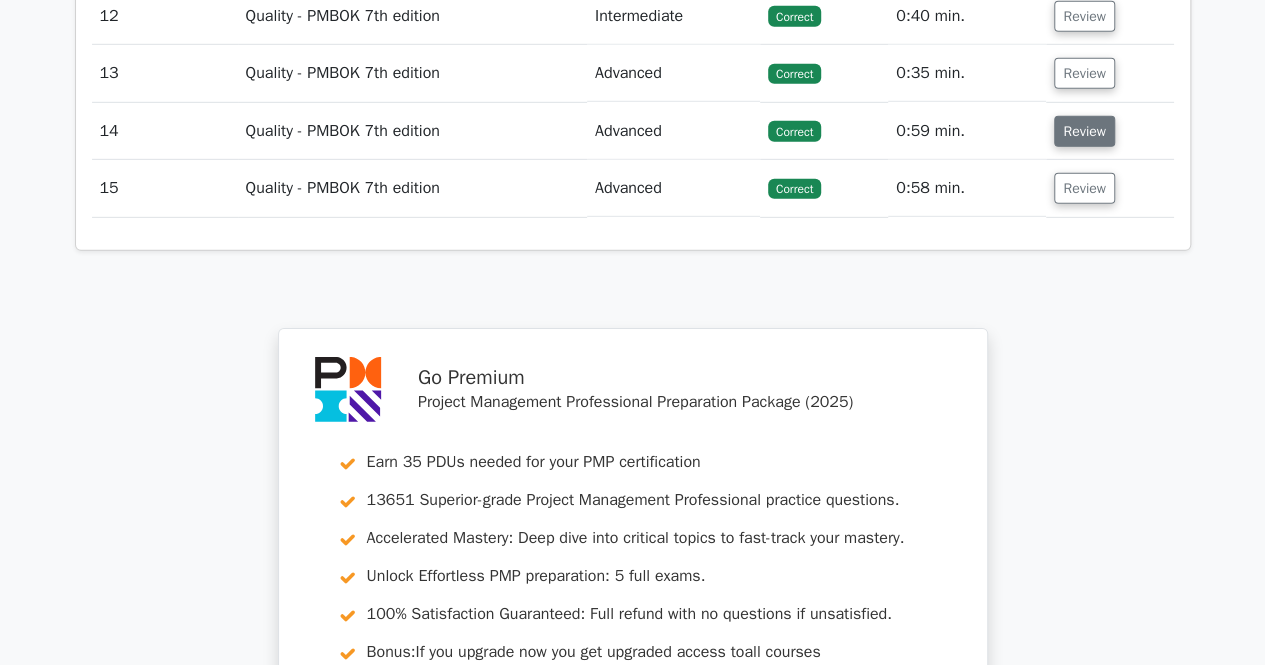 click on "Review" at bounding box center [1084, 131] 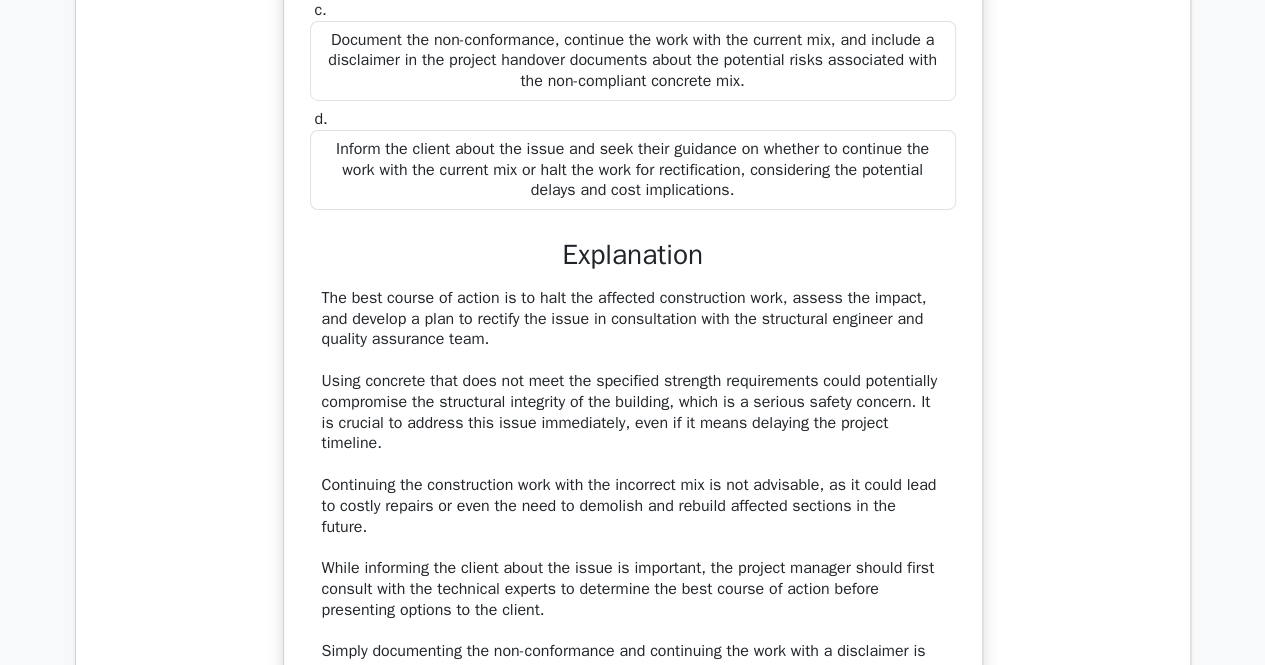 scroll, scrollTop: 3562, scrollLeft: 0, axis: vertical 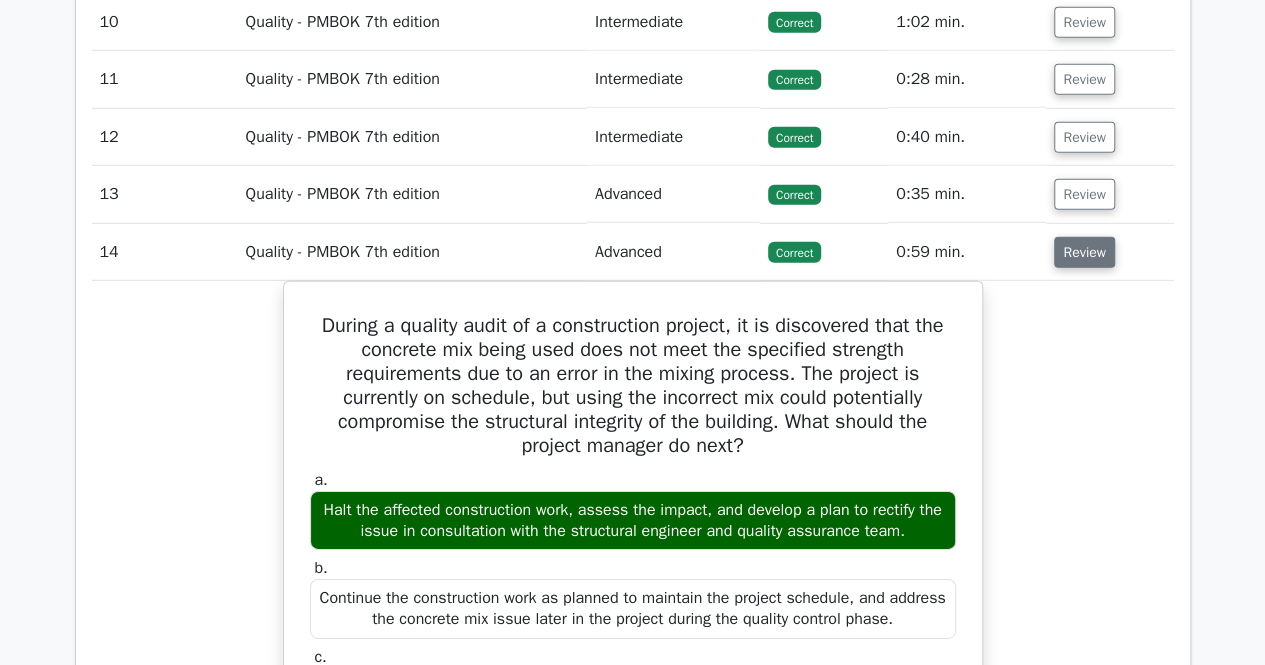 click on "Review" at bounding box center (1084, 252) 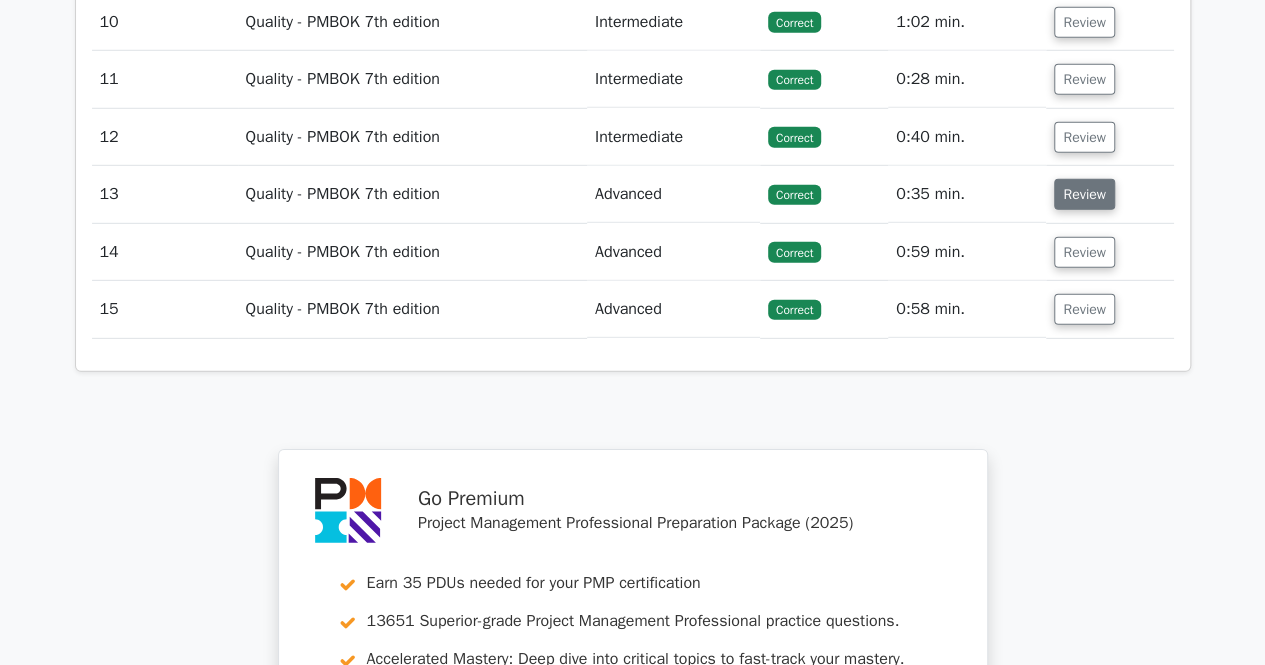 click on "Review" at bounding box center [1084, 194] 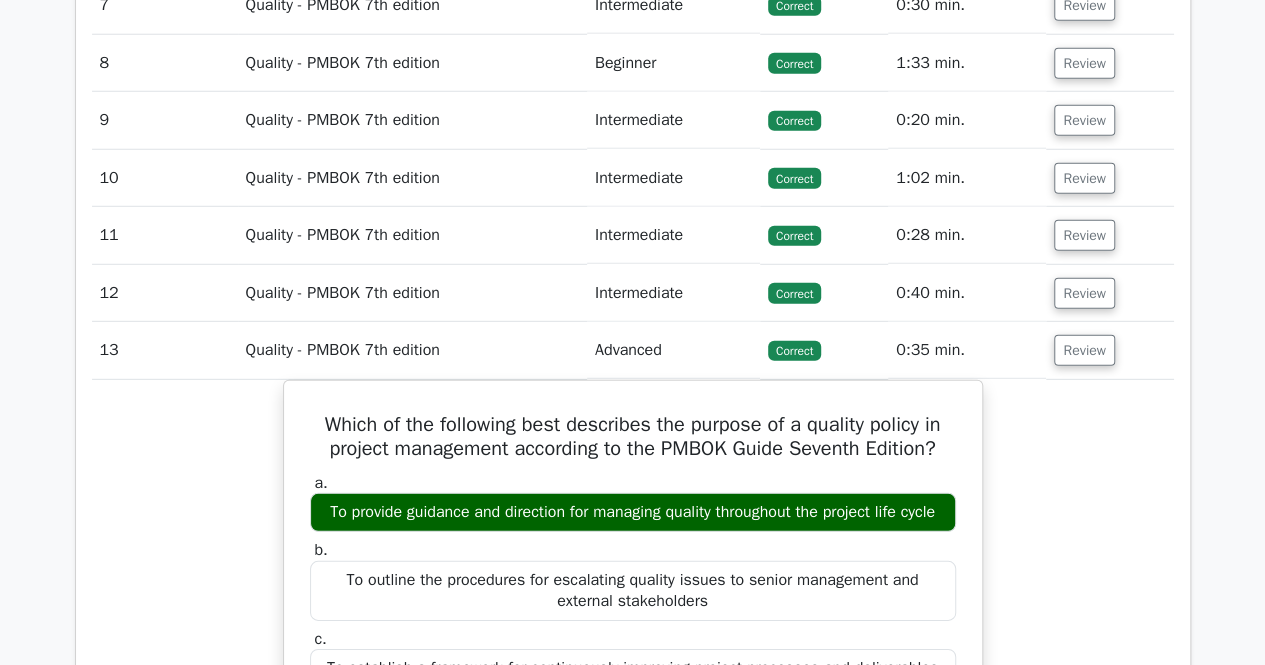 scroll, scrollTop: 2692, scrollLeft: 0, axis: vertical 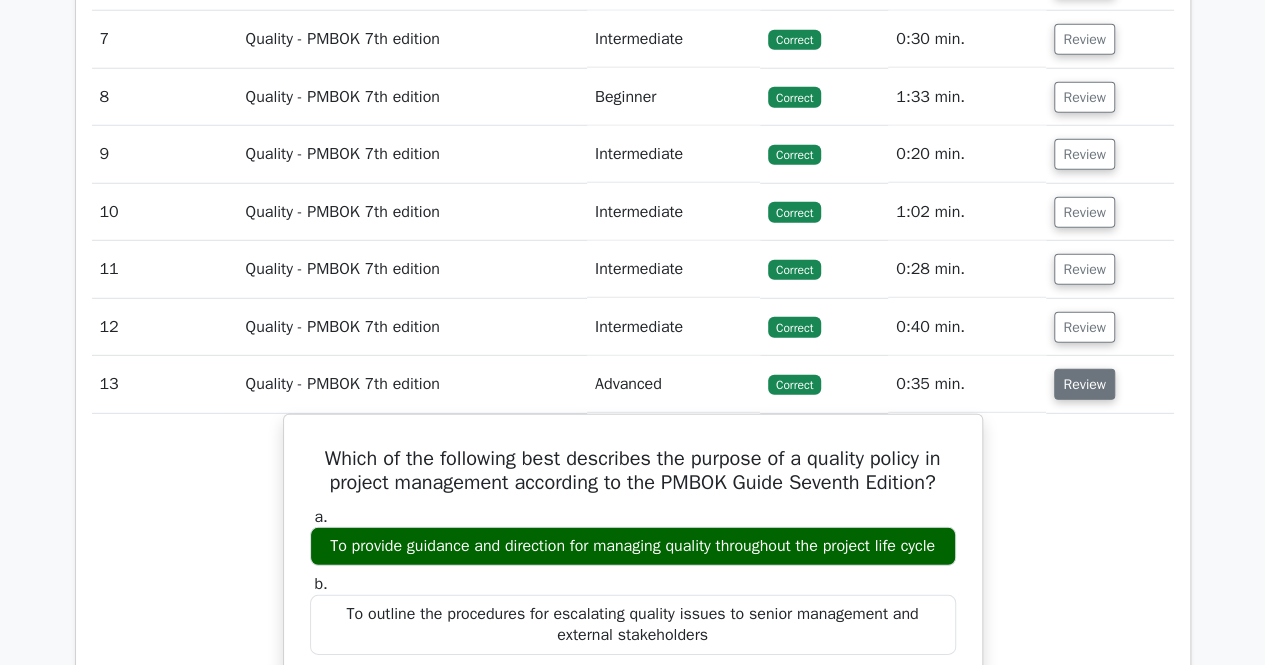 click on "Review" at bounding box center [1084, 384] 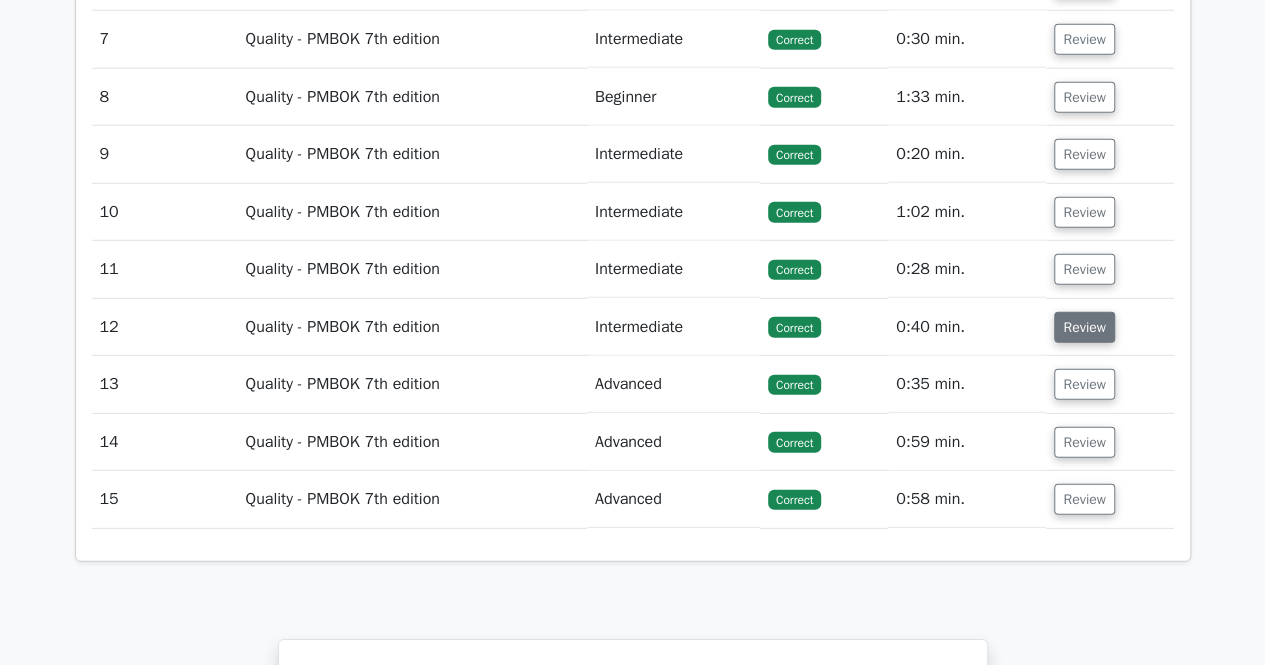 click on "Review" at bounding box center (1084, 327) 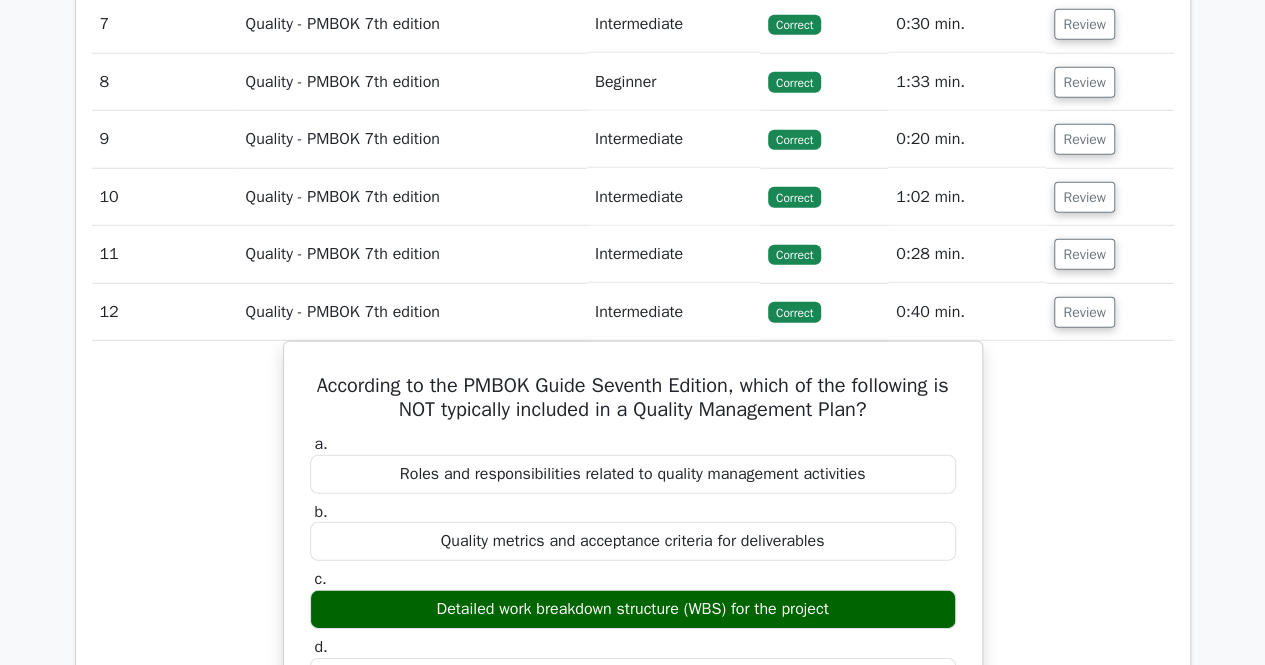 scroll, scrollTop: 2690, scrollLeft: 0, axis: vertical 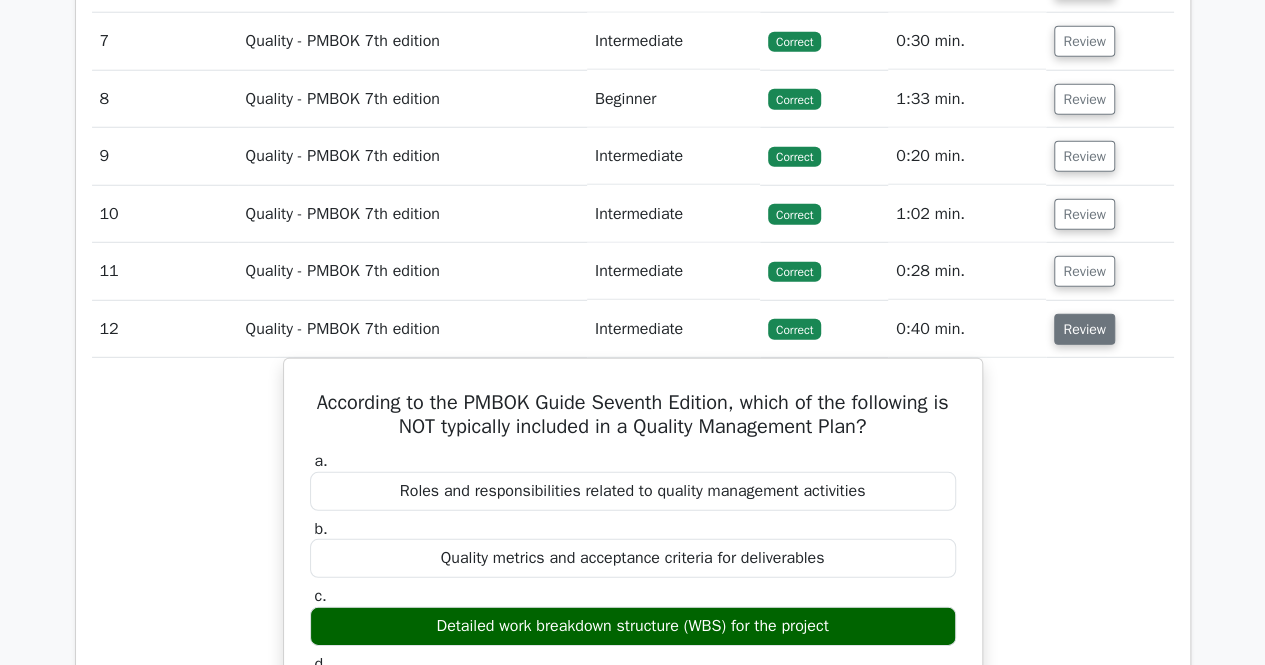 click on "Review" at bounding box center [1084, 329] 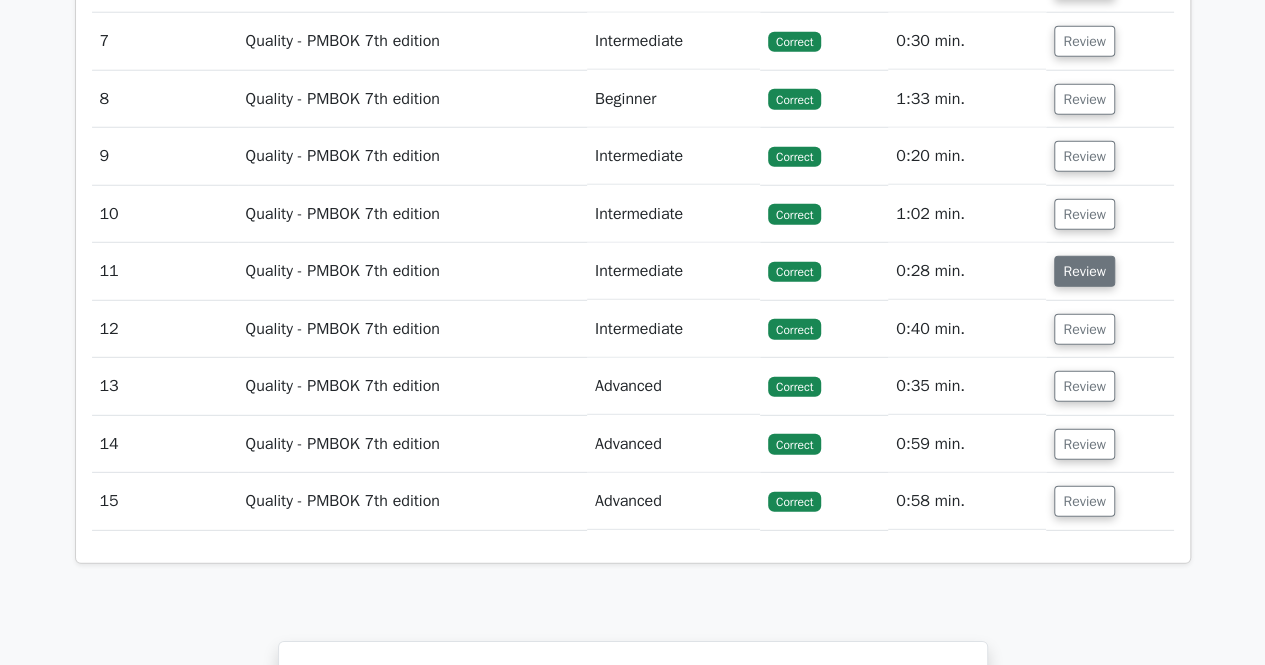 click on "Review" at bounding box center (1084, 271) 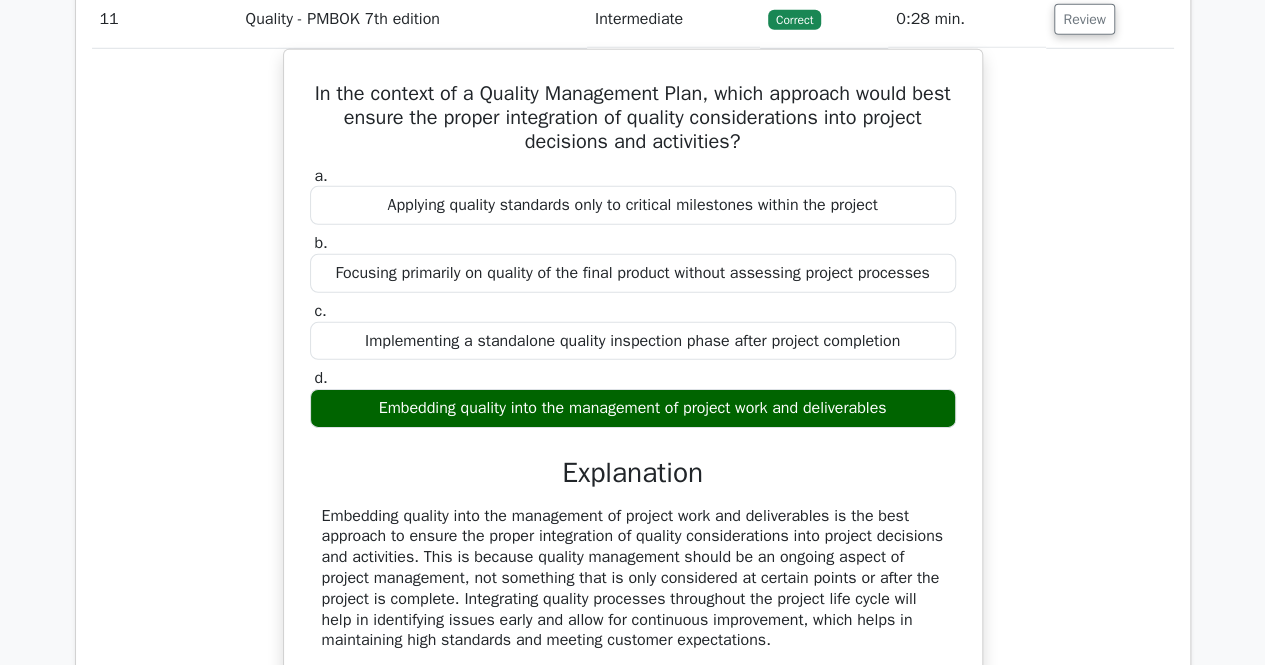 scroll, scrollTop: 3110, scrollLeft: 0, axis: vertical 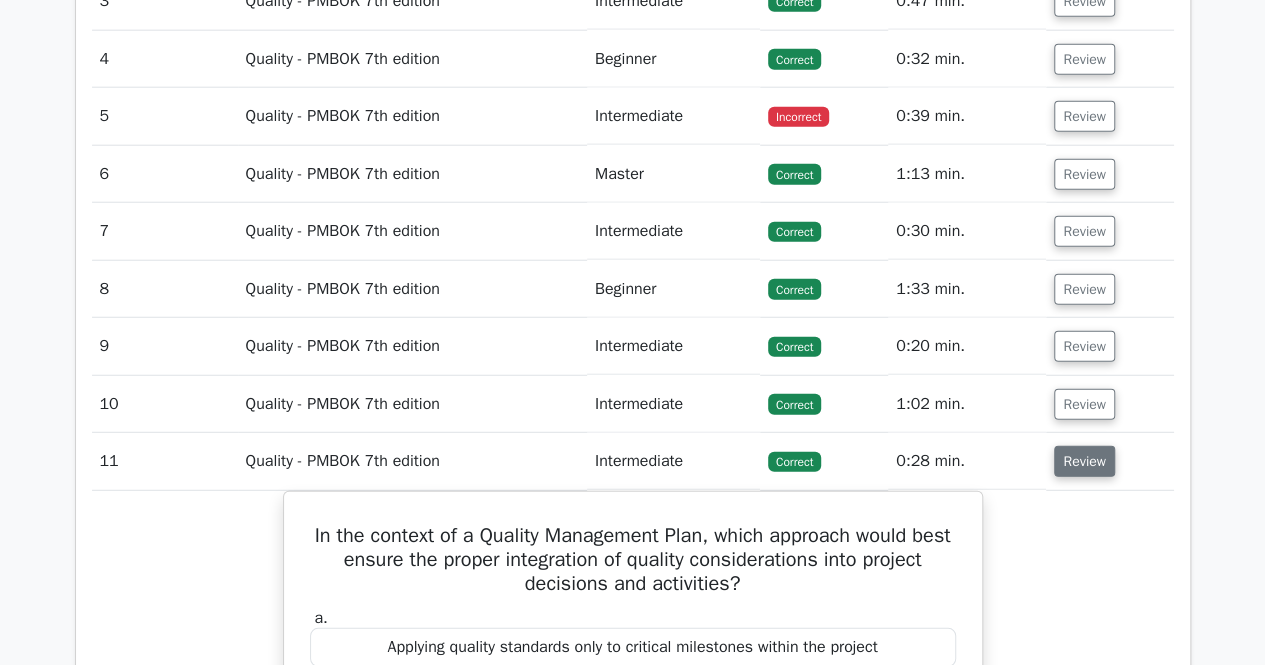 click on "Review" at bounding box center (1084, 461) 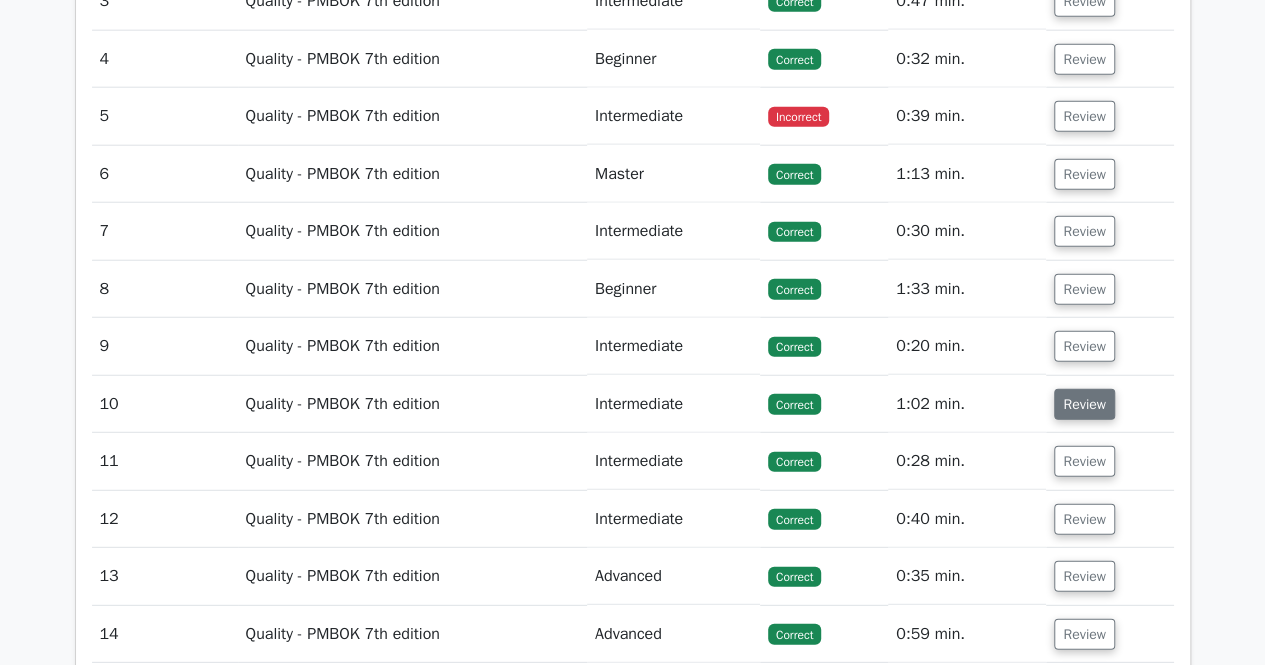 click on "Review" at bounding box center [1084, 404] 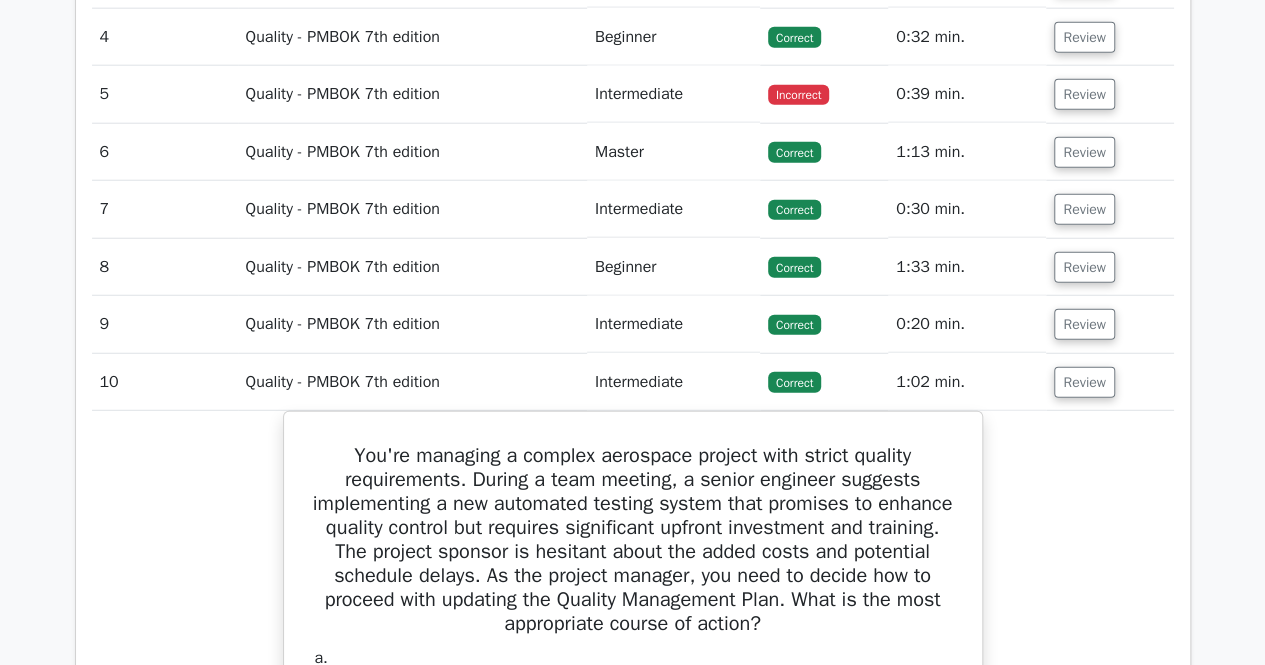 scroll, scrollTop: 2532, scrollLeft: 0, axis: vertical 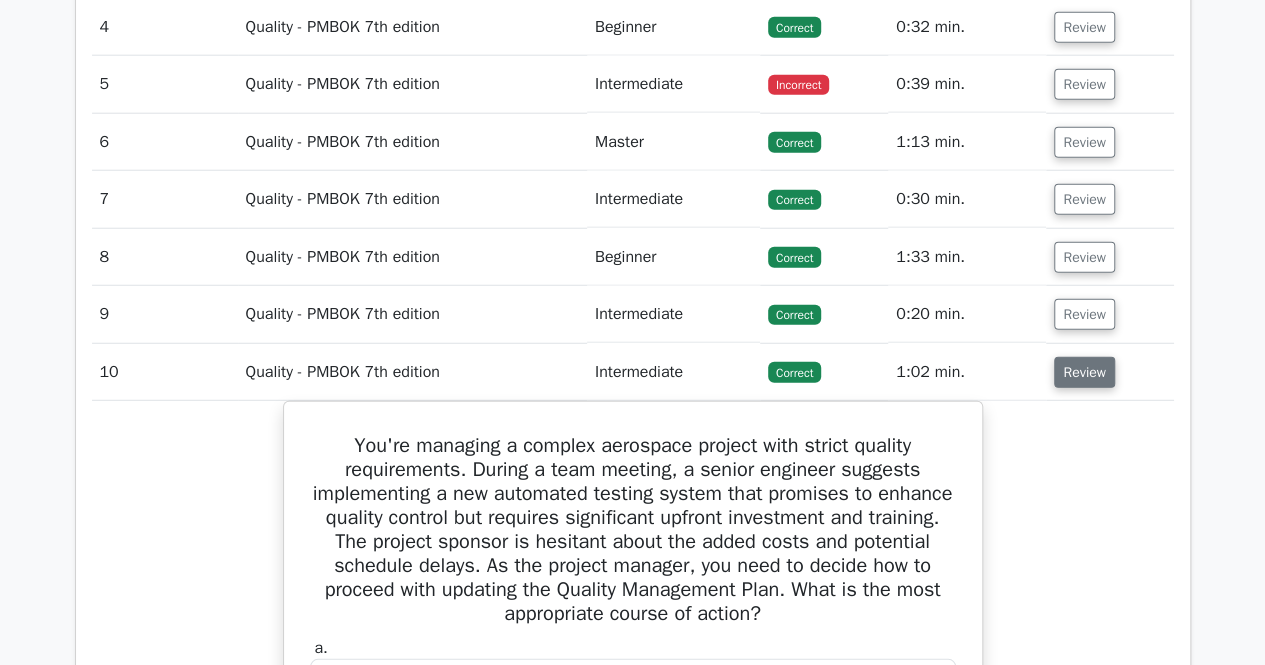 click on "Review" at bounding box center [1084, 372] 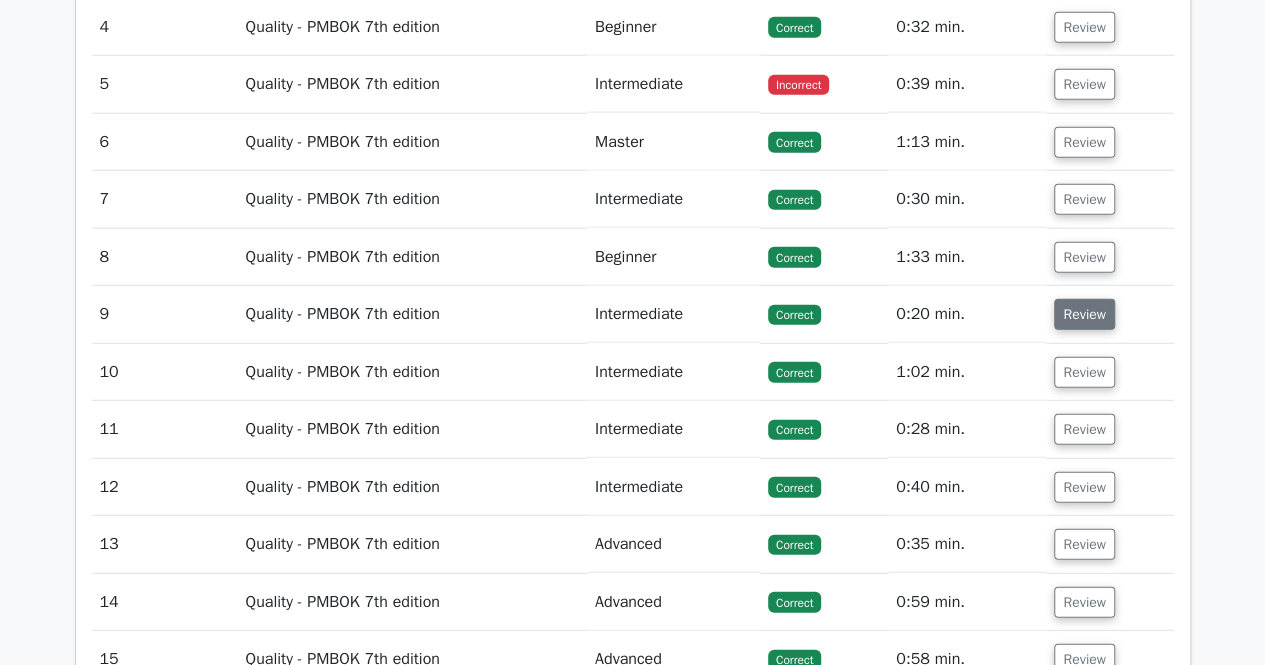 click on "Review" at bounding box center [1084, 314] 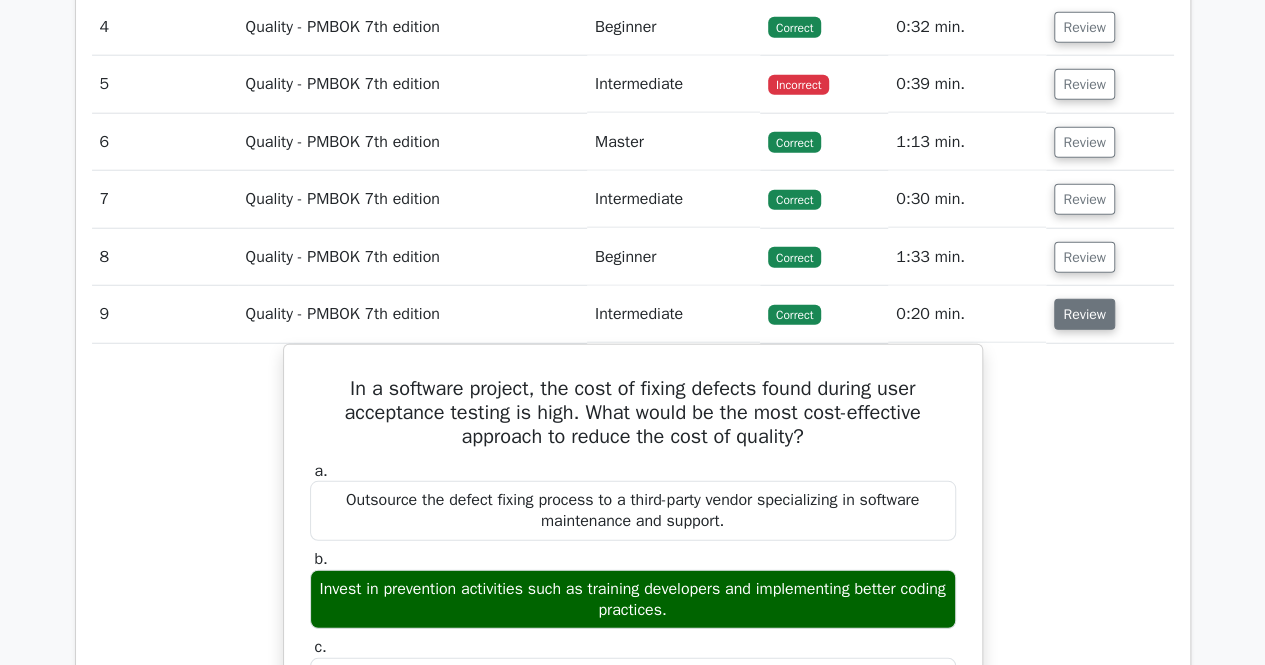click on "Review" at bounding box center (1084, 314) 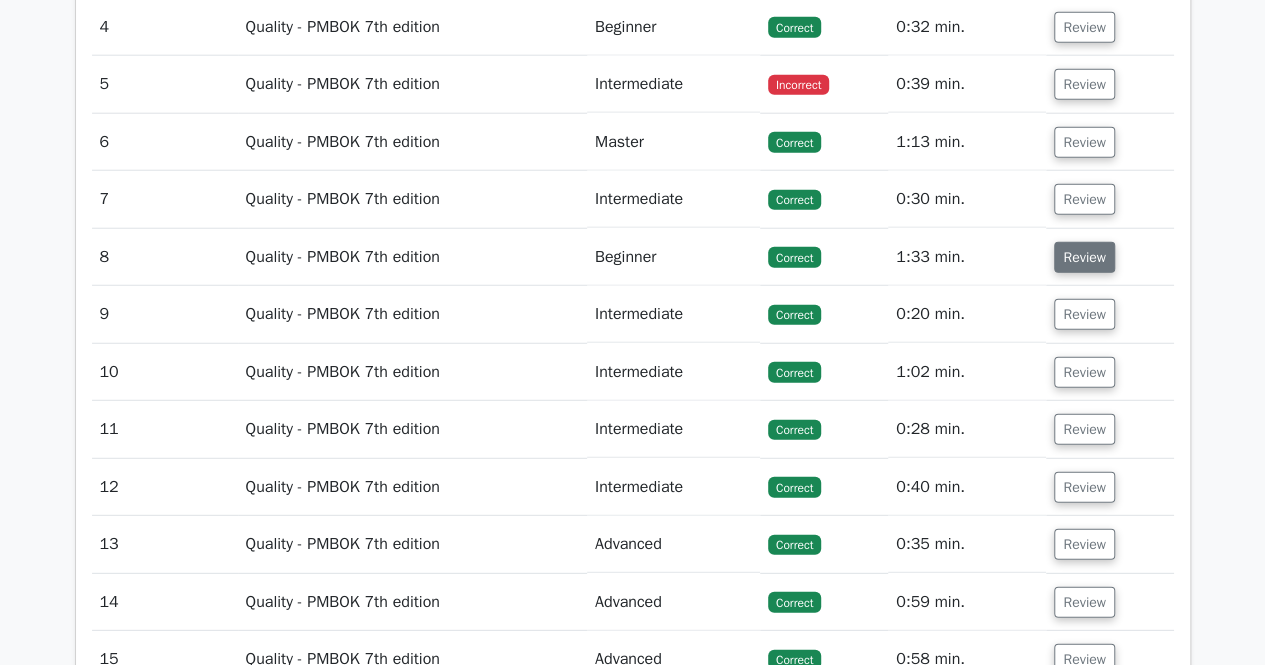click on "Review" at bounding box center (1084, 257) 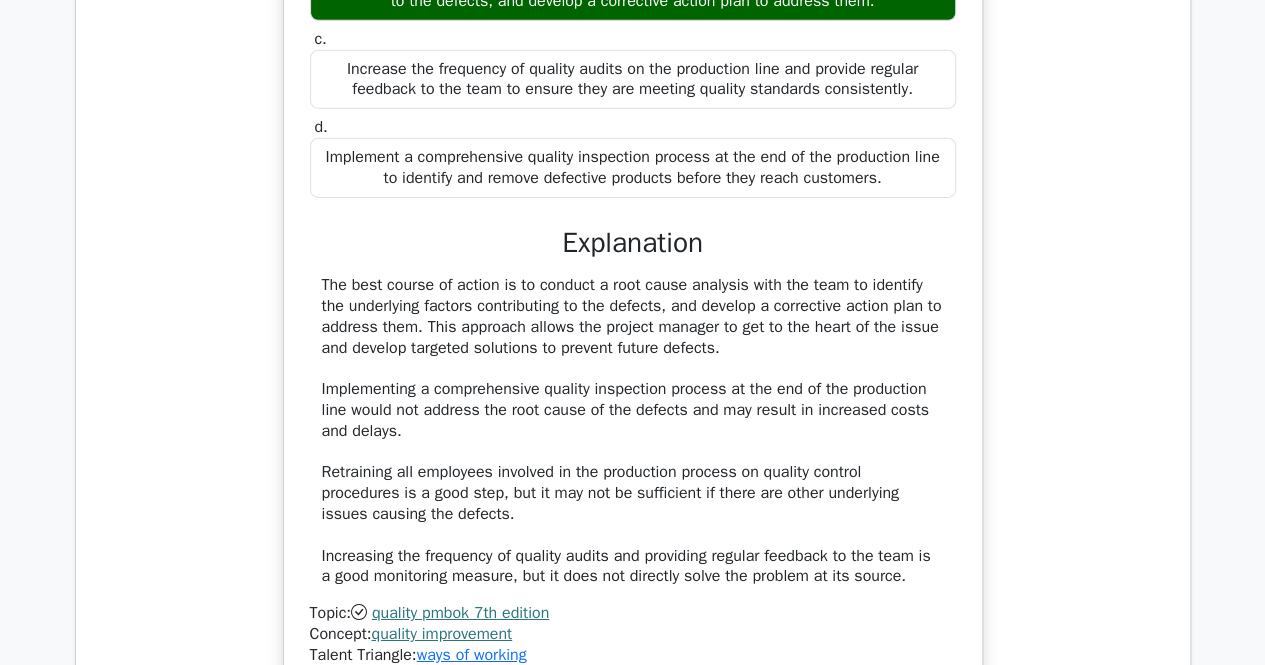 scroll, scrollTop: 3152, scrollLeft: 0, axis: vertical 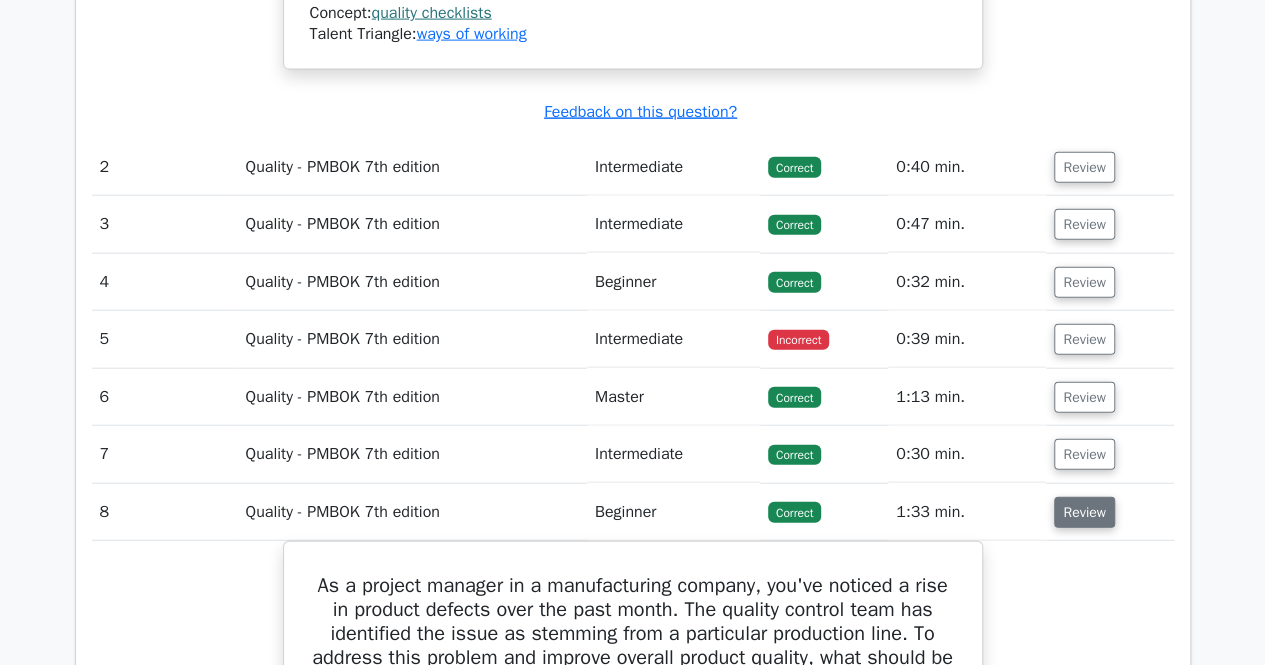 click on "Review" at bounding box center (1084, 512) 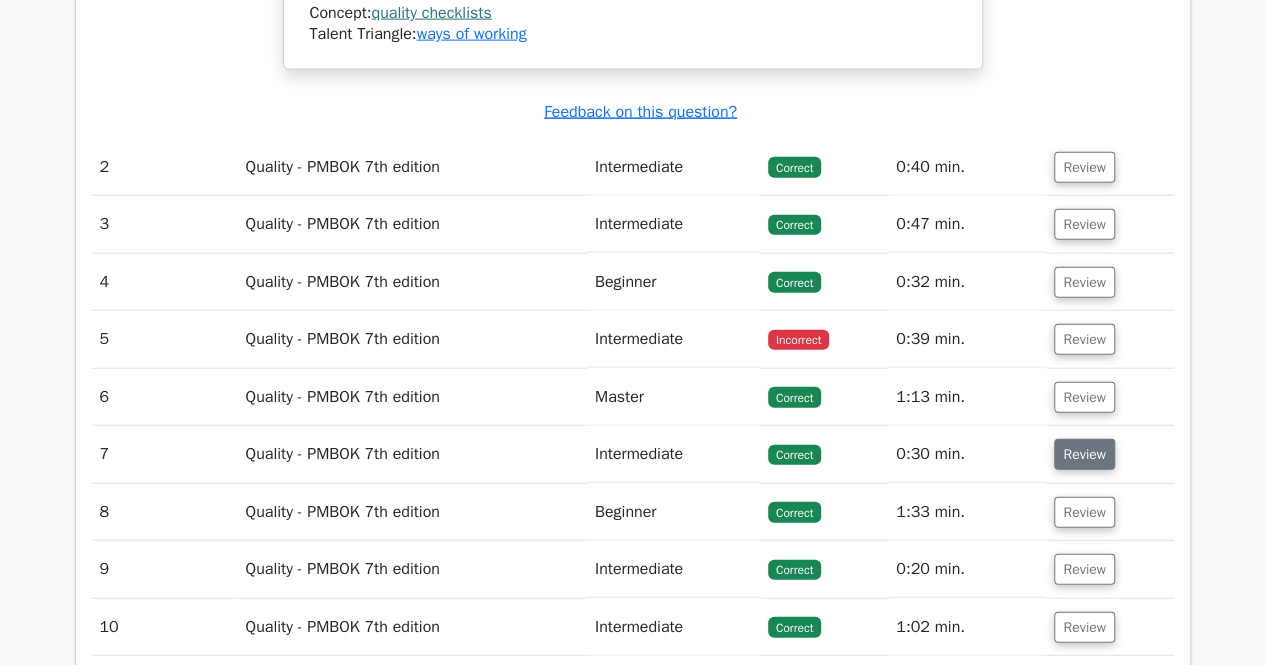 click on "Review" at bounding box center [1084, 454] 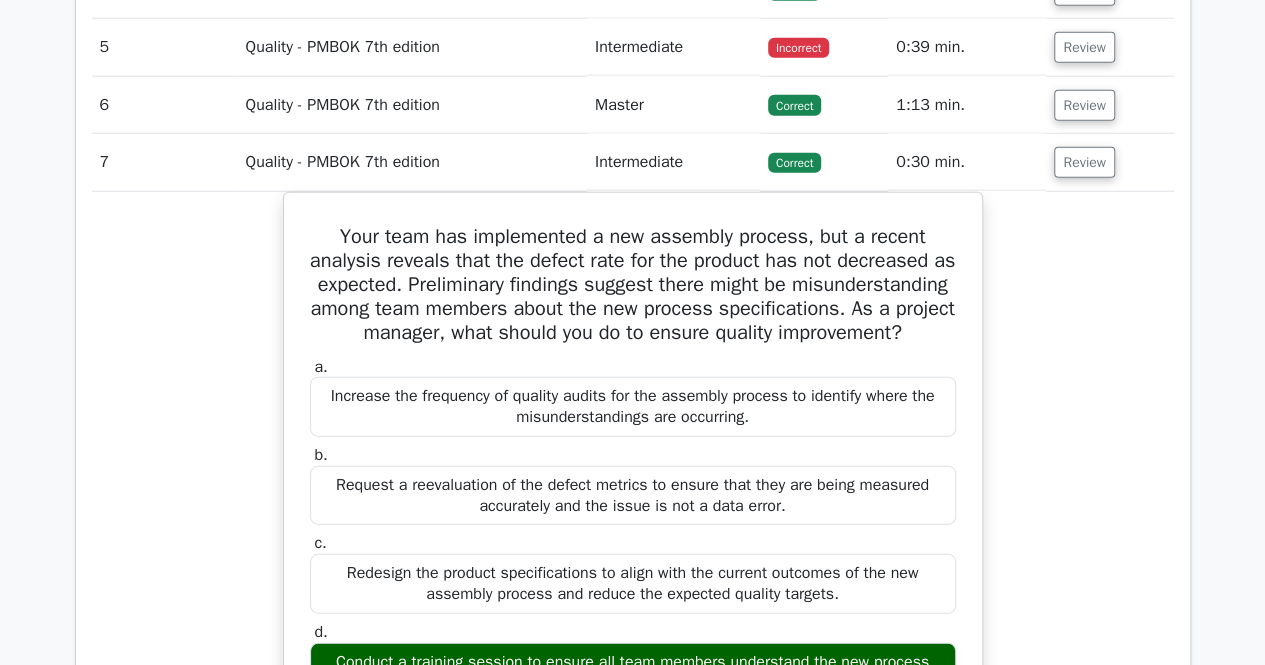 scroll, scrollTop: 2552, scrollLeft: 0, axis: vertical 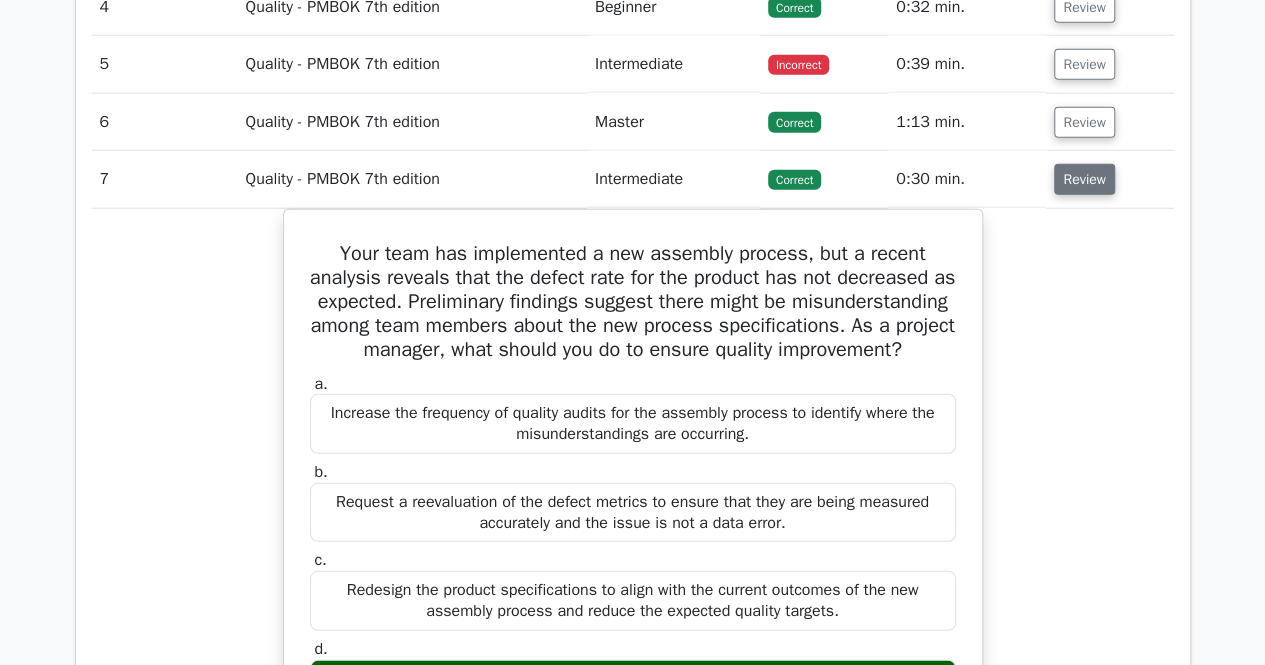 click on "Review" at bounding box center [1084, 179] 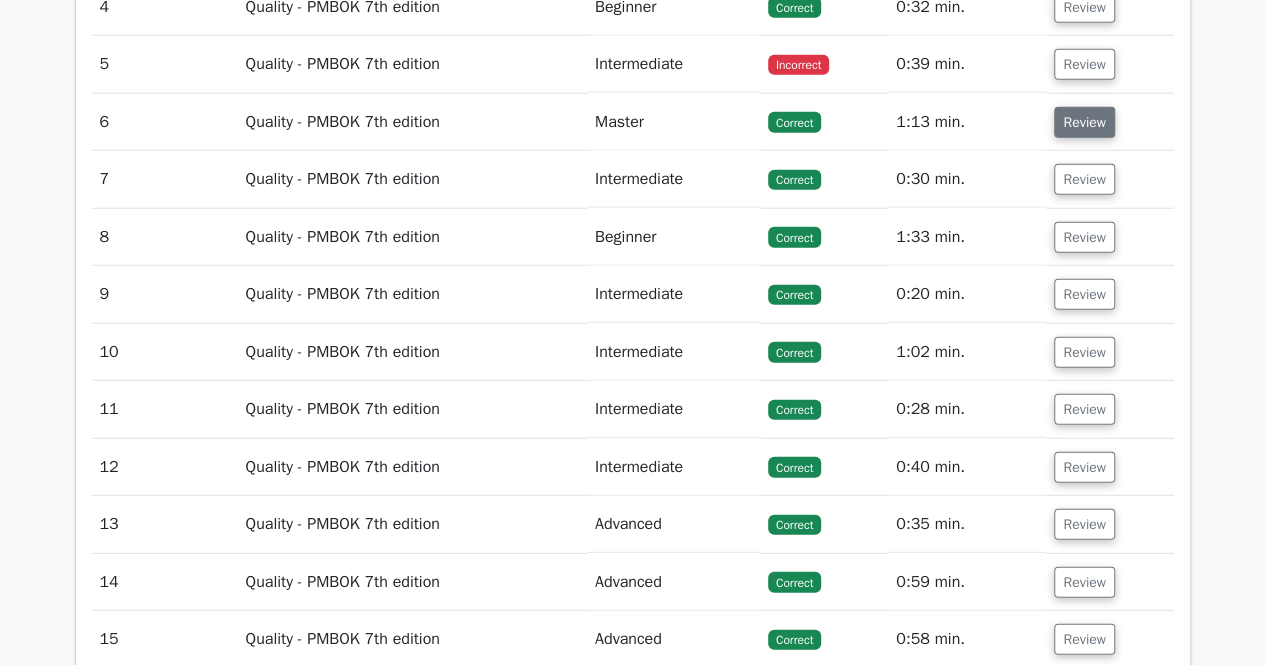 click on "Review" at bounding box center [1084, 122] 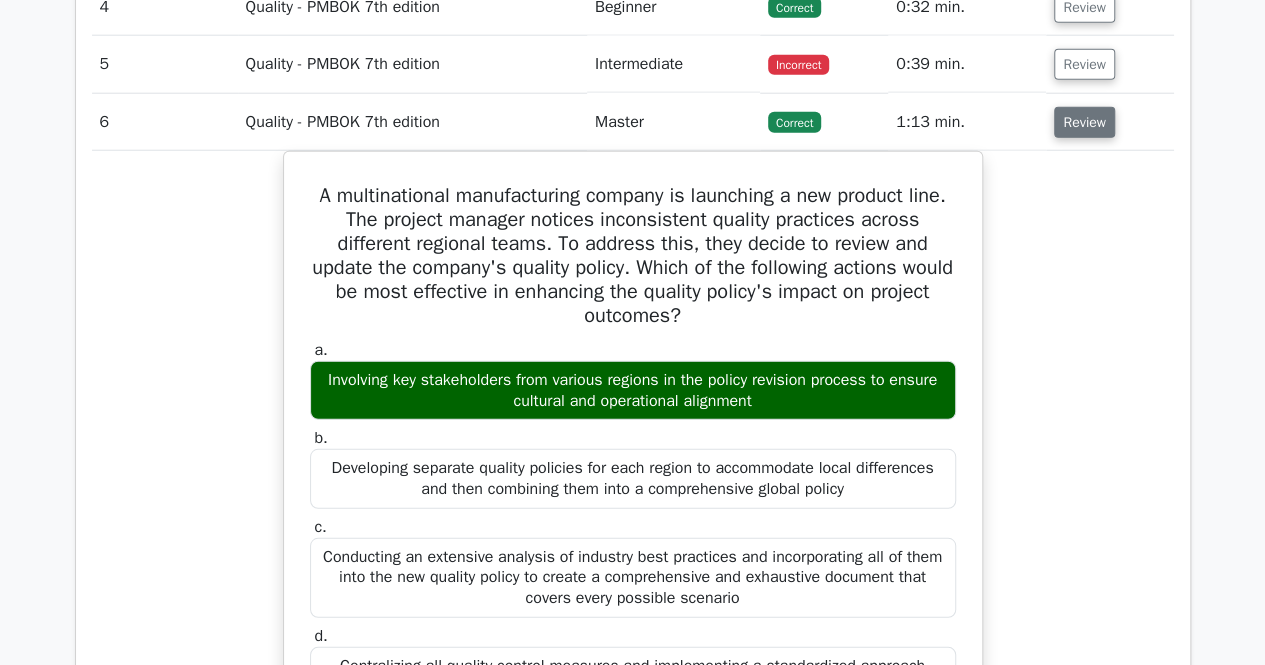 click on "Review" at bounding box center [1084, 122] 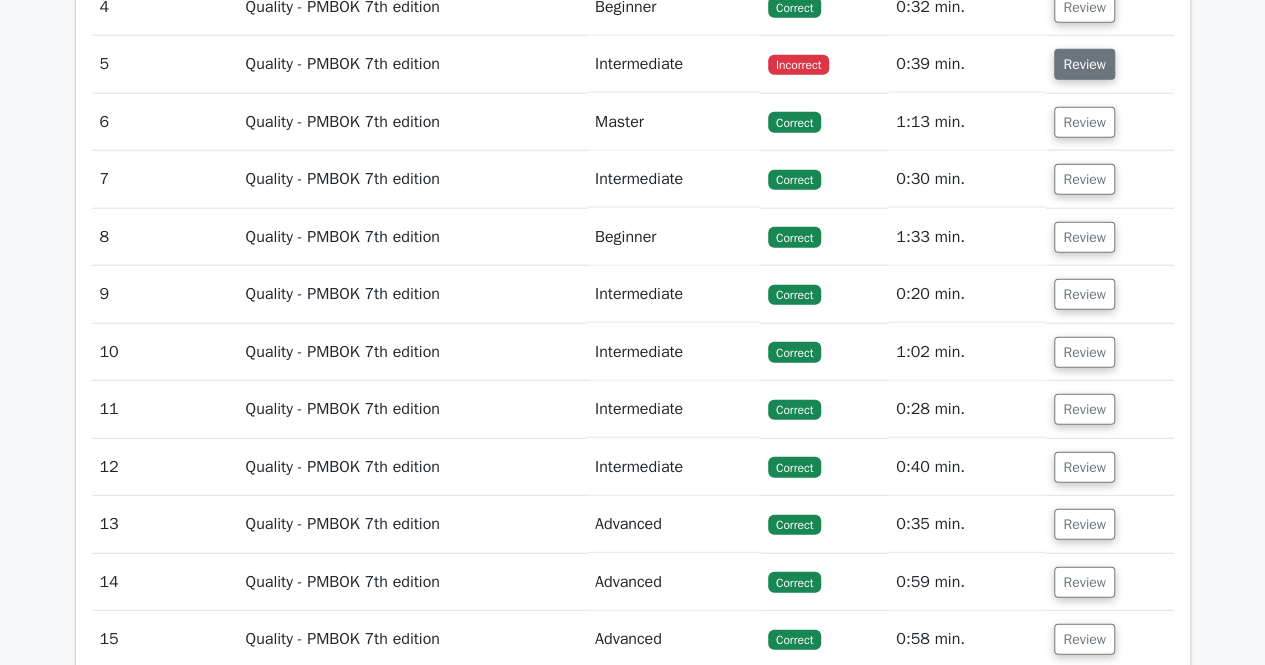 click on "Review" at bounding box center (1084, 64) 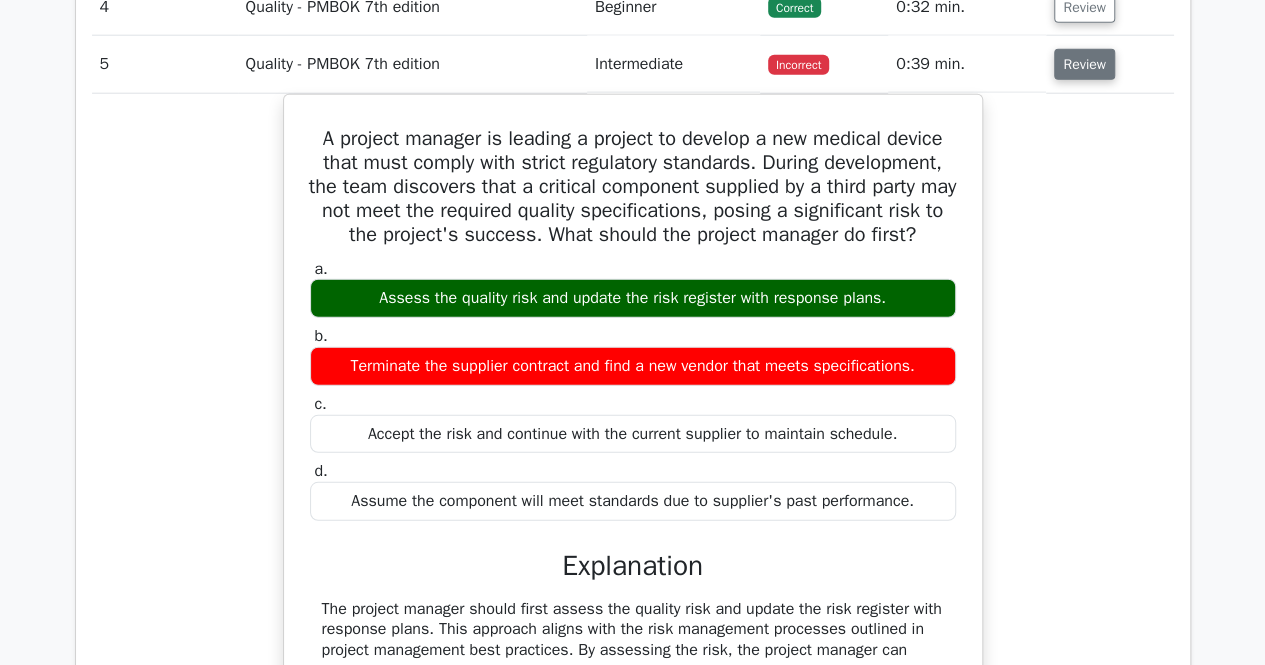 click on "Review" at bounding box center [1084, 64] 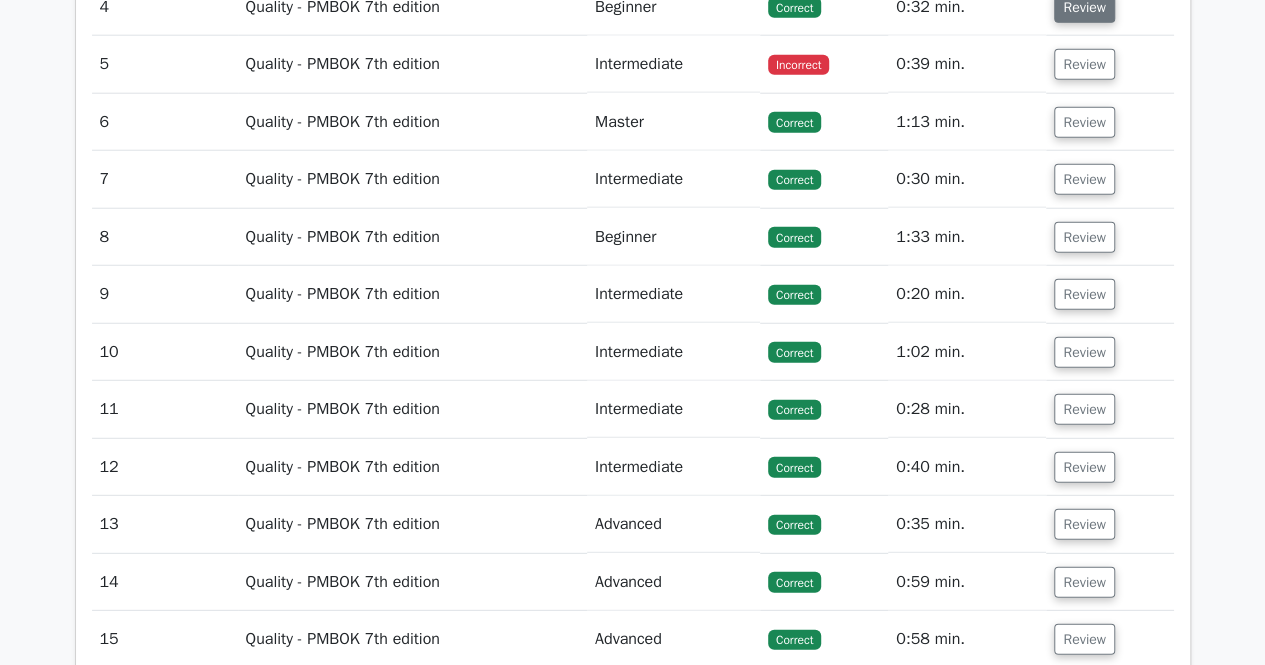 click on "Review" at bounding box center (1084, 7) 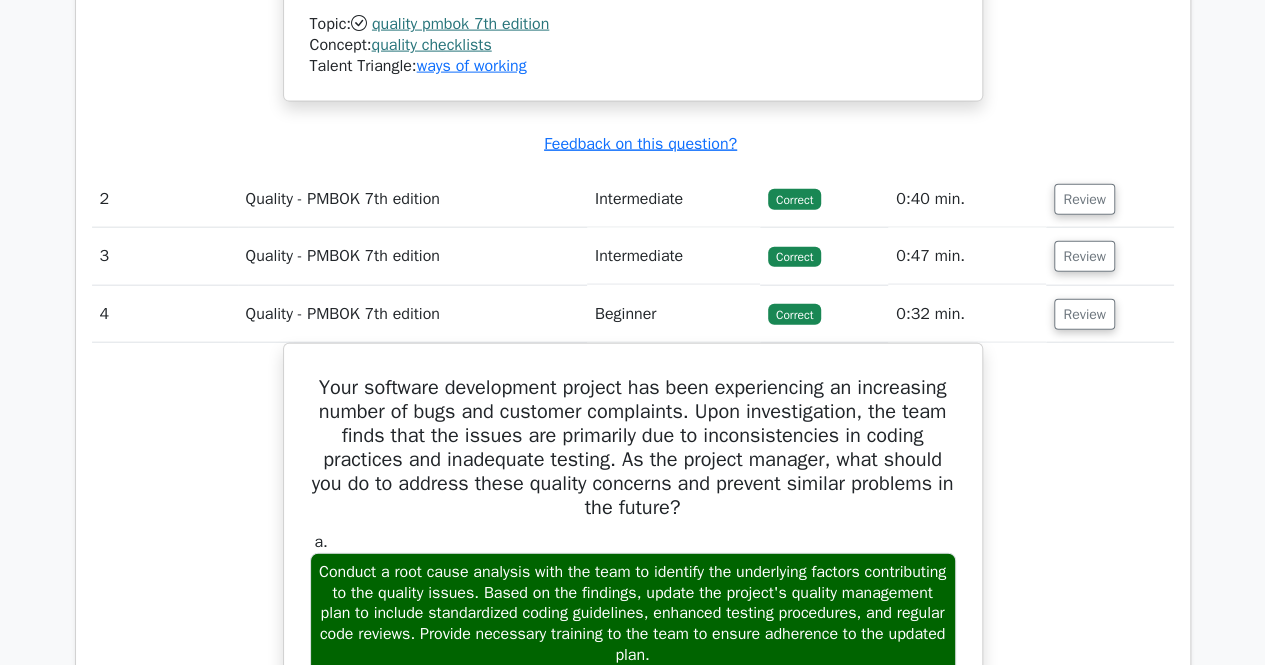 scroll, scrollTop: 2256, scrollLeft: 0, axis: vertical 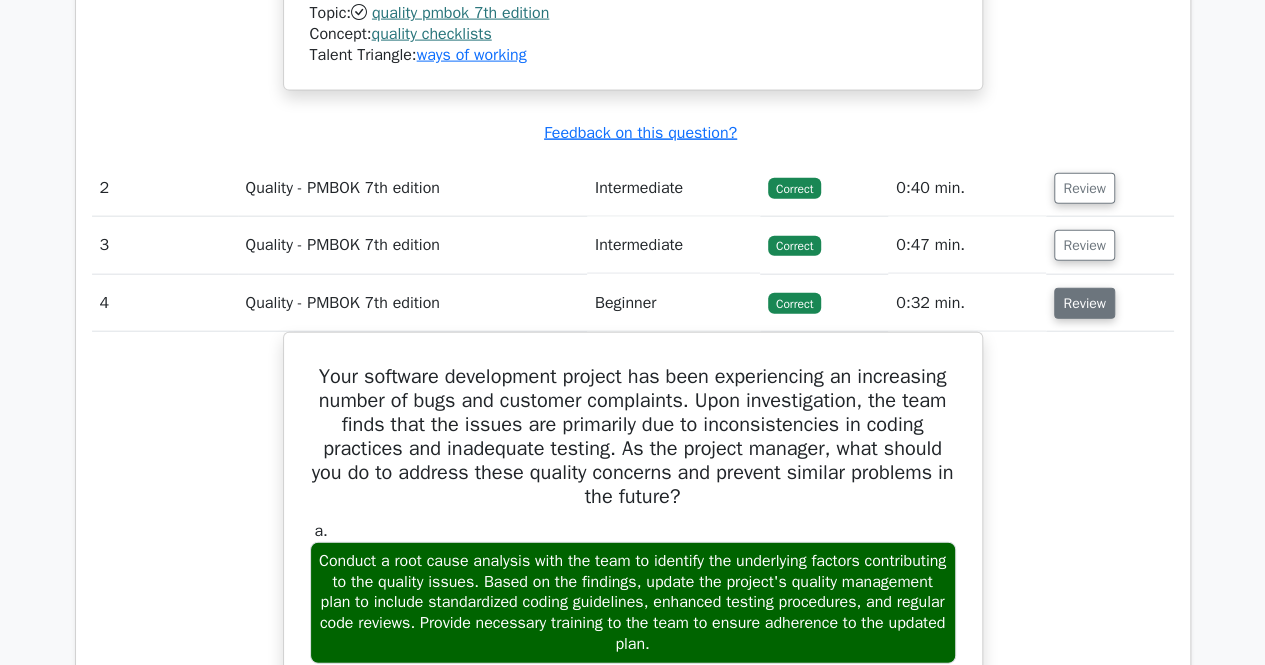 click on "Review" at bounding box center (1084, 303) 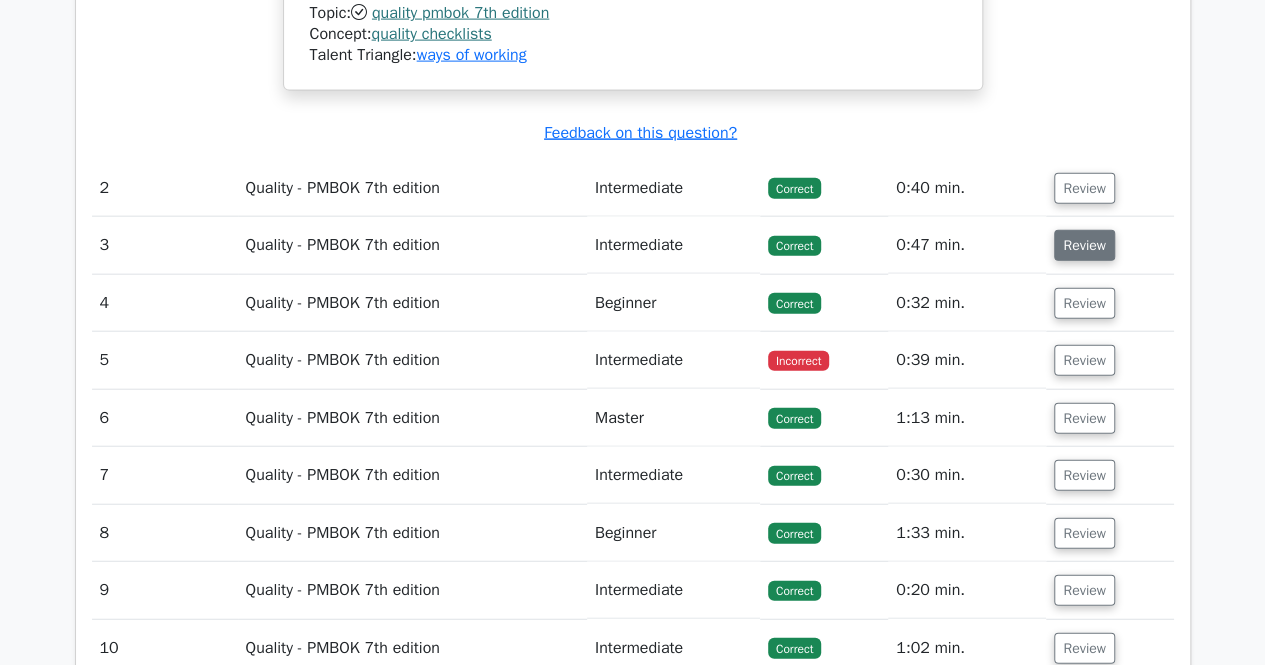 click on "Review" at bounding box center [1084, 245] 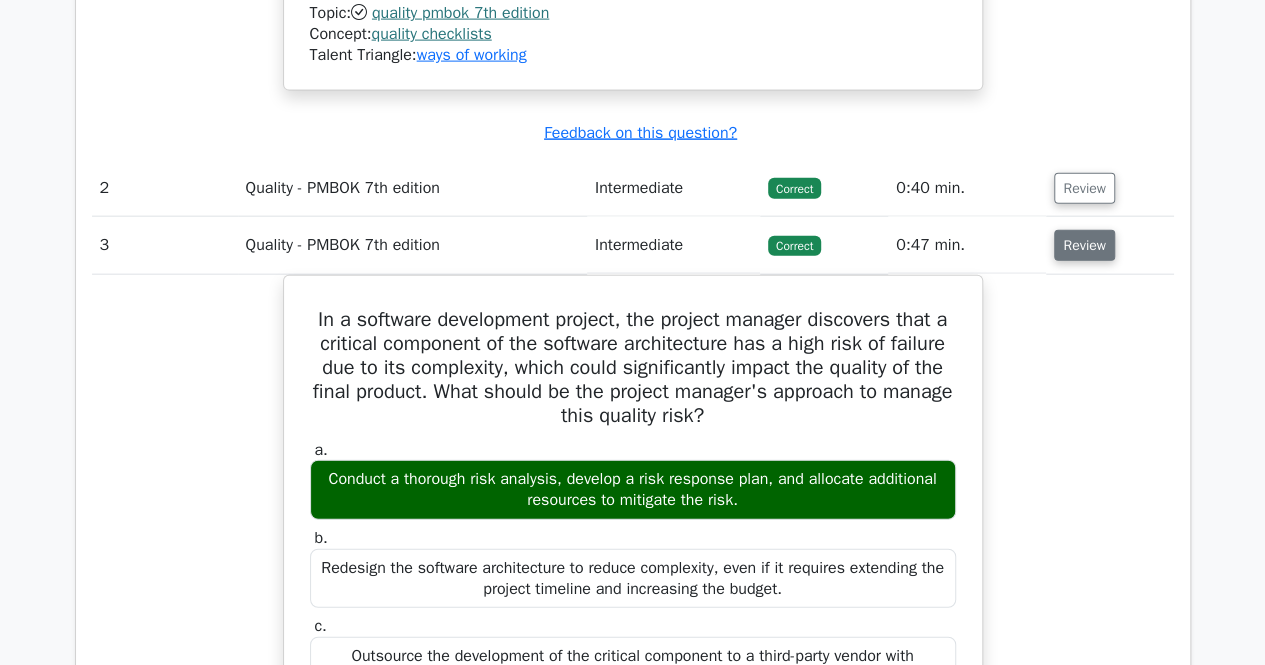 click on "Review" at bounding box center (1084, 245) 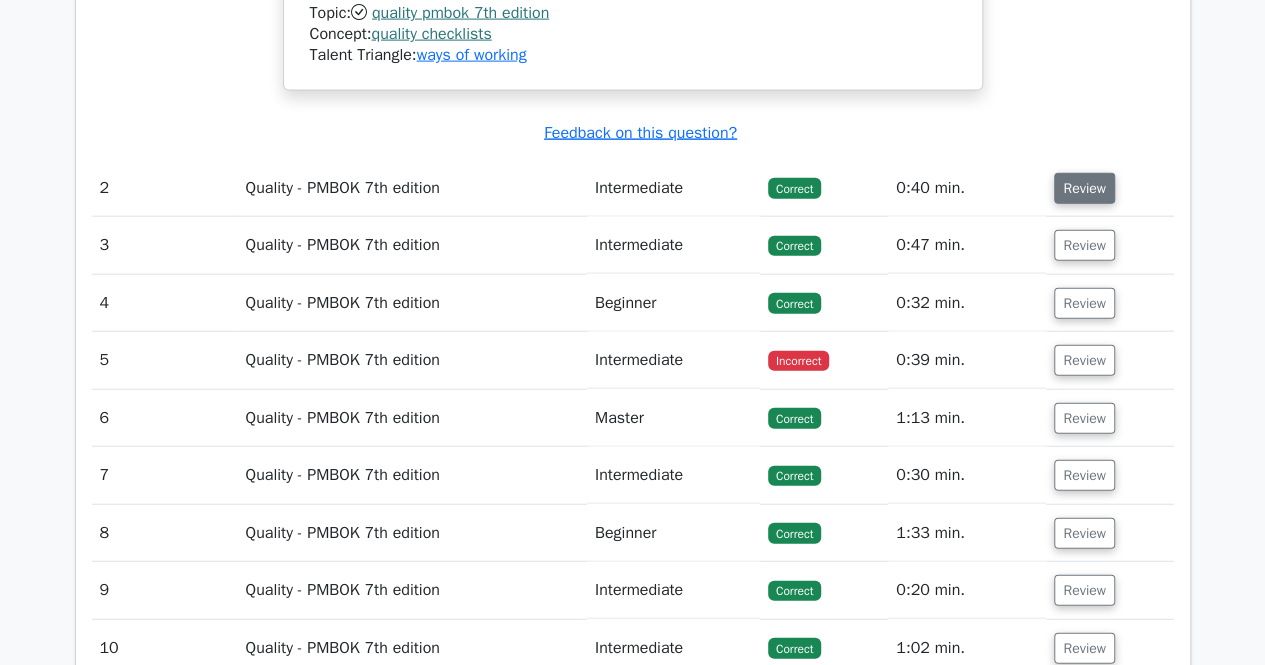 click on "Review" at bounding box center [1084, 188] 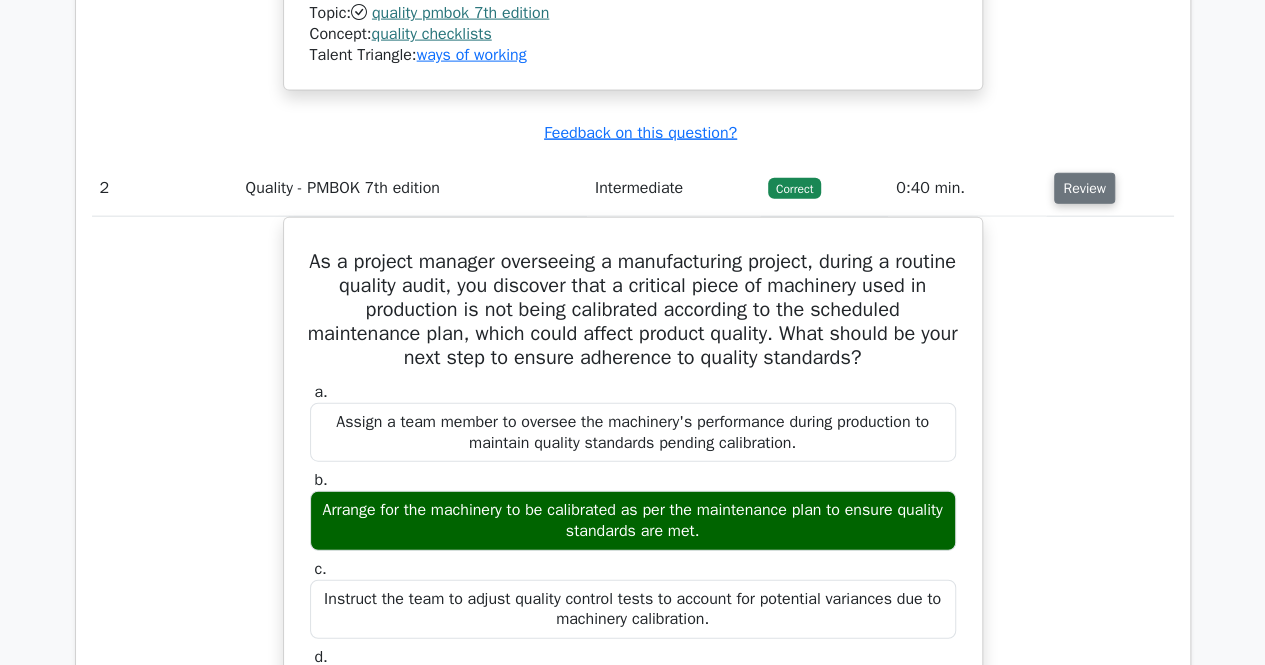 click on "Review" at bounding box center (1084, 188) 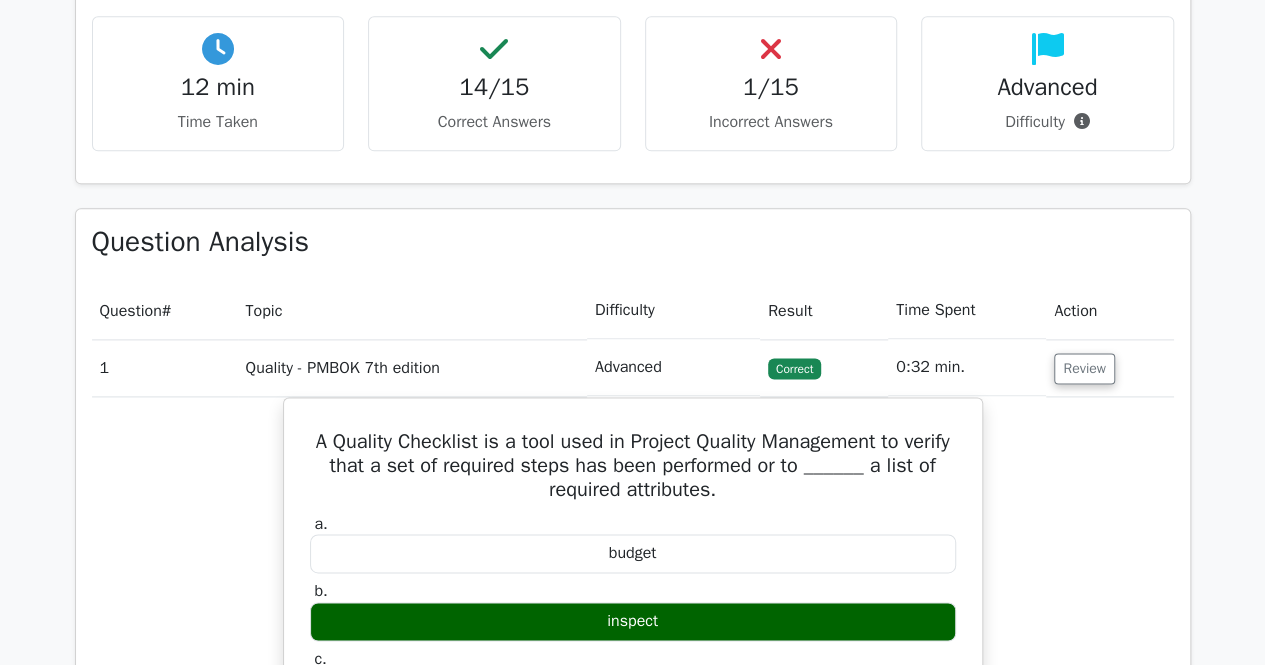 scroll, scrollTop: 1162, scrollLeft: 0, axis: vertical 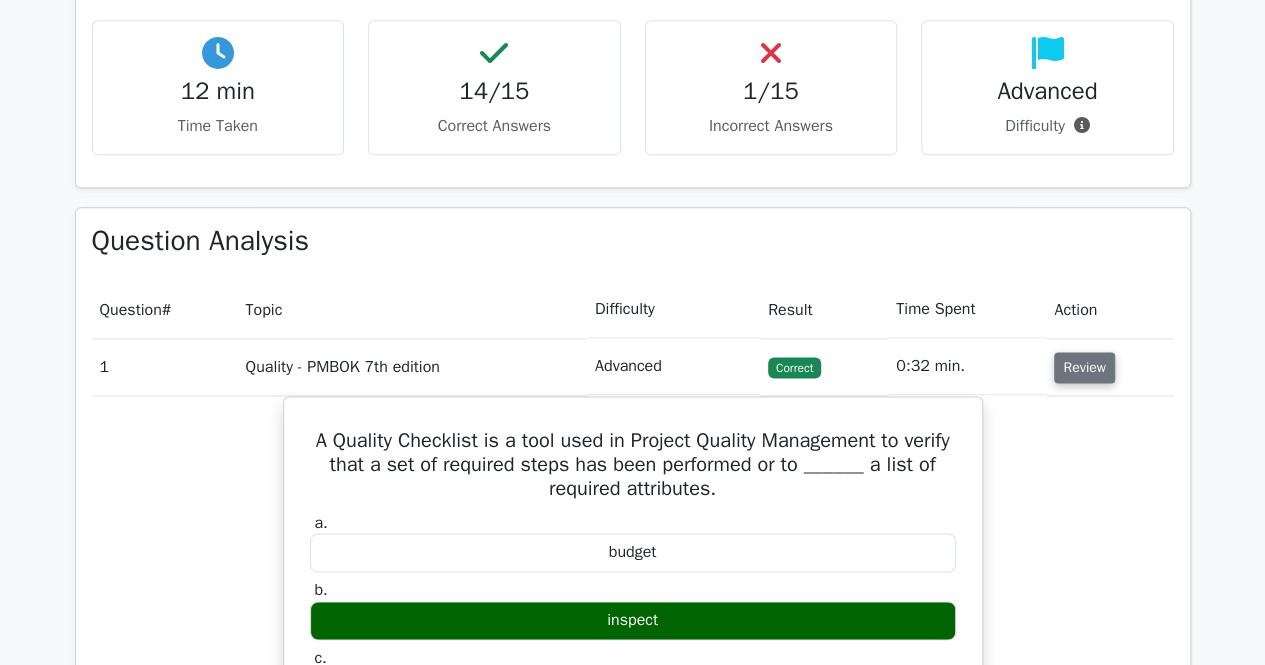 click on "Review" at bounding box center (1084, 367) 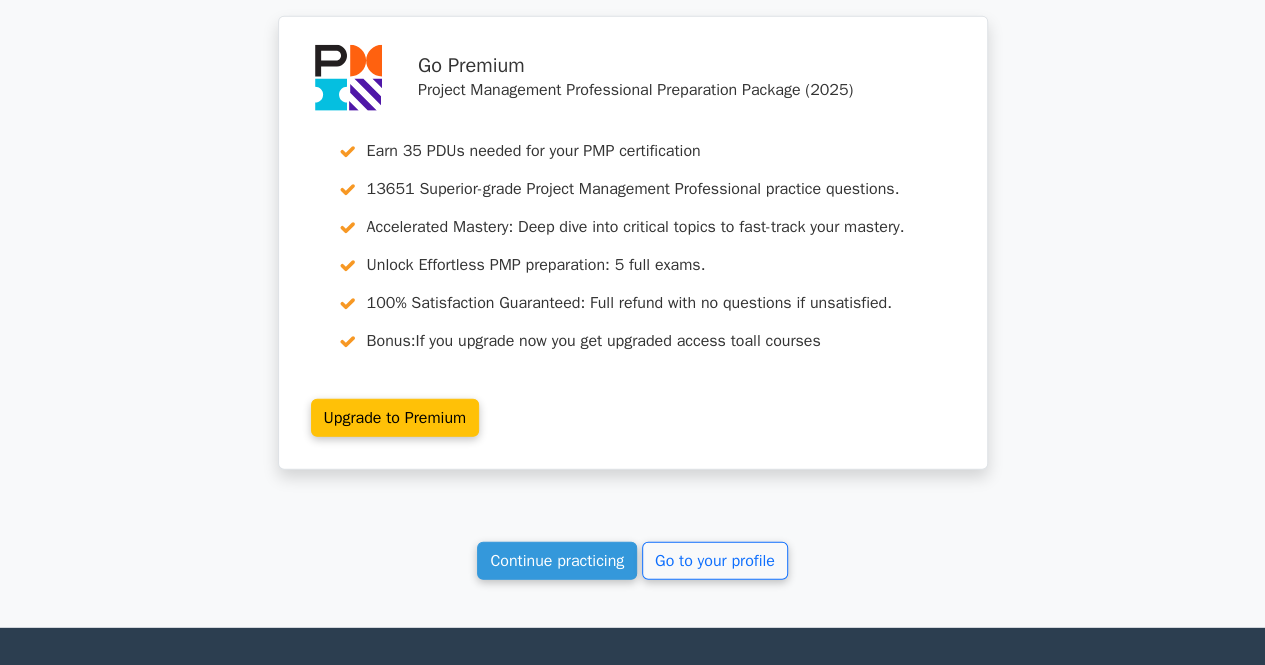 scroll, scrollTop: 2555, scrollLeft: 0, axis: vertical 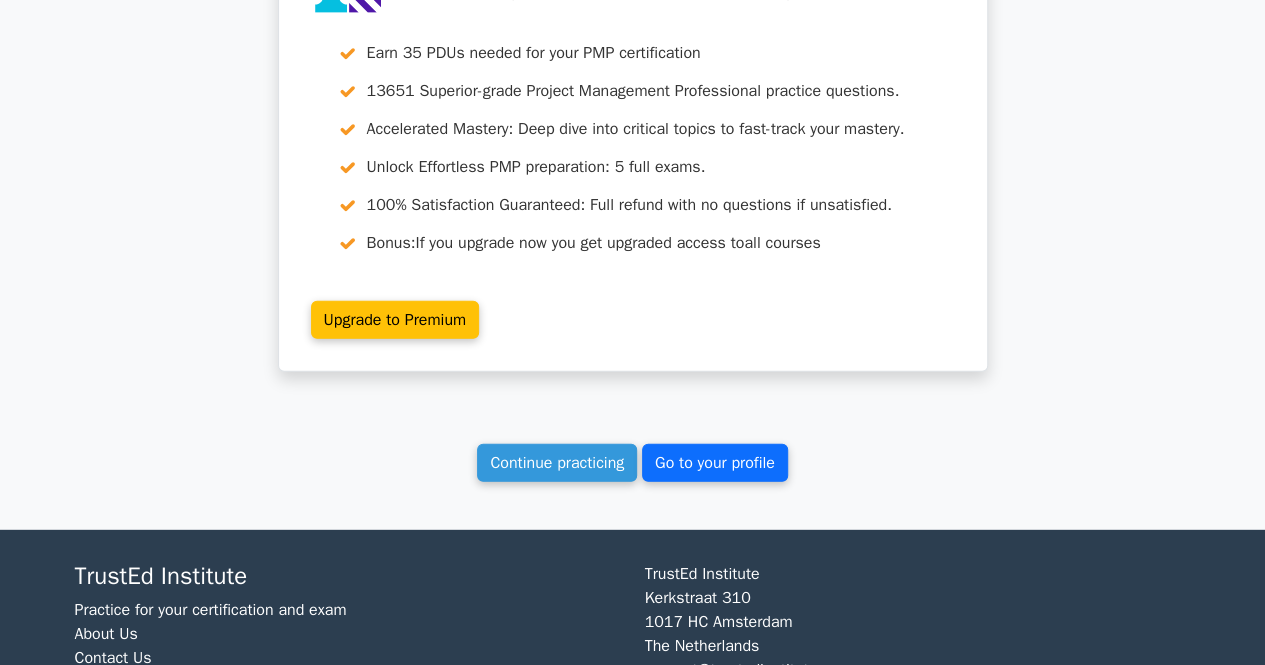 click on "Go to your profile" at bounding box center (715, 463) 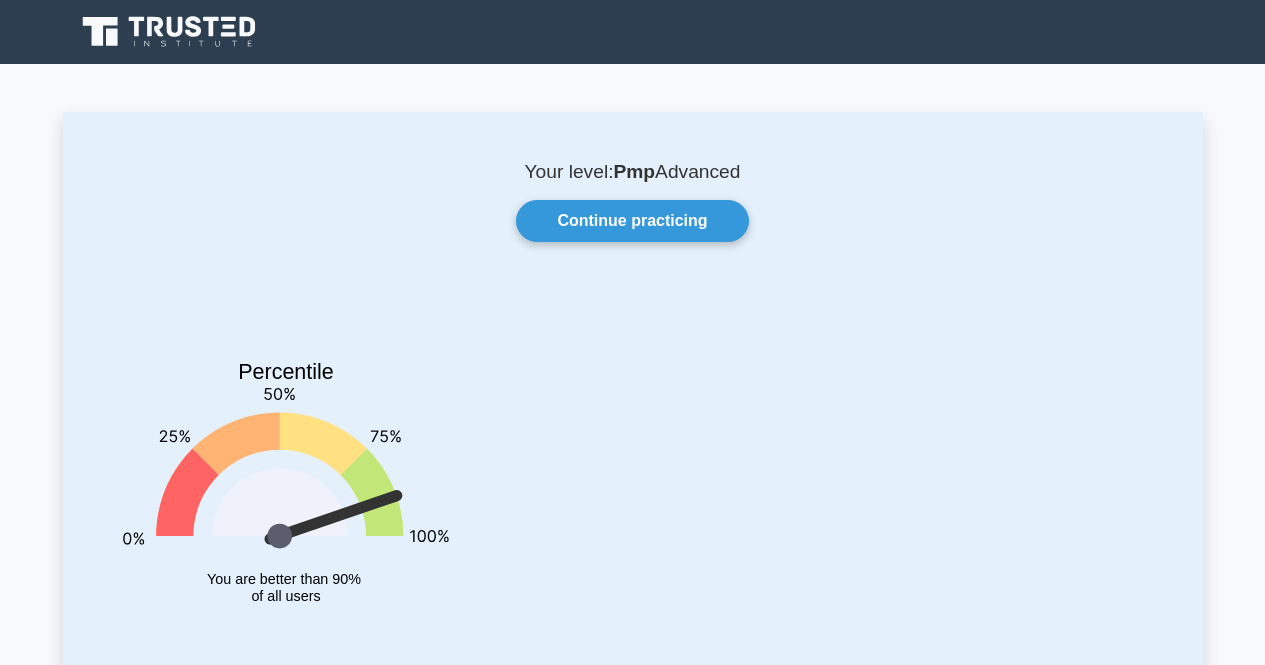 scroll, scrollTop: 0, scrollLeft: 0, axis: both 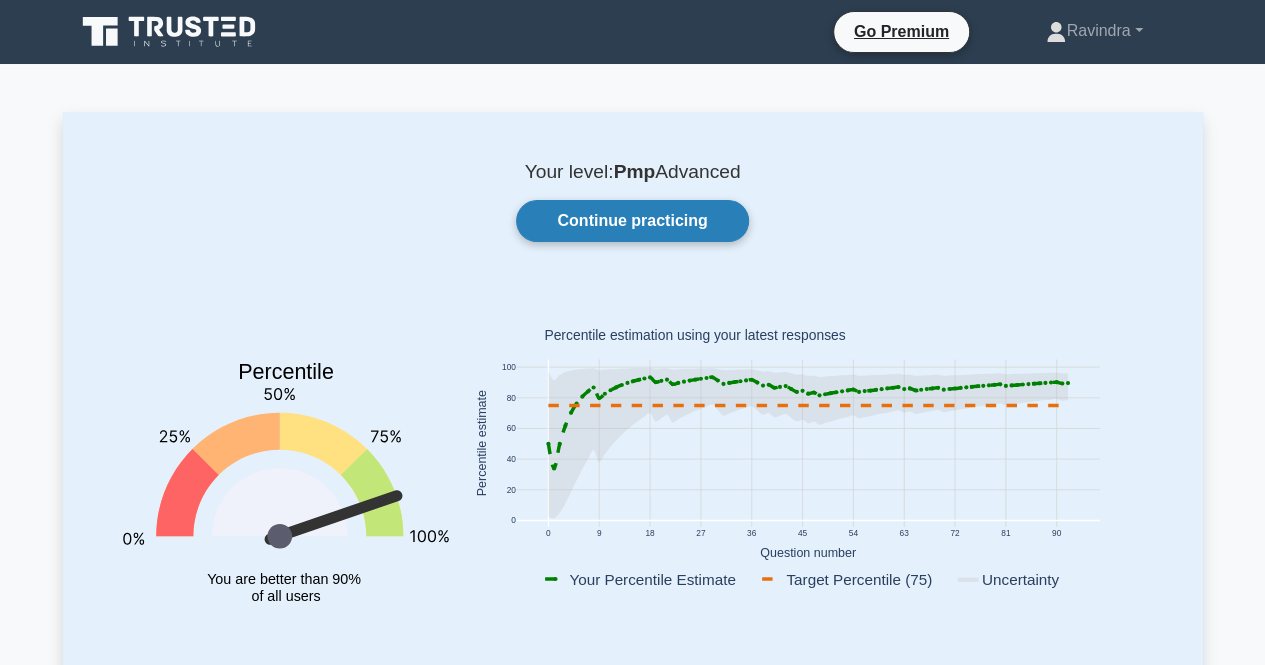 click on "Continue practicing" at bounding box center [632, 221] 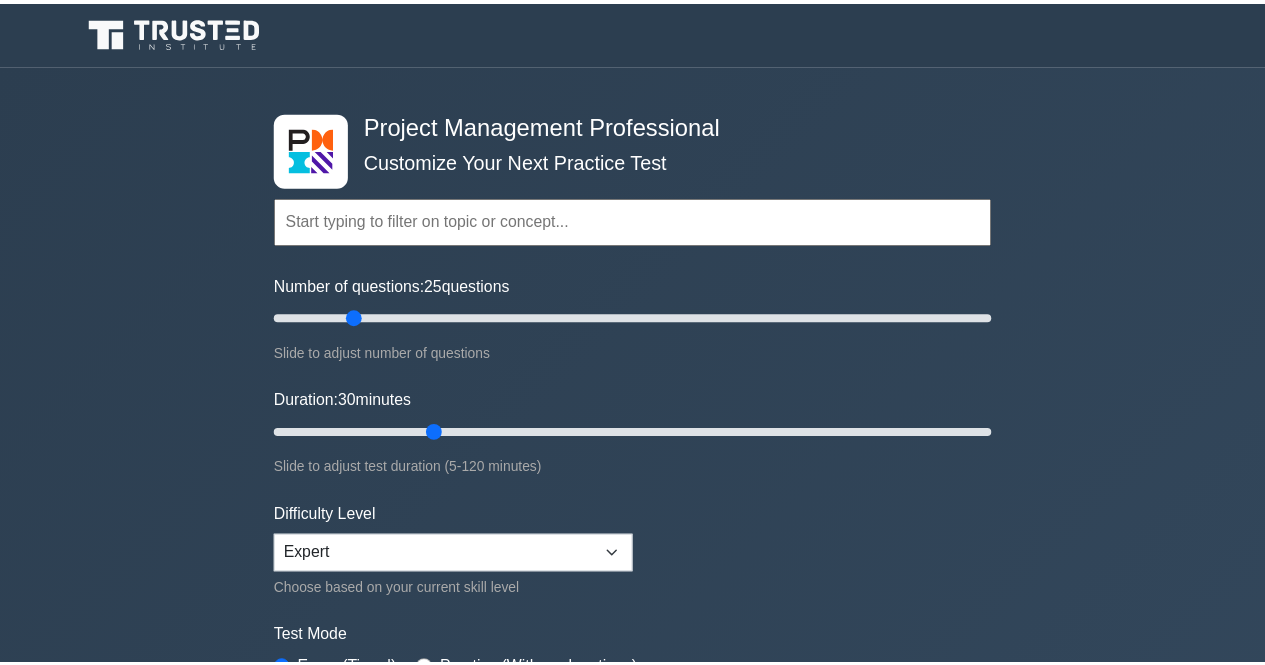 scroll, scrollTop: 0, scrollLeft: 0, axis: both 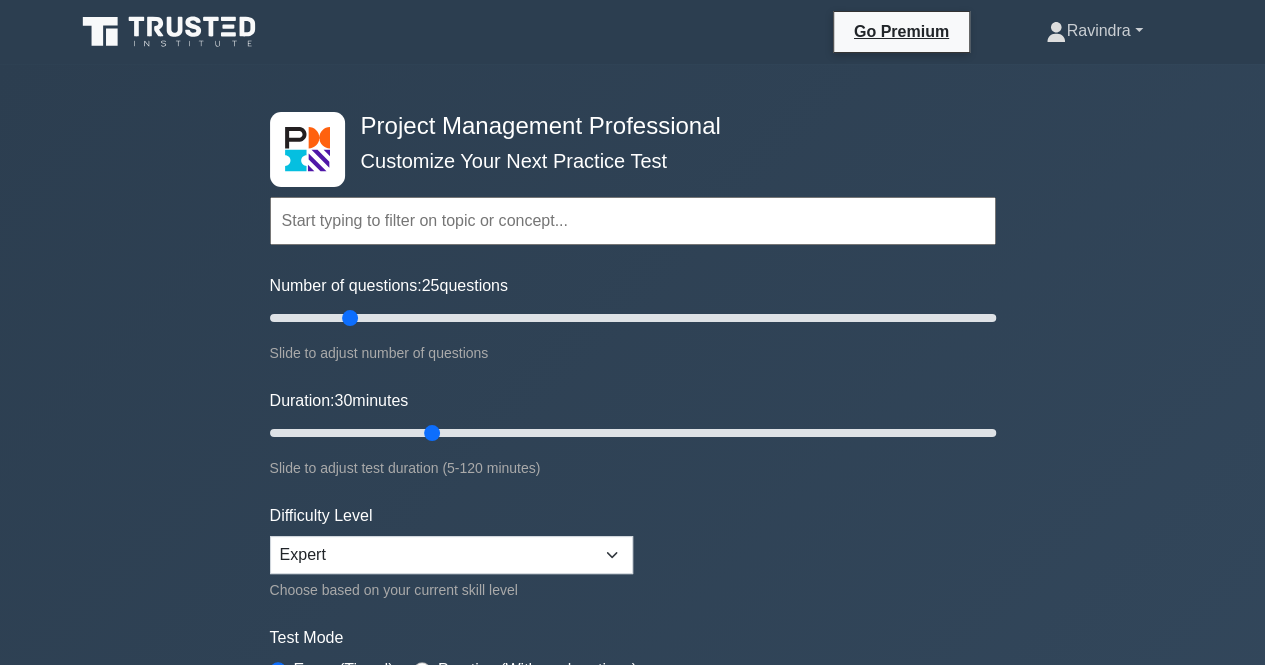 click on "Ravindra" at bounding box center [1094, 31] 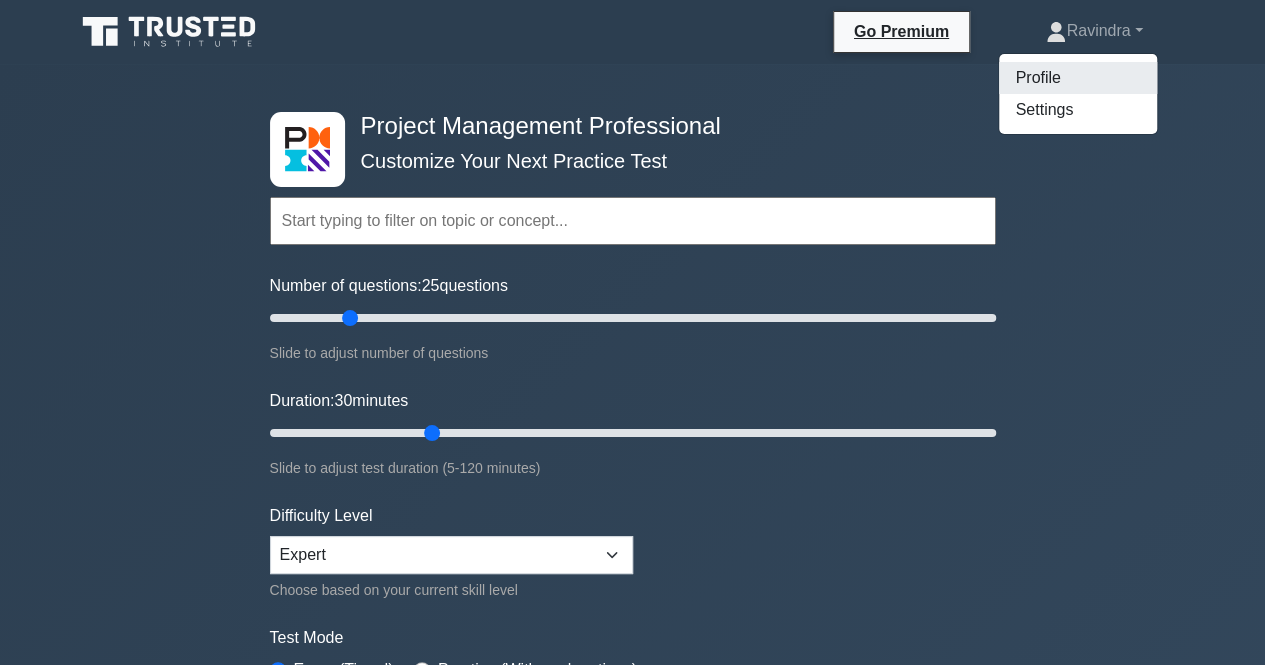click on "Profile" at bounding box center [1078, 78] 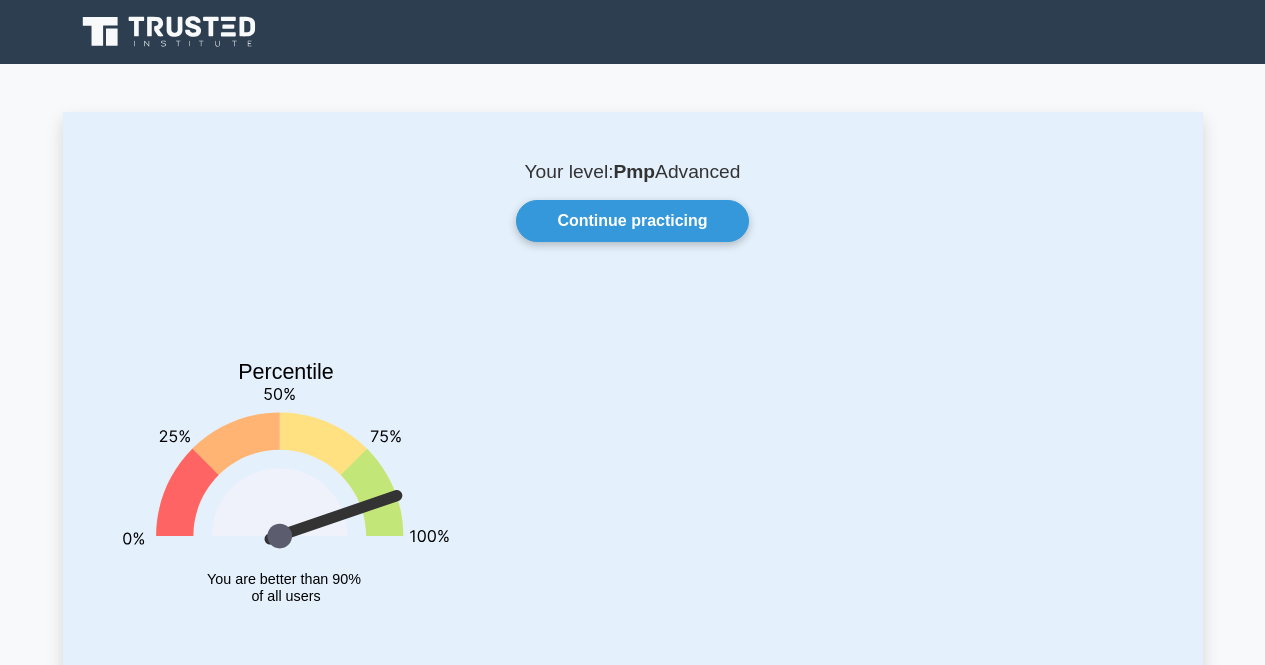 scroll, scrollTop: 0, scrollLeft: 0, axis: both 